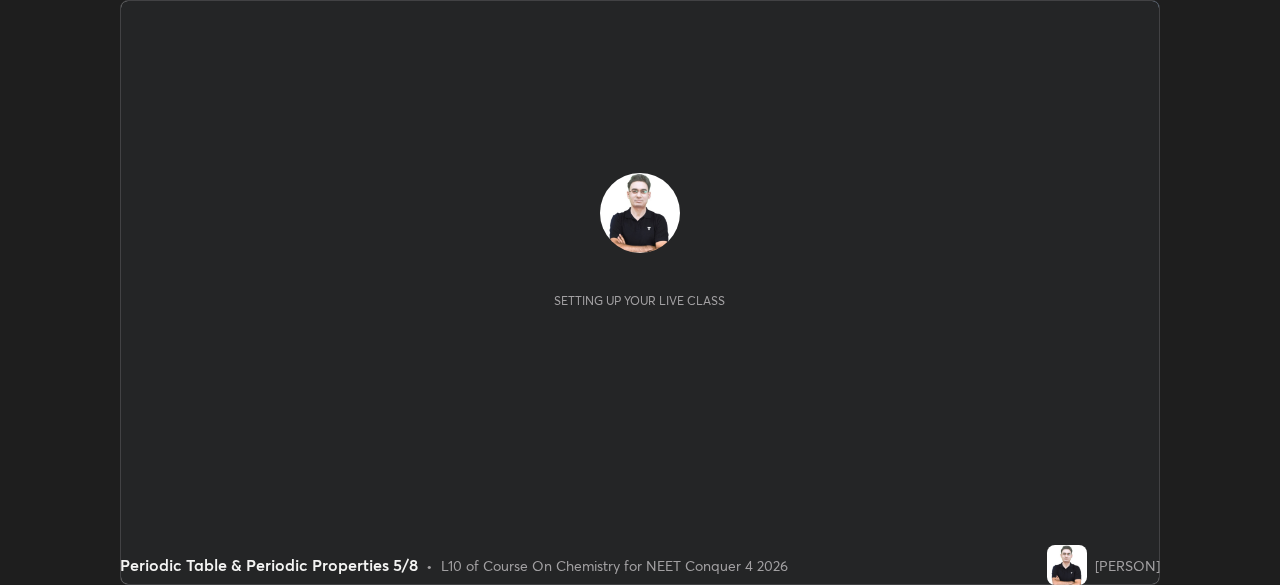 scroll, scrollTop: 0, scrollLeft: 0, axis: both 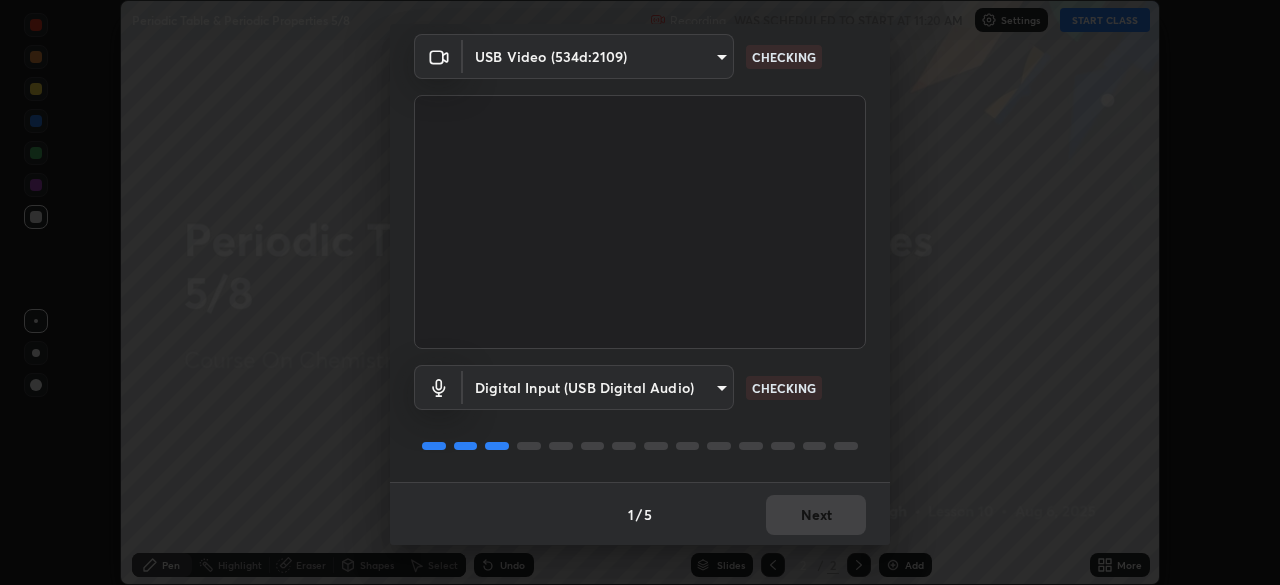 click on "1 / 5 Next" at bounding box center (640, 514) 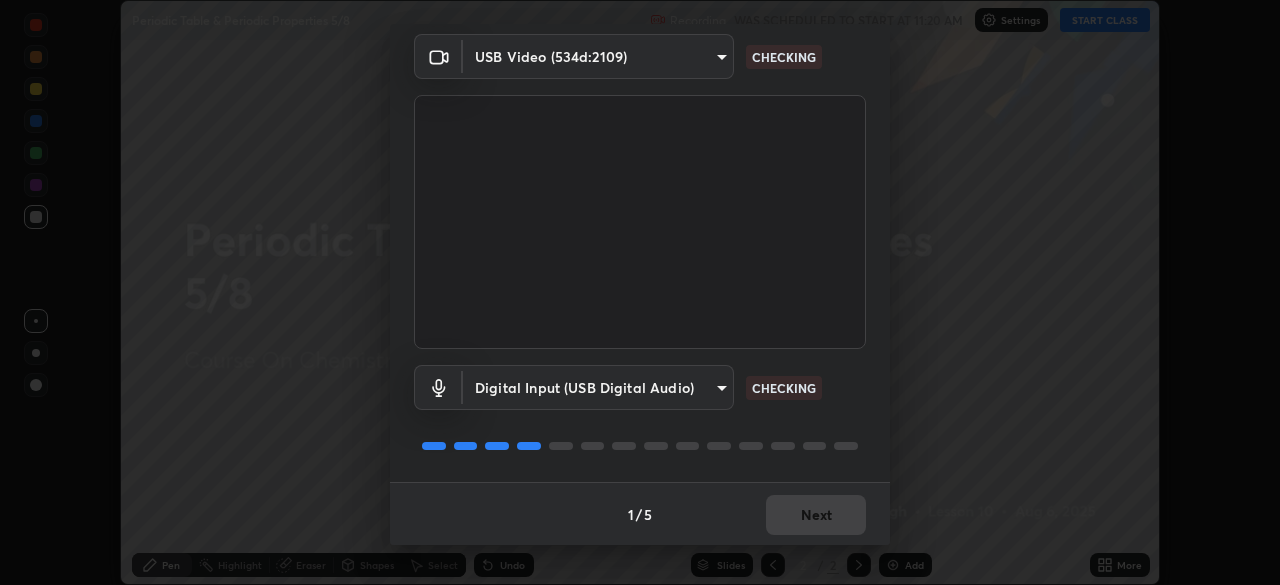 click on "1 / 5 Next" at bounding box center [640, 514] 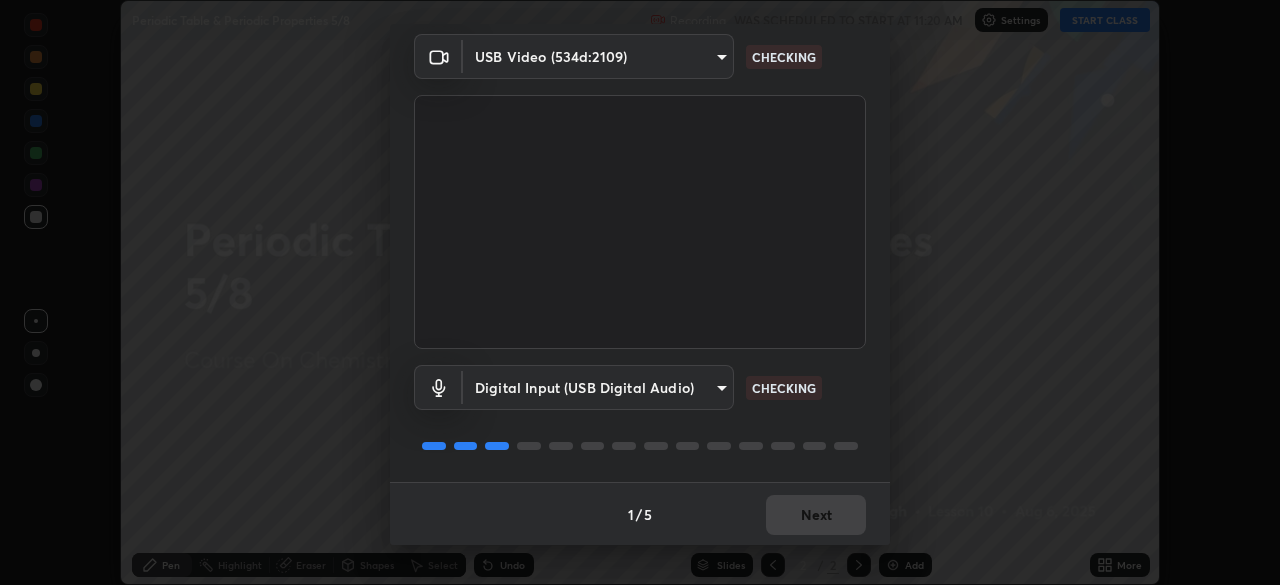 click on "1 / 5 Next" at bounding box center (640, 514) 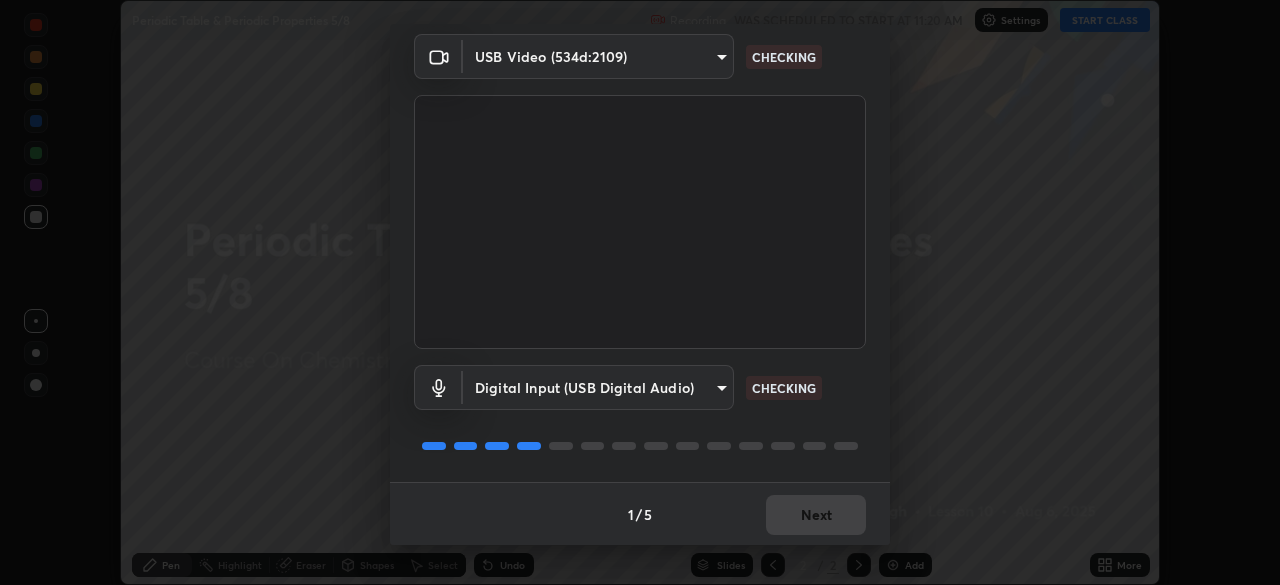 click on "1 / 5 Next" at bounding box center (640, 514) 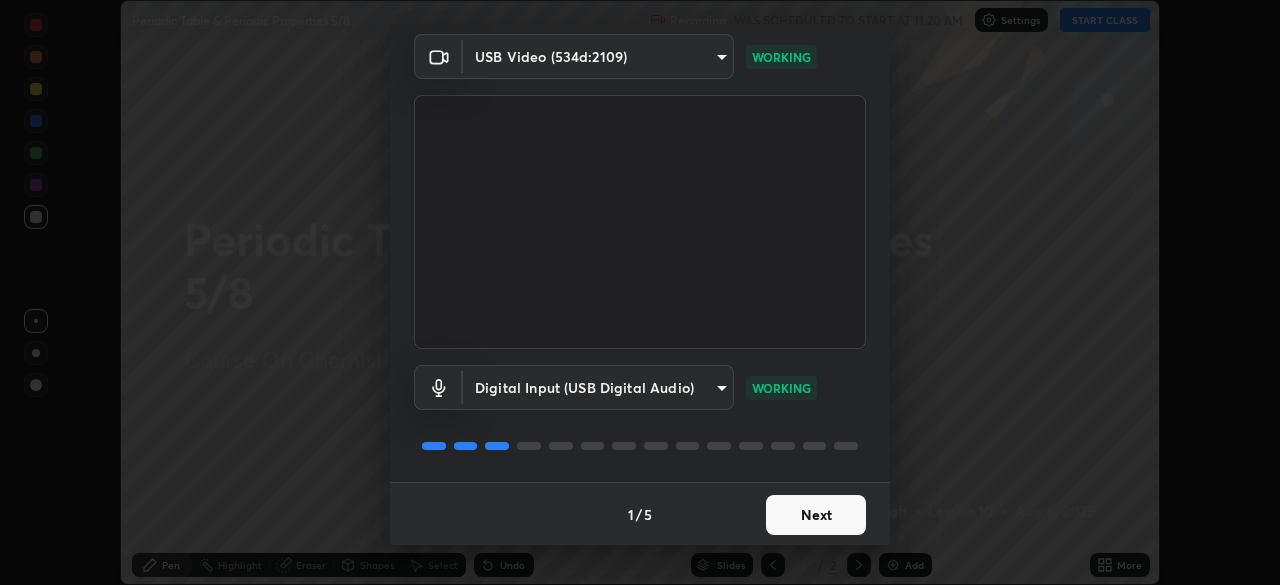 click on "Next" at bounding box center [816, 515] 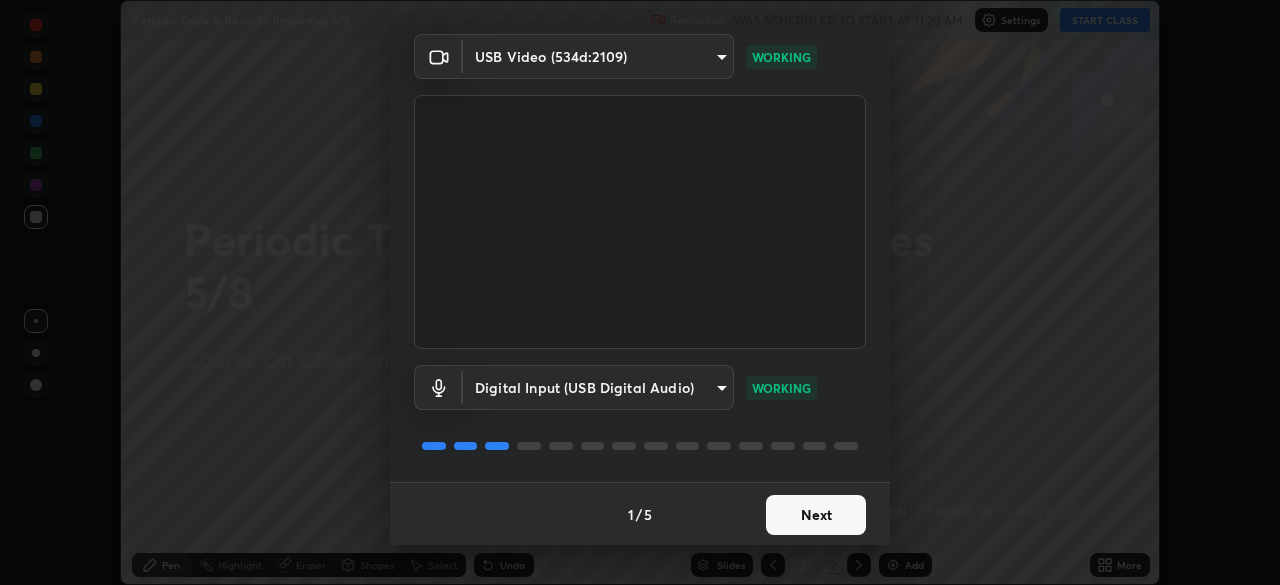 scroll, scrollTop: 0, scrollLeft: 0, axis: both 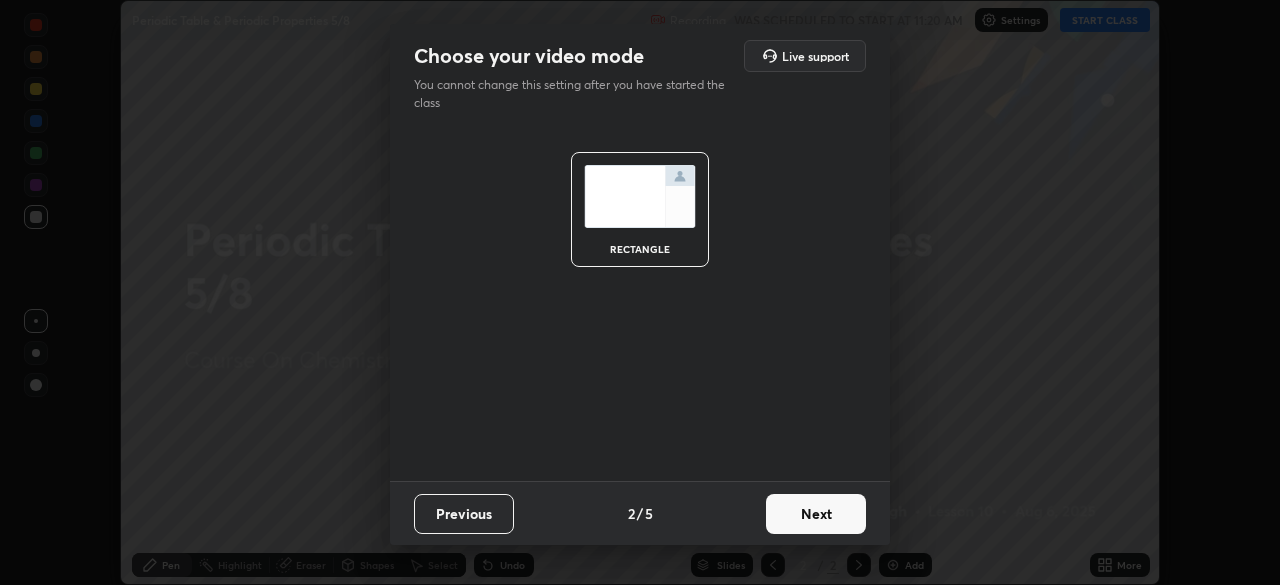 click on "Next" at bounding box center (816, 514) 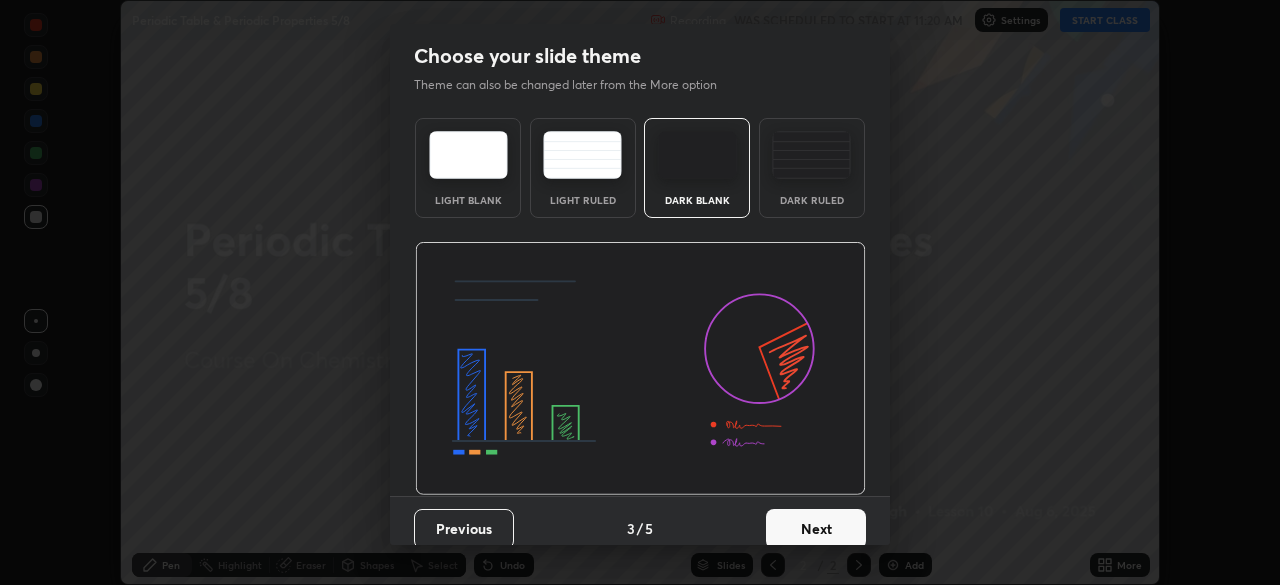 click on "Next" at bounding box center [816, 529] 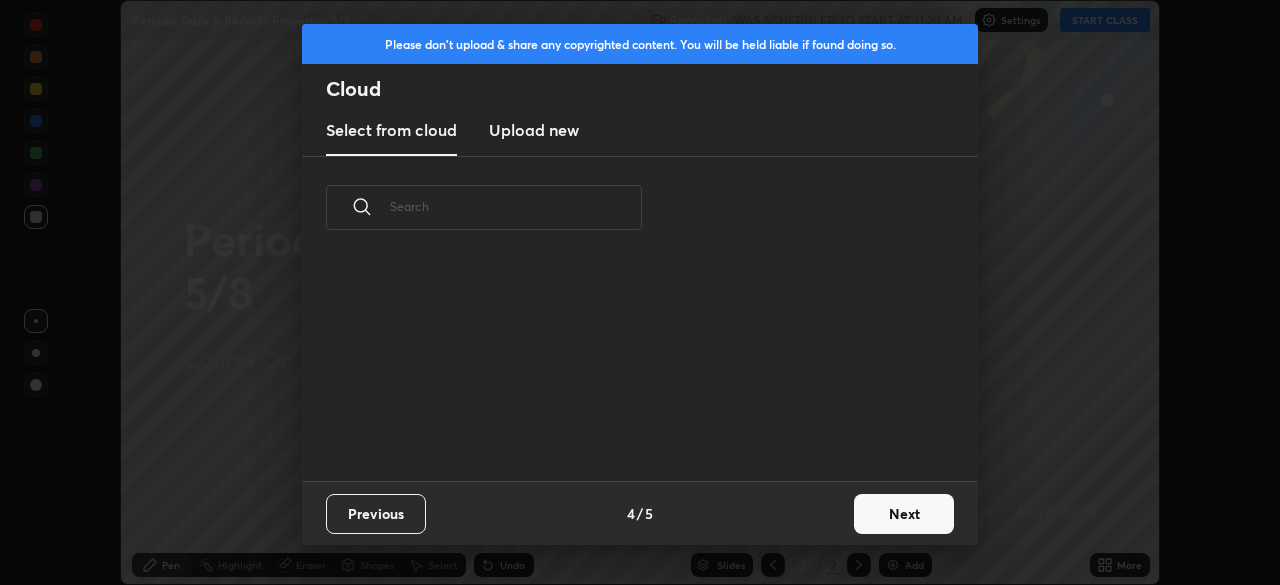scroll, scrollTop: 6, scrollLeft: 11, axis: both 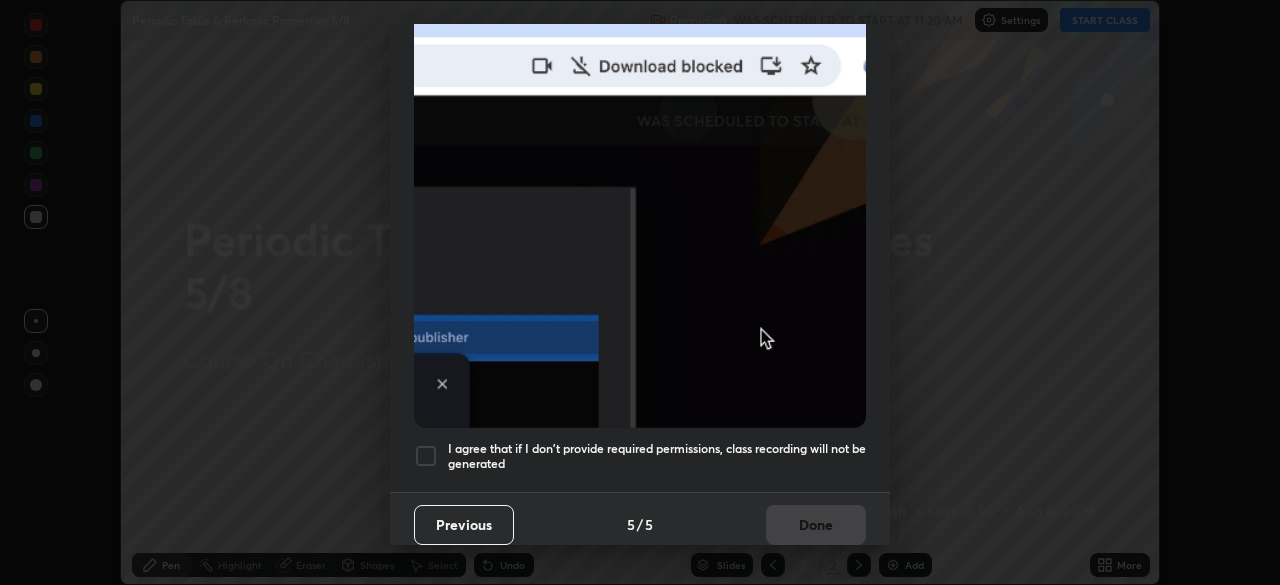 click on "I agree that if I don't provide required permissions, class recording will not be generated" at bounding box center (657, 456) 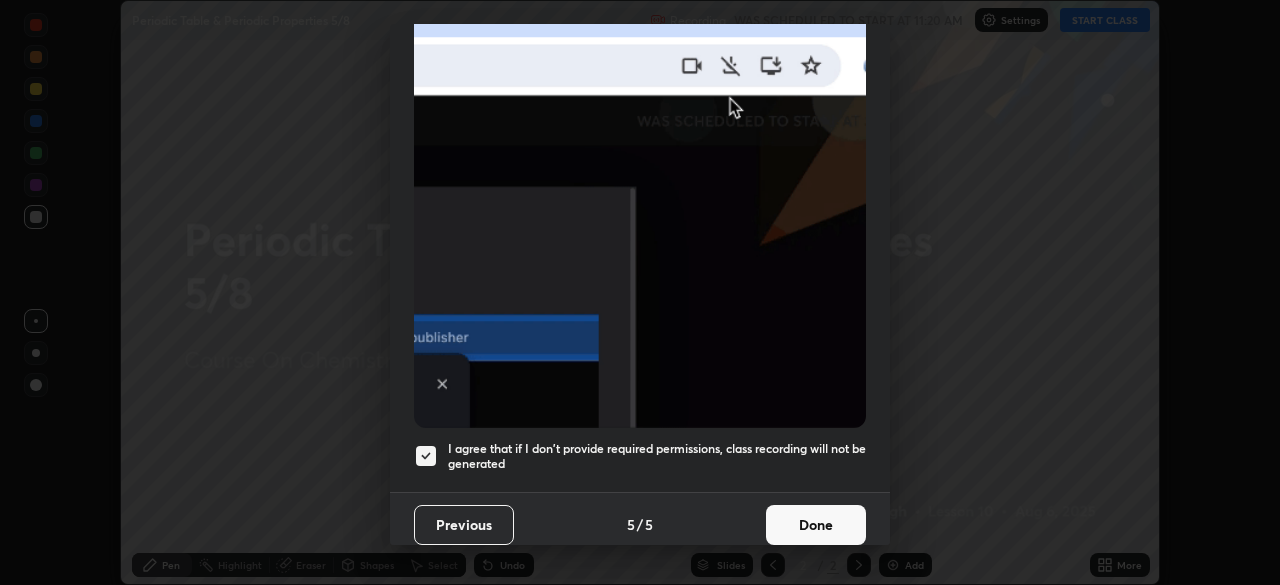 click on "Done" at bounding box center (816, 525) 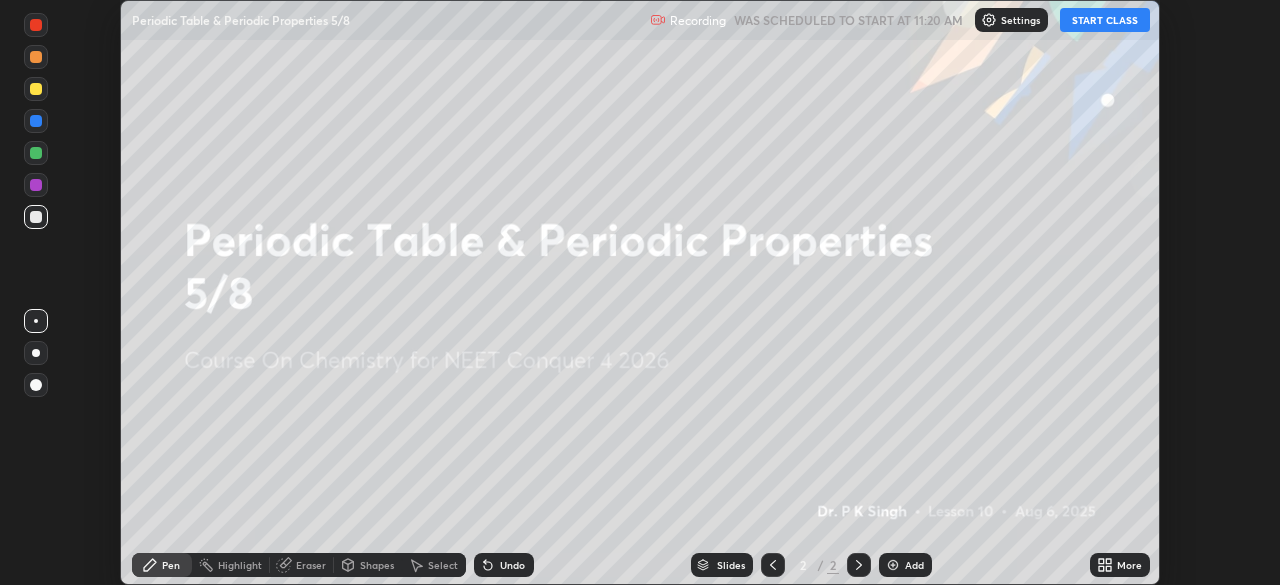 click 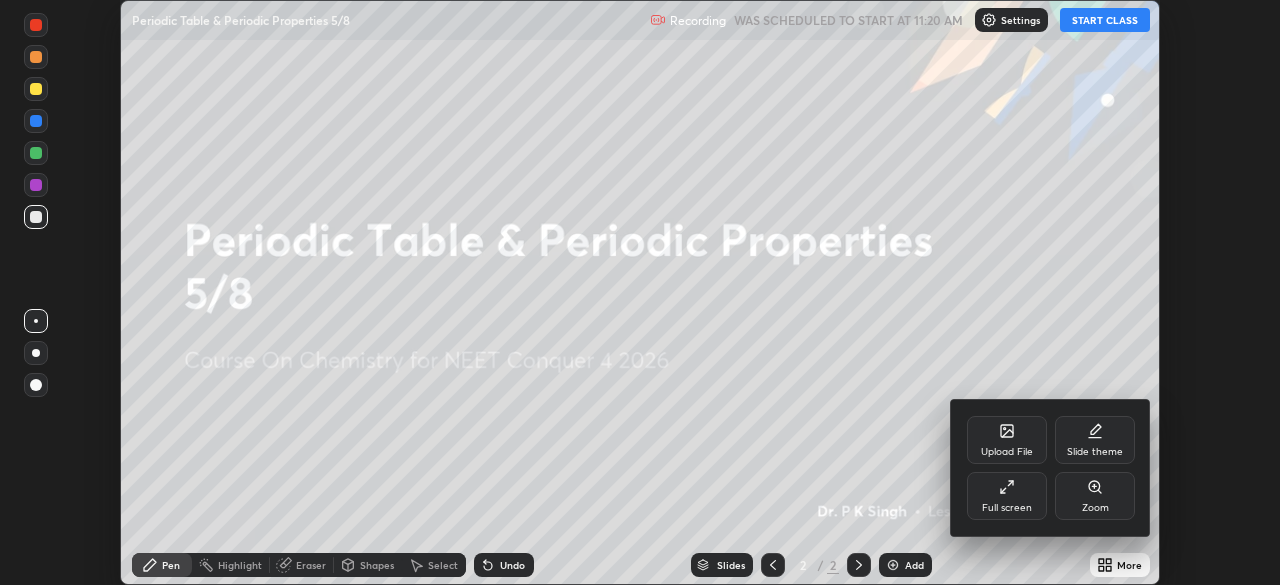 click on "Upload File" at bounding box center [1007, 440] 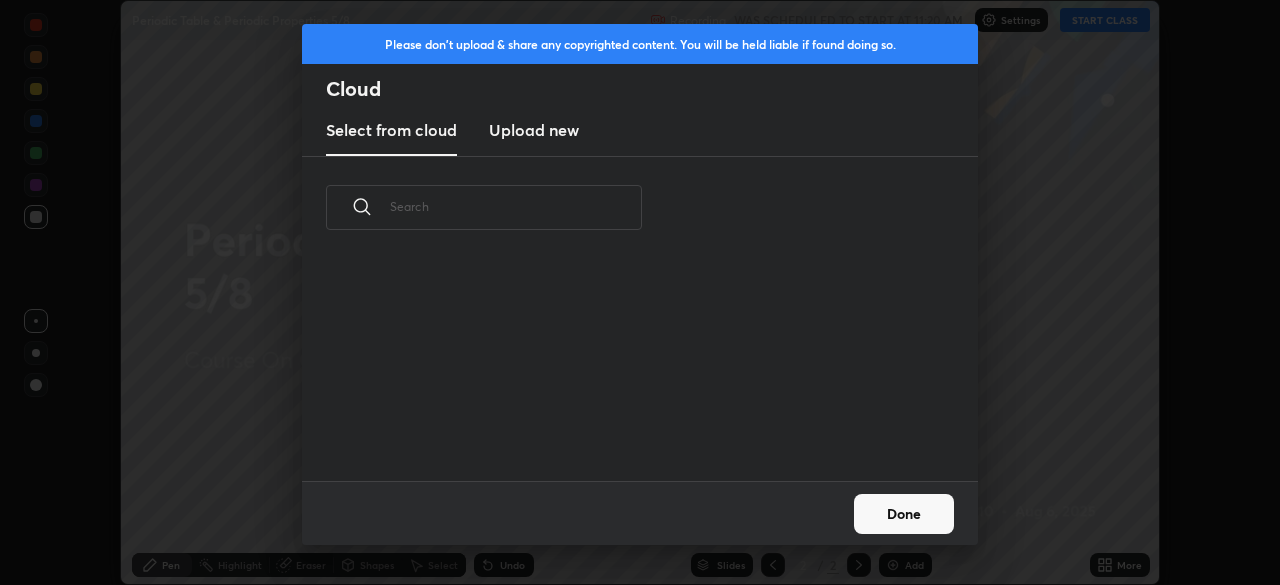 scroll, scrollTop: 6, scrollLeft: 11, axis: both 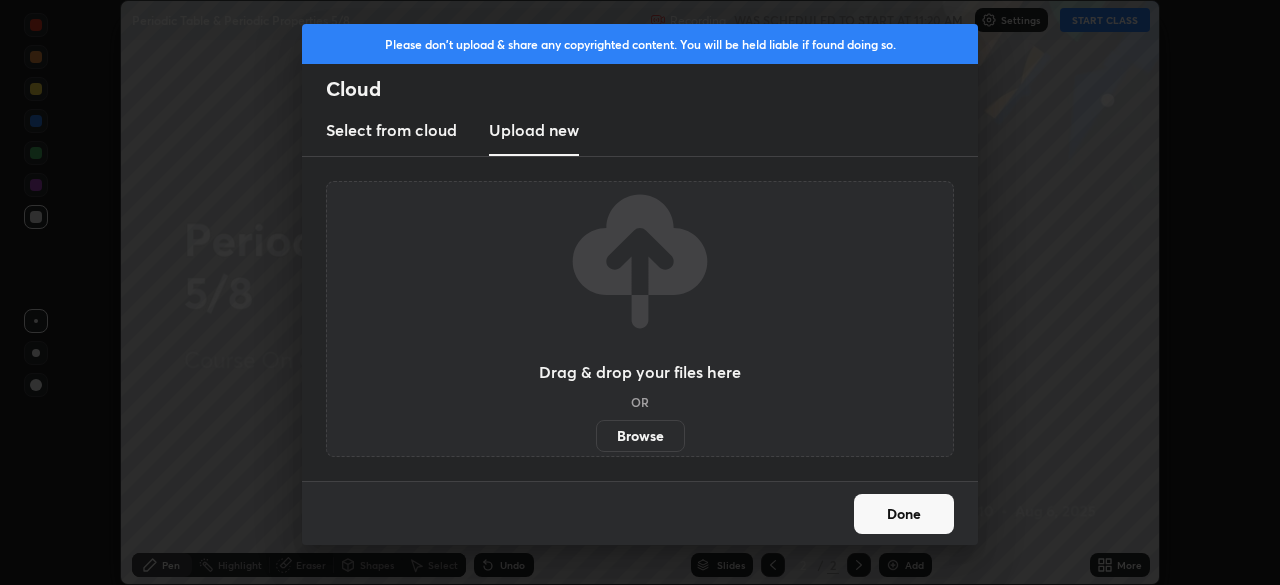 click on "Browse" at bounding box center [640, 436] 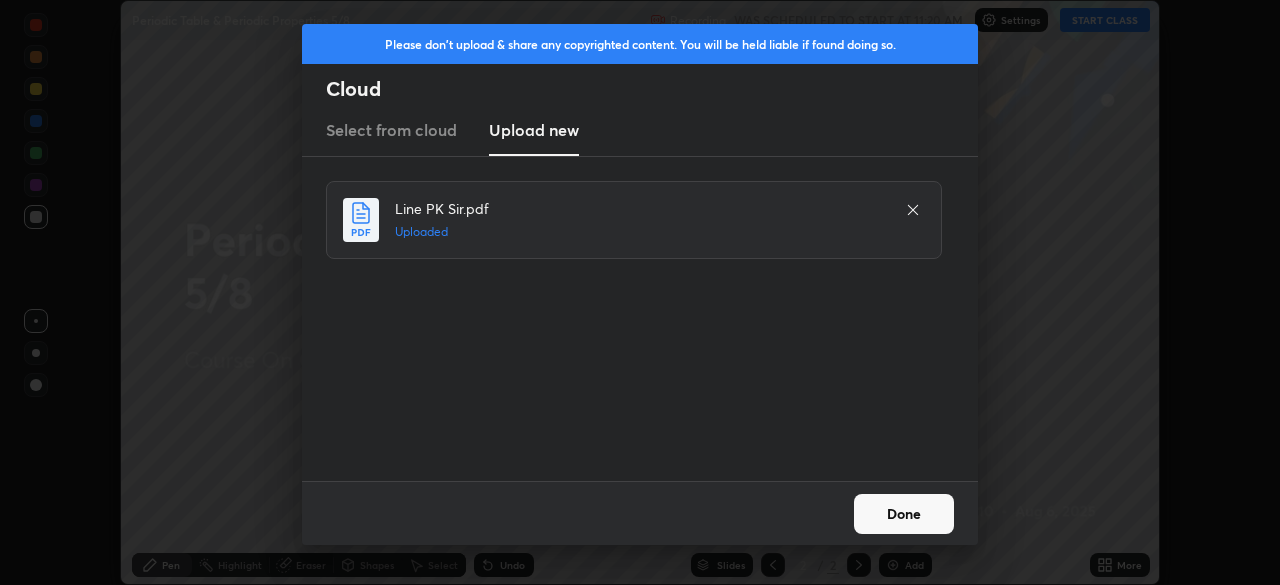 click on "Done" at bounding box center [904, 514] 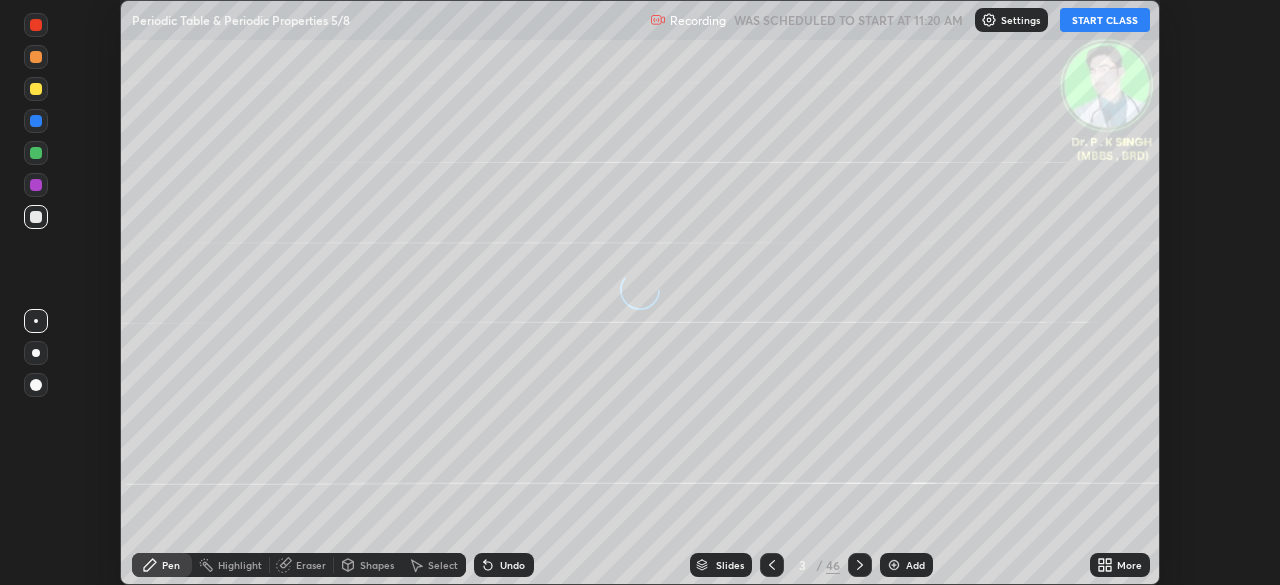 click 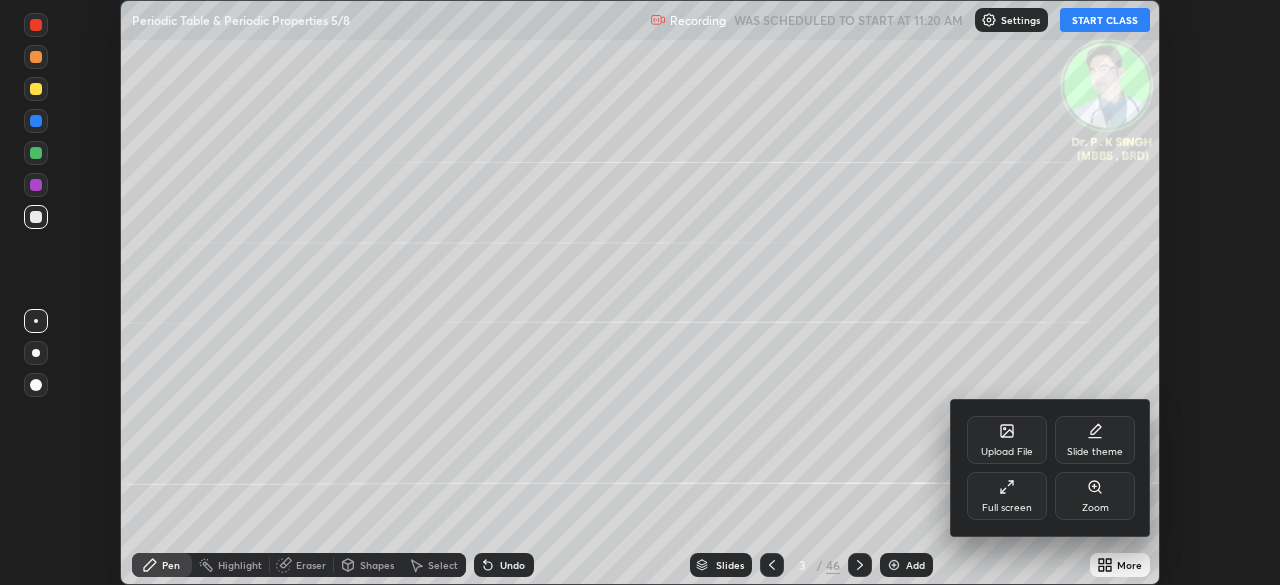 click 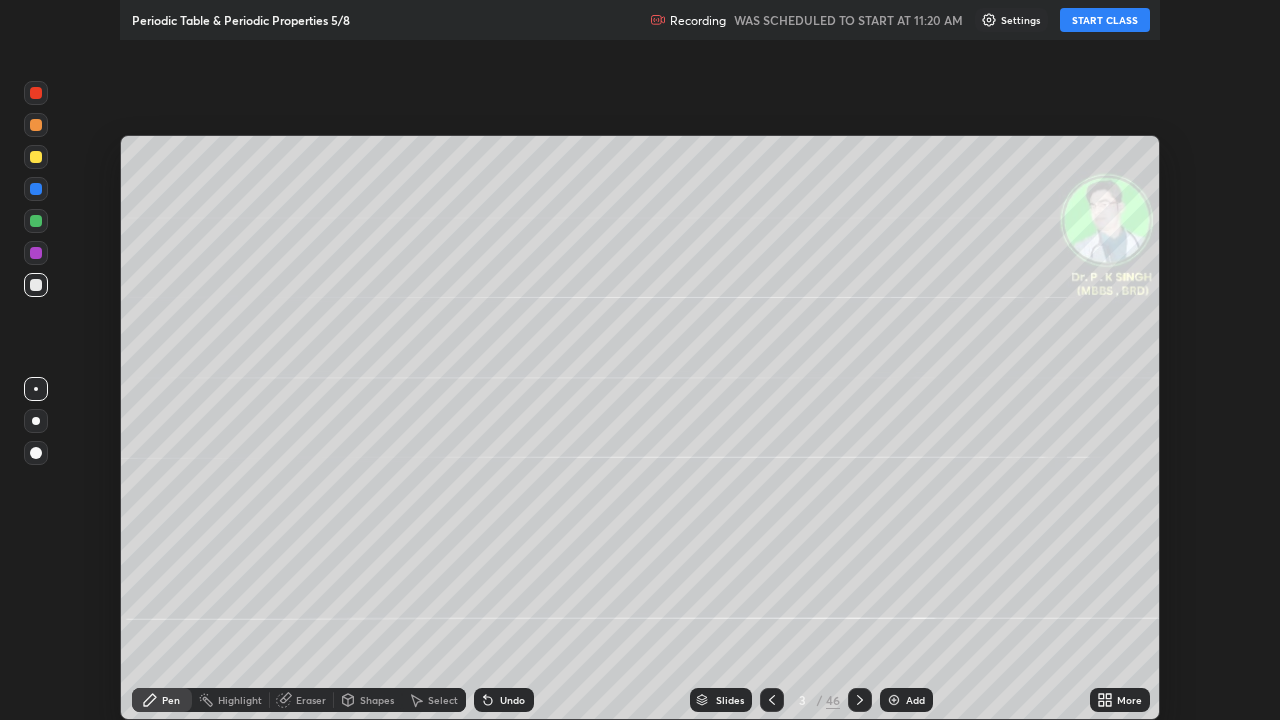 scroll, scrollTop: 99280, scrollLeft: 98720, axis: both 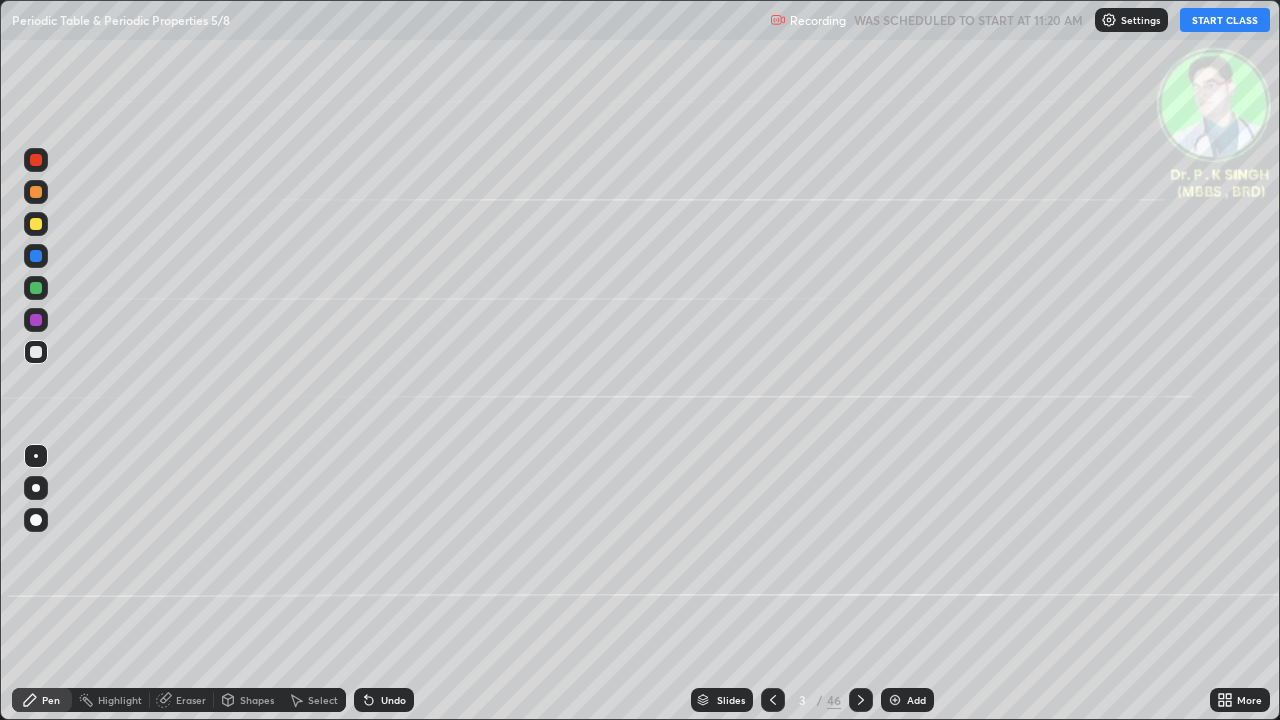 click on "START CLASS" at bounding box center (1225, 20) 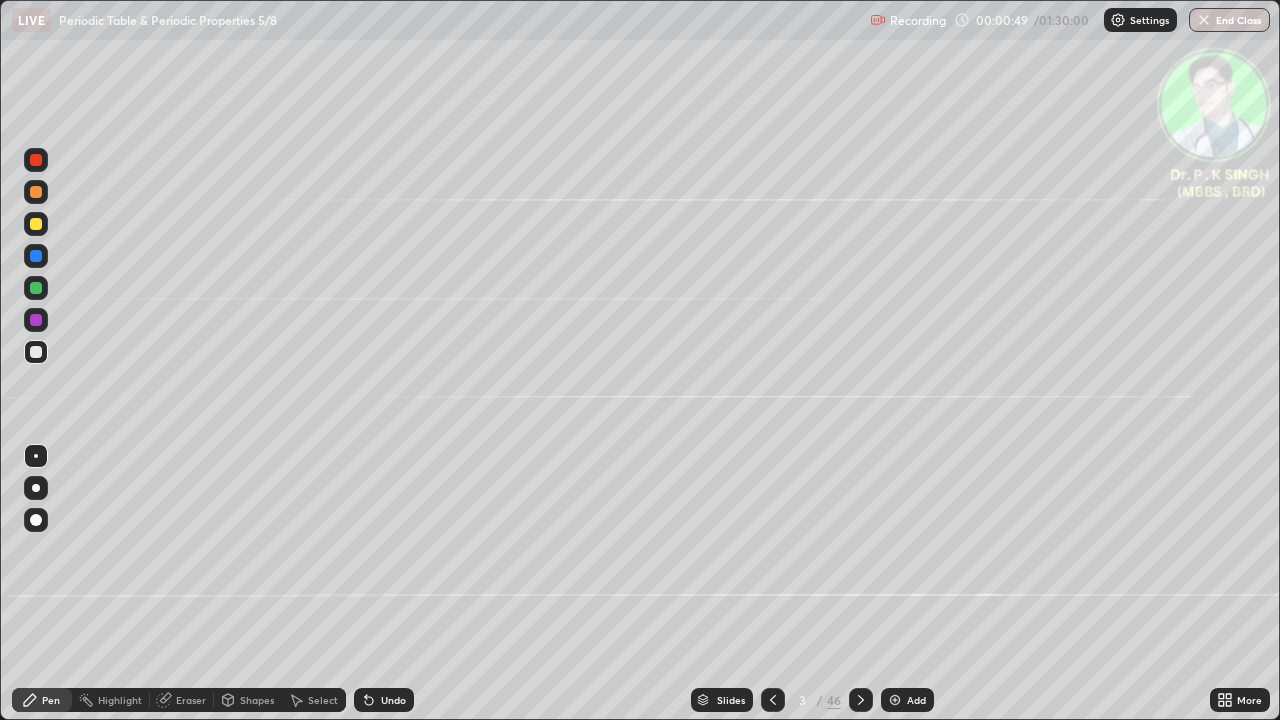 click at bounding box center [36, 288] 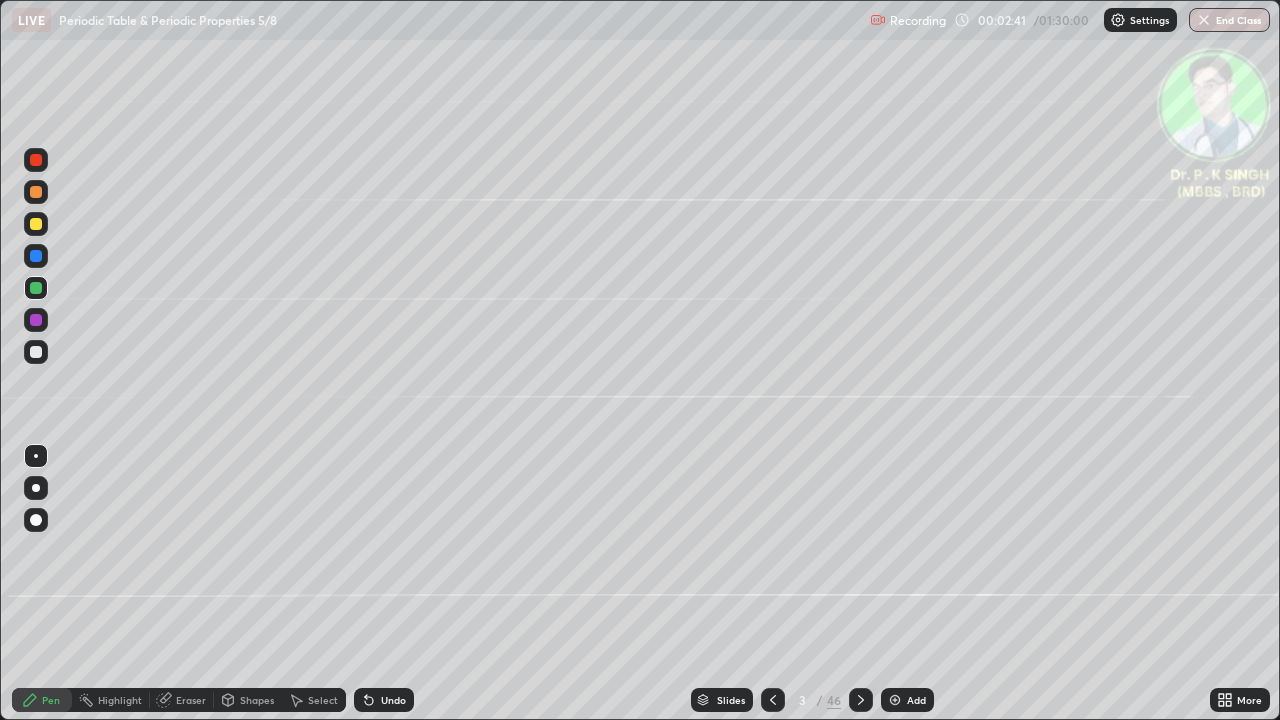 click 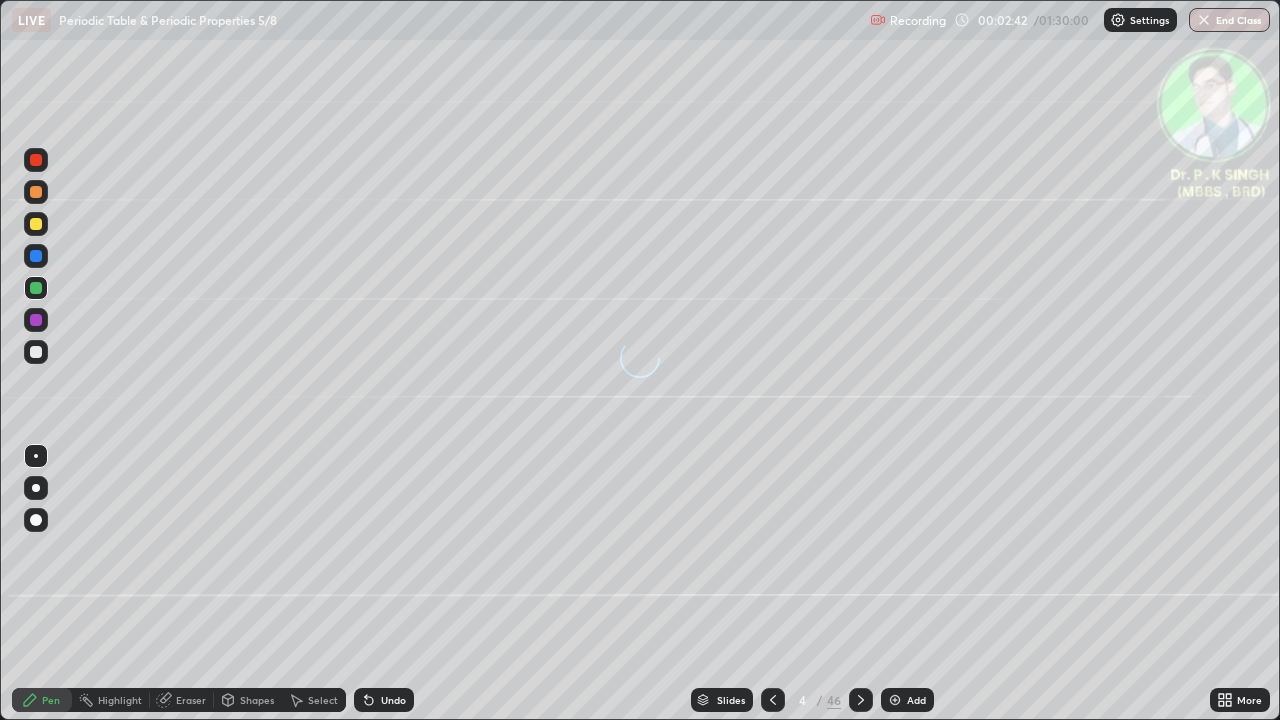click at bounding box center (36, 256) 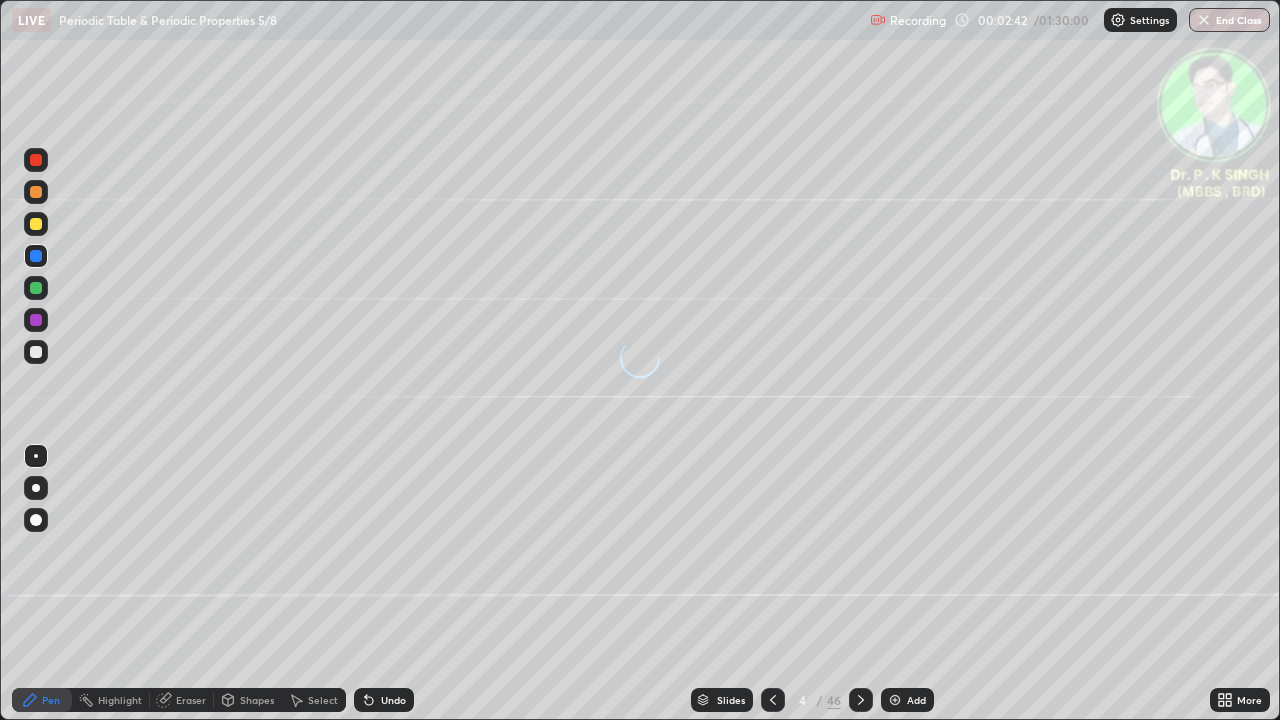 click at bounding box center (36, 224) 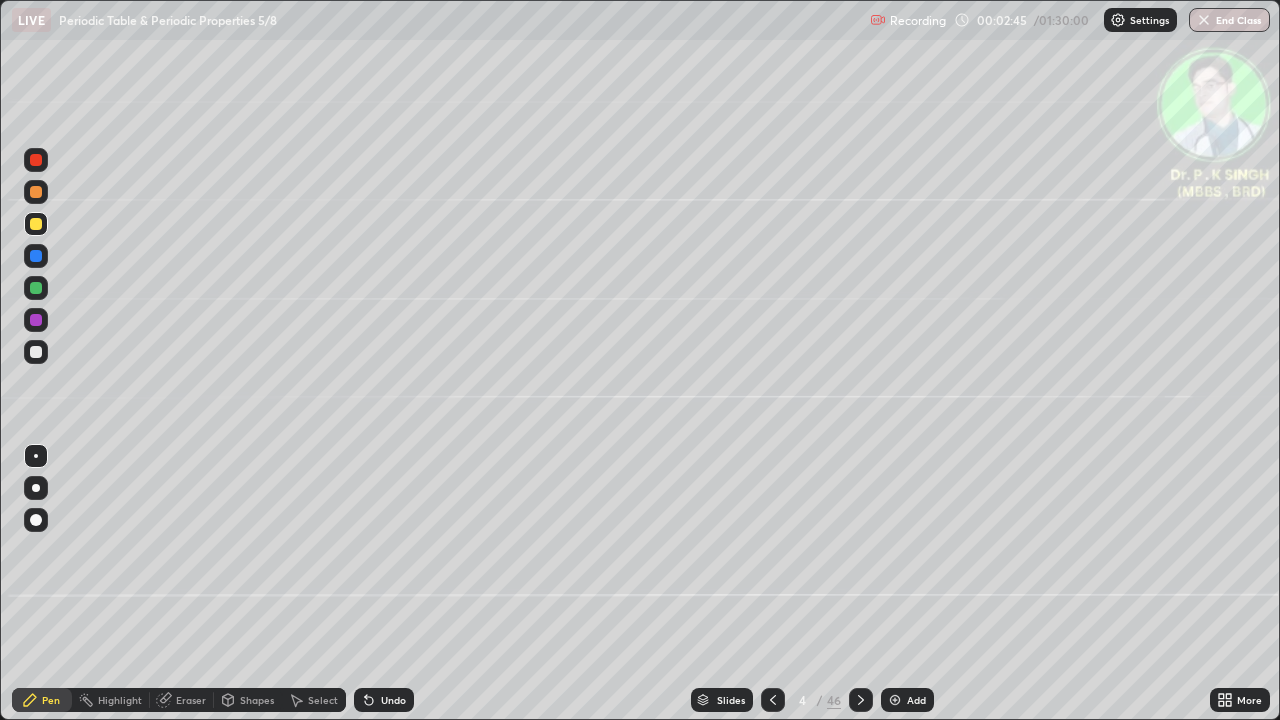click 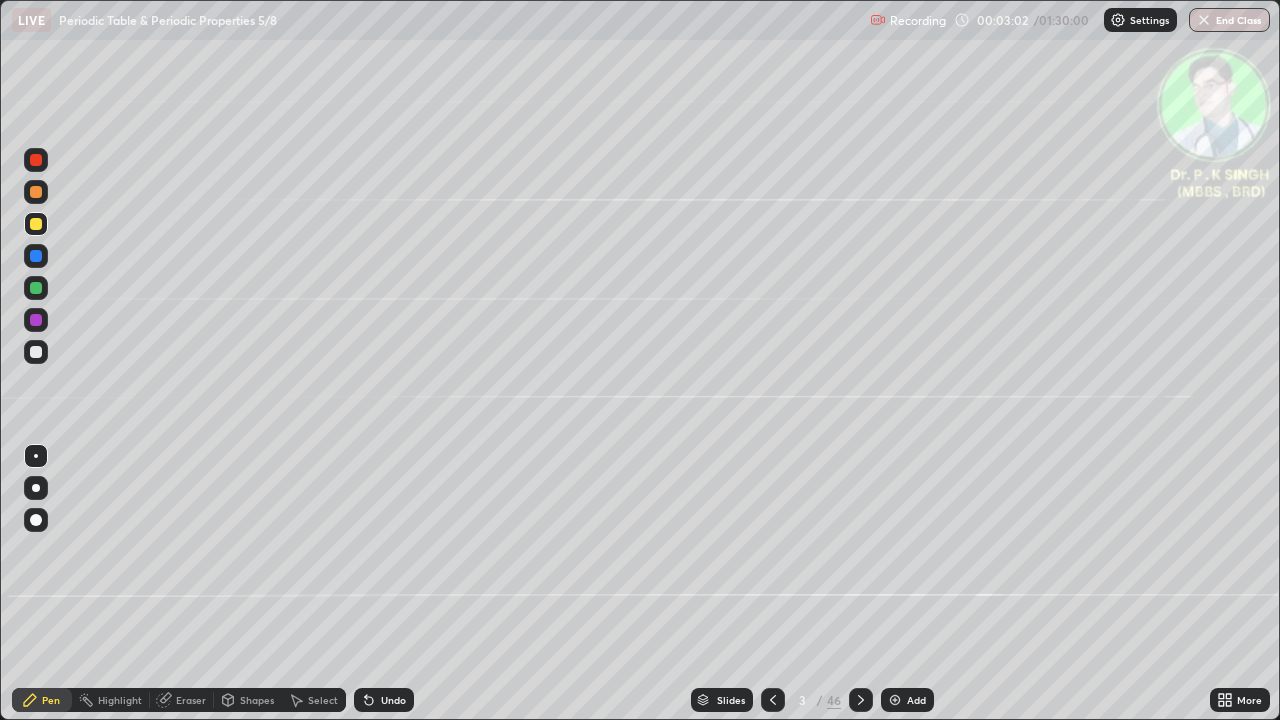 click 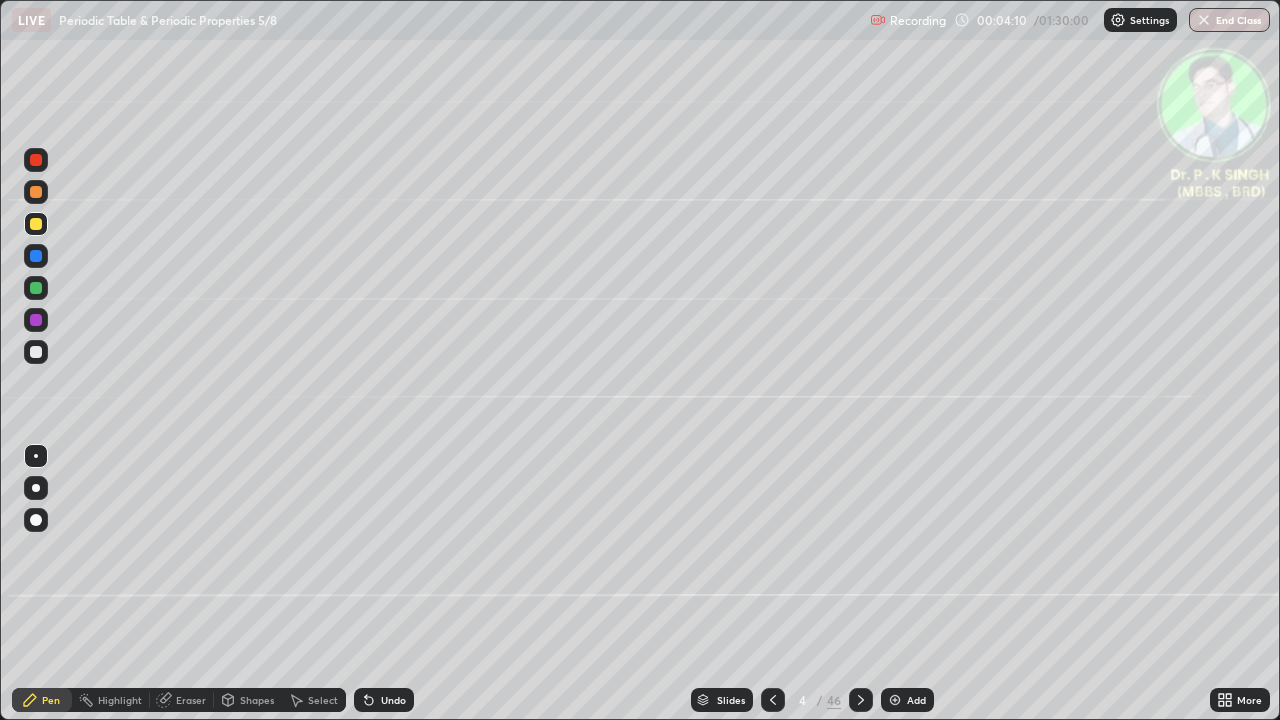 click 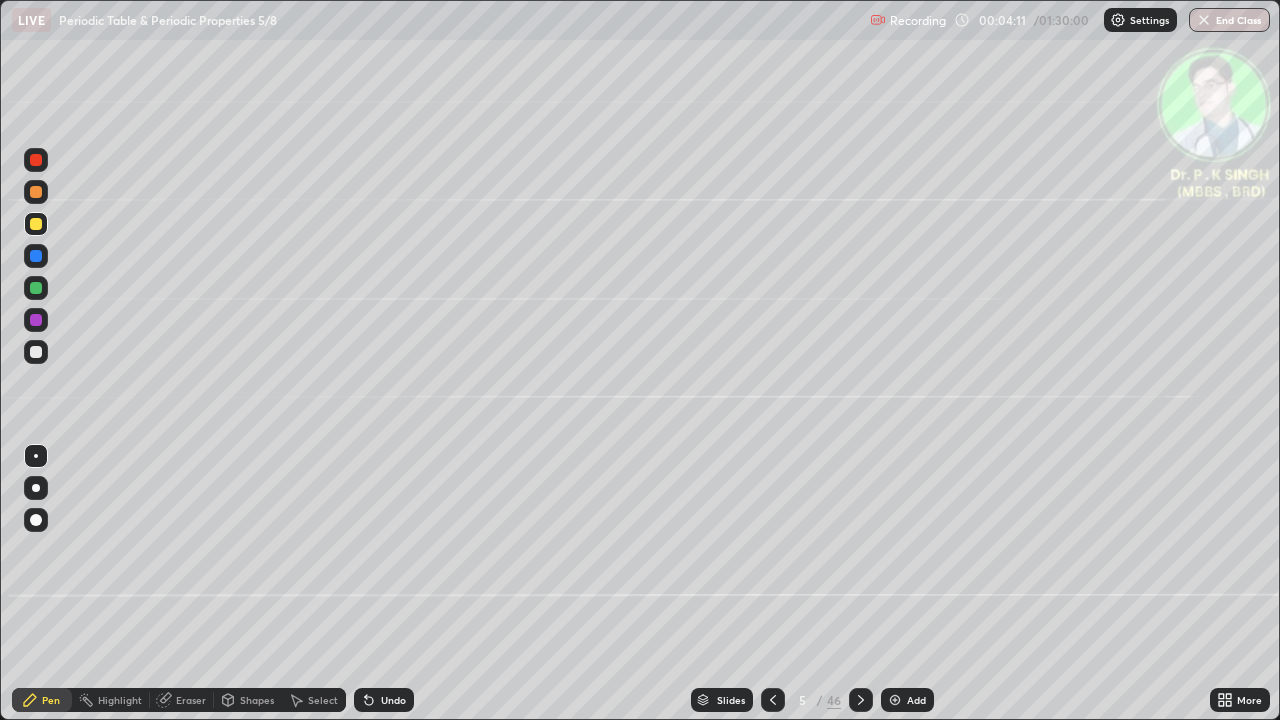 click at bounding box center (36, 256) 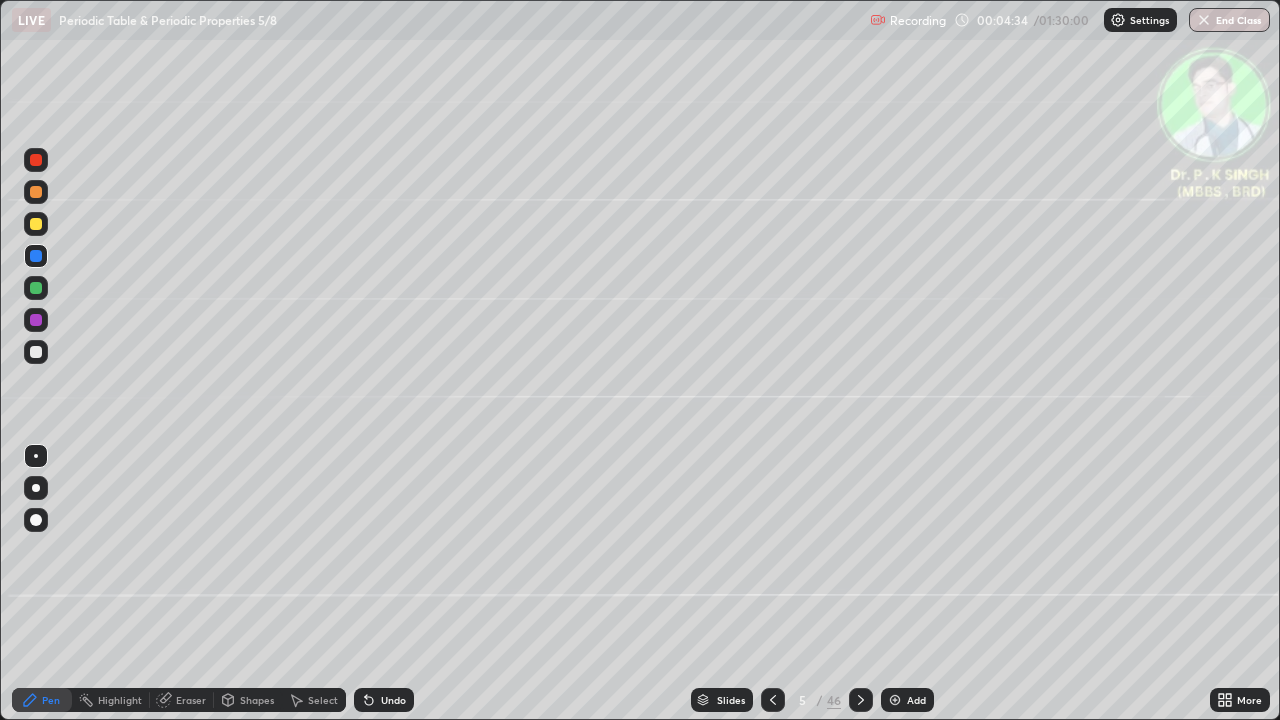 click at bounding box center (36, 224) 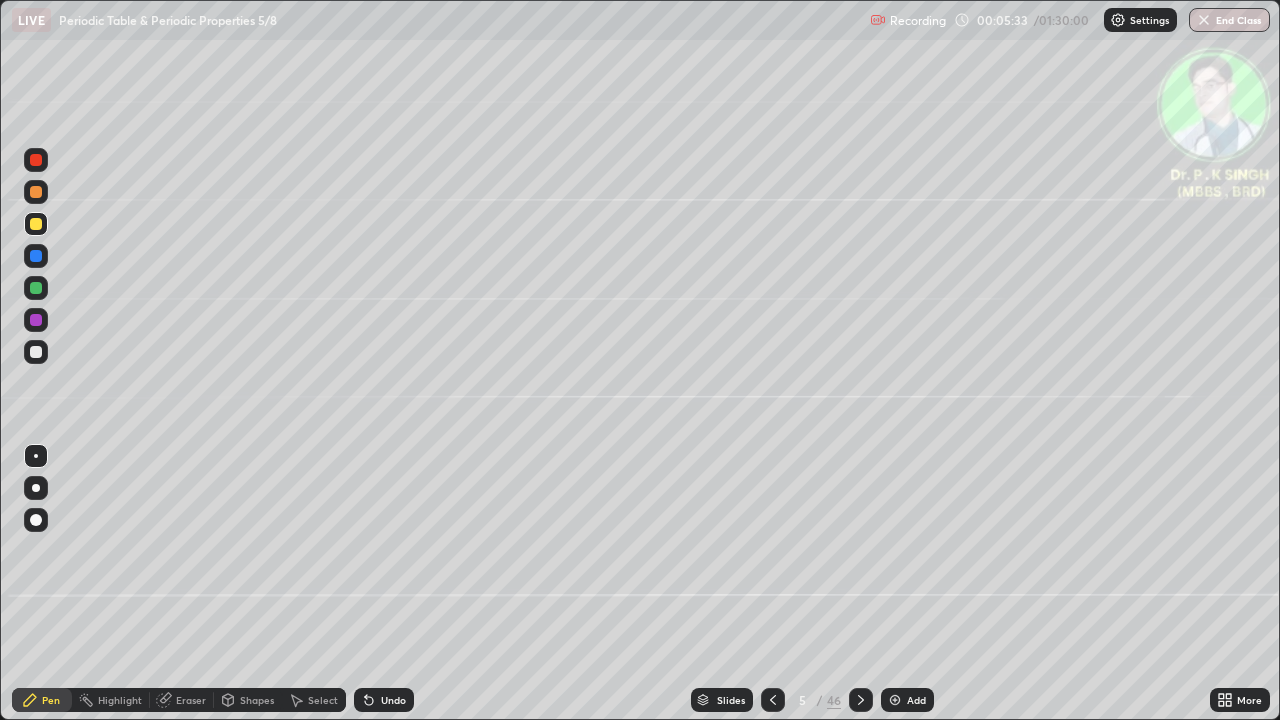 click 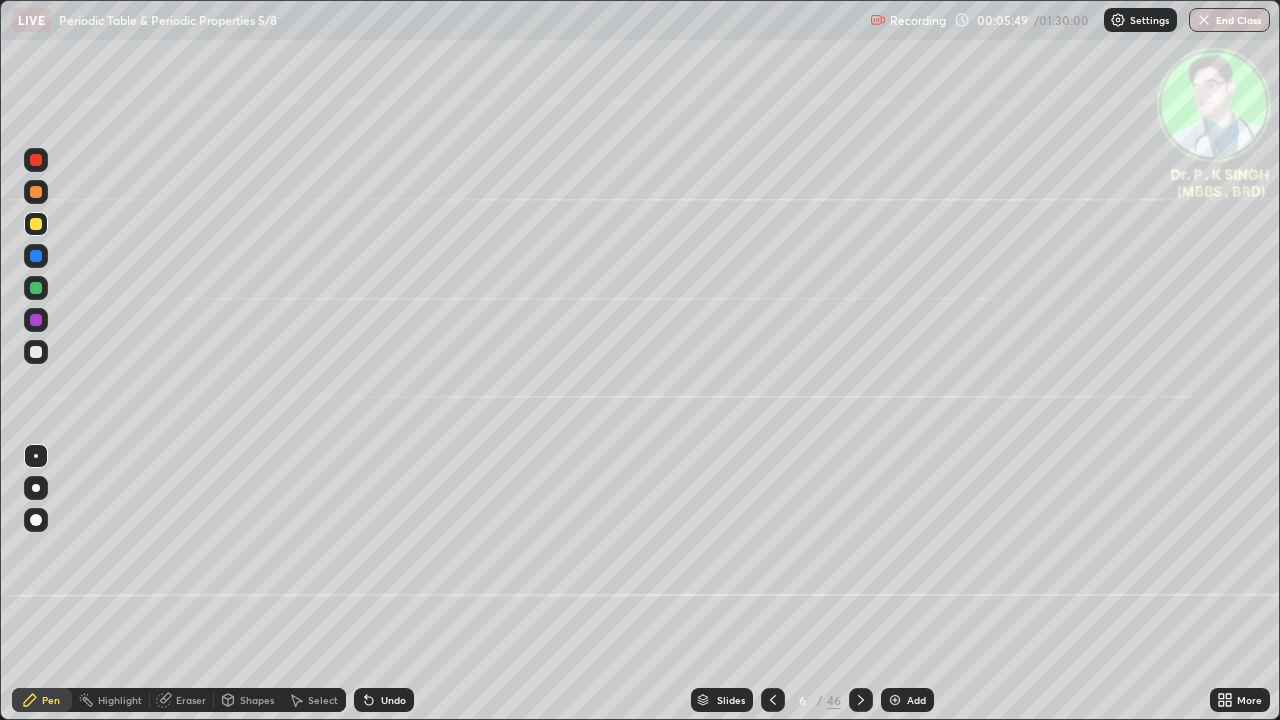 click 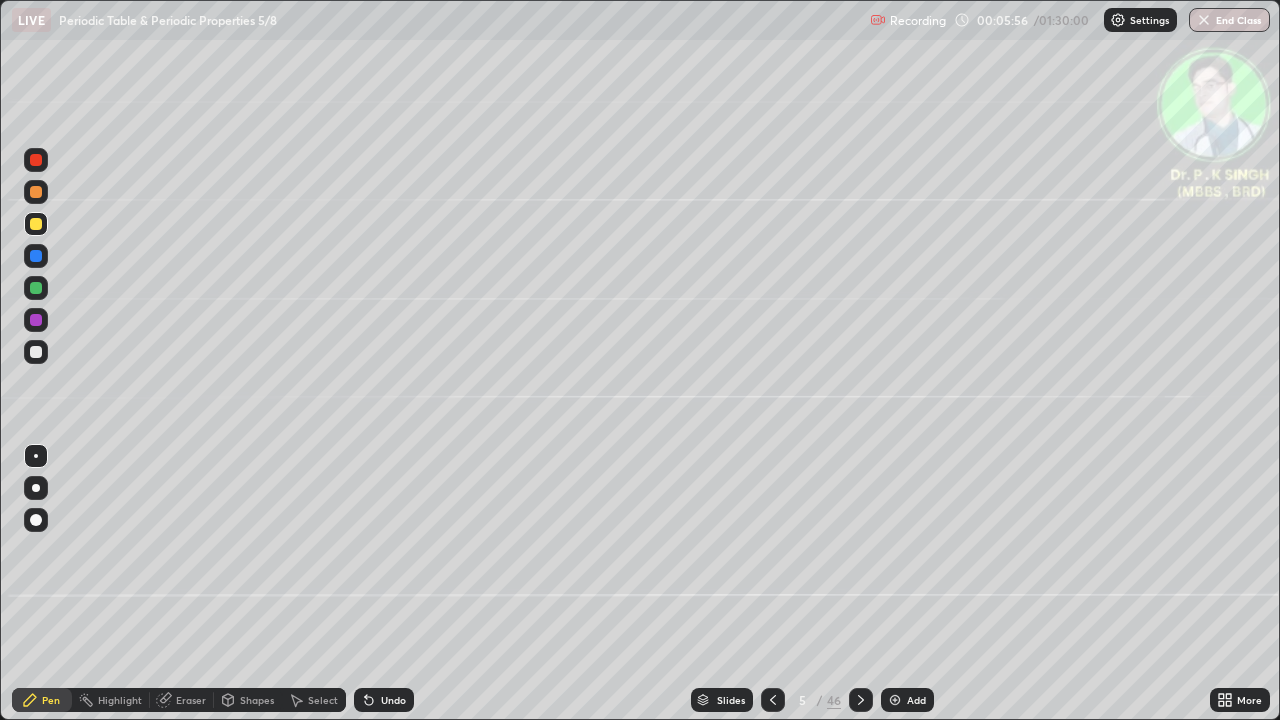 click 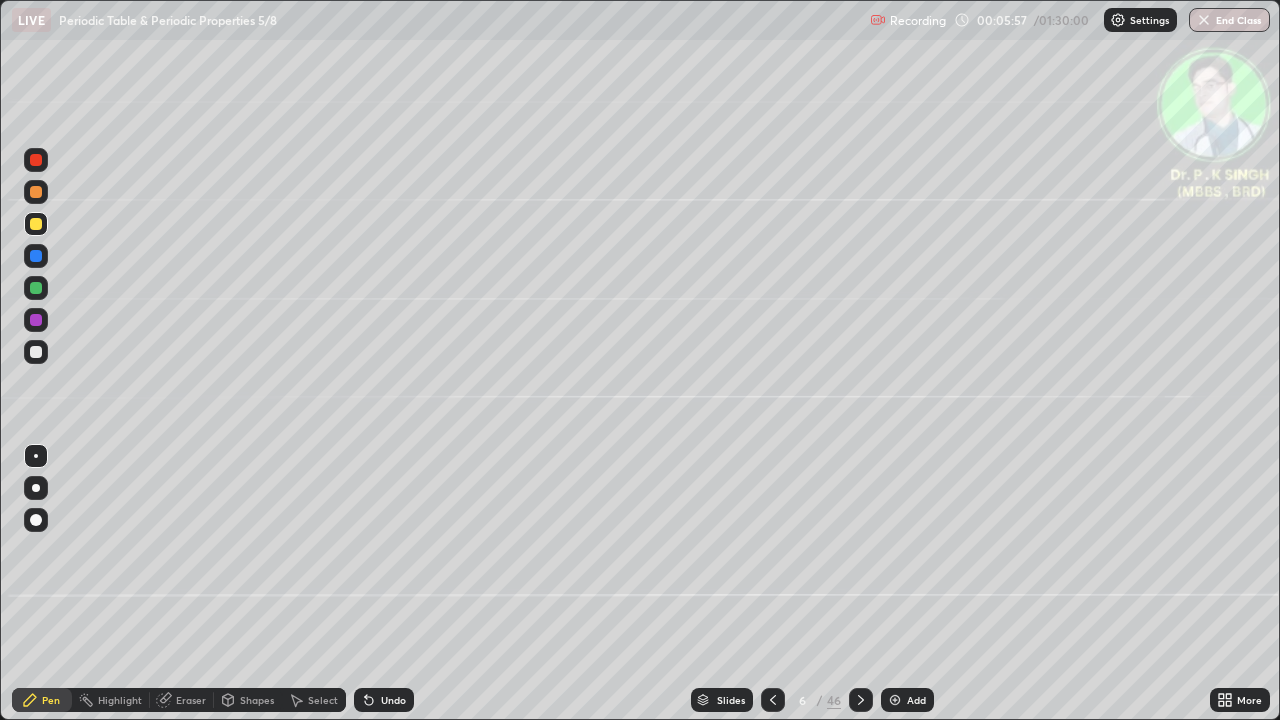 click on "Eraser" at bounding box center [182, 700] 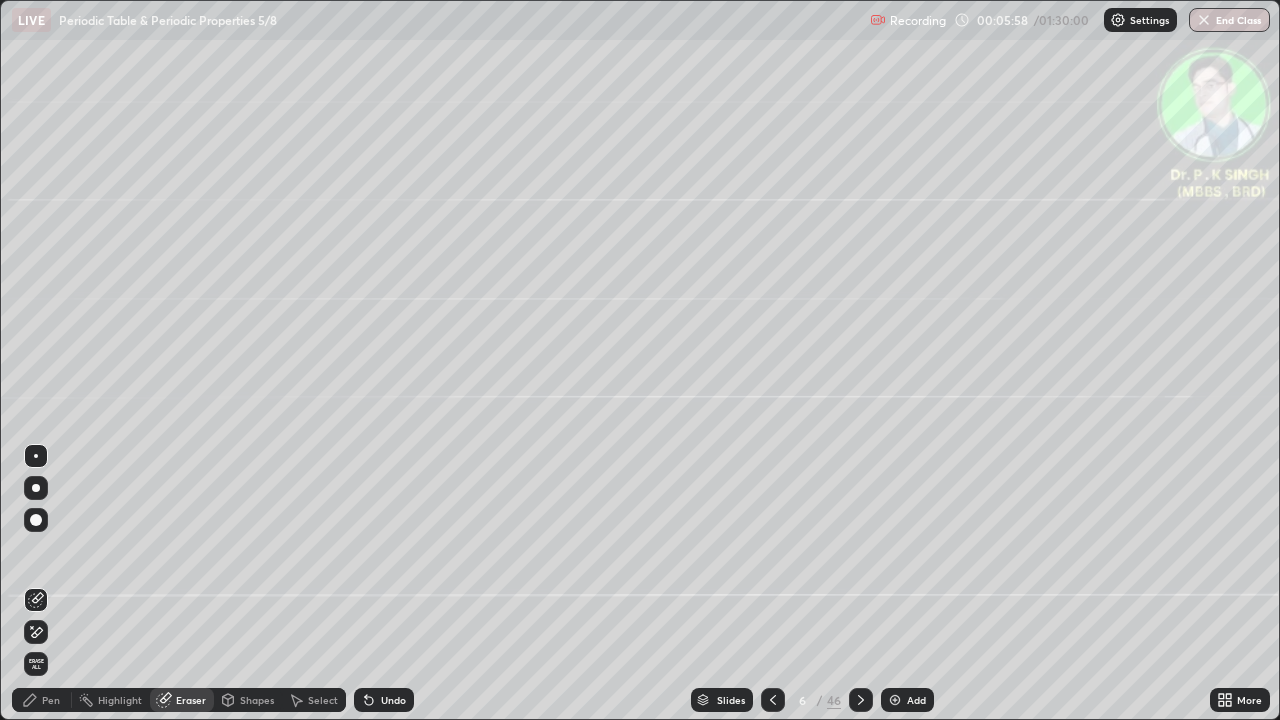 click on "Erase all" at bounding box center (36, 664) 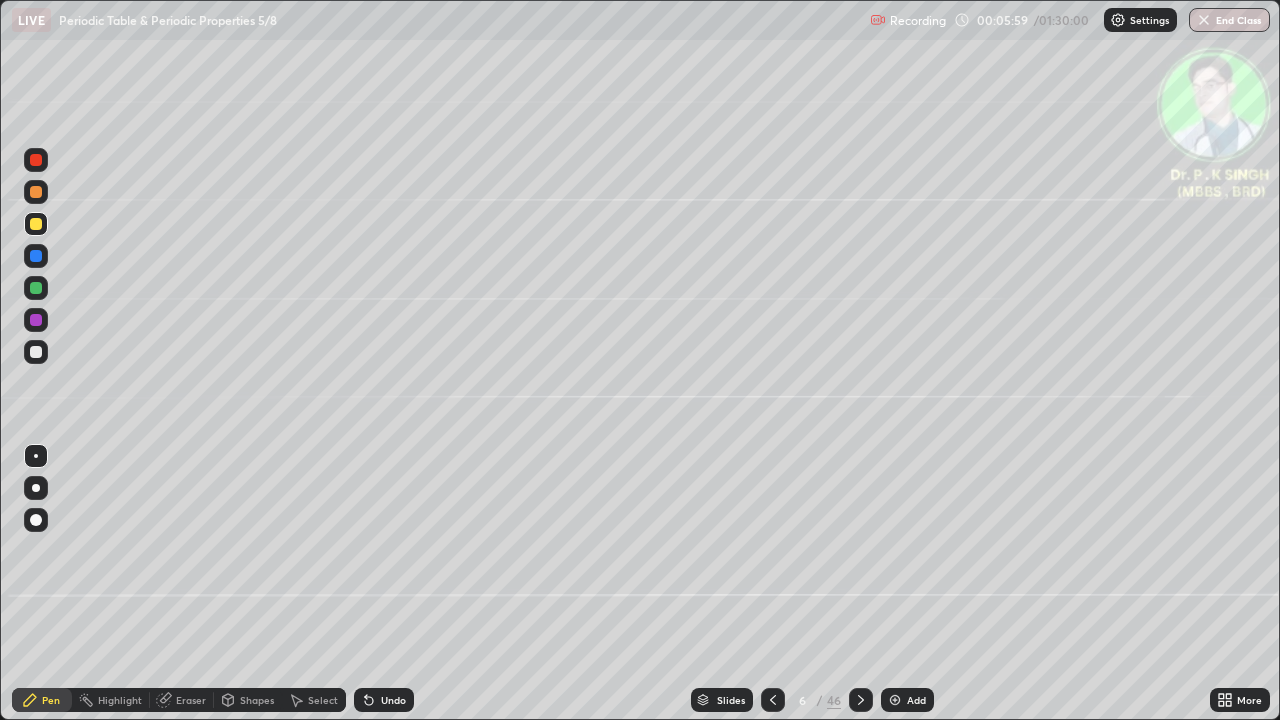 click on "Pen" at bounding box center (42, 700) 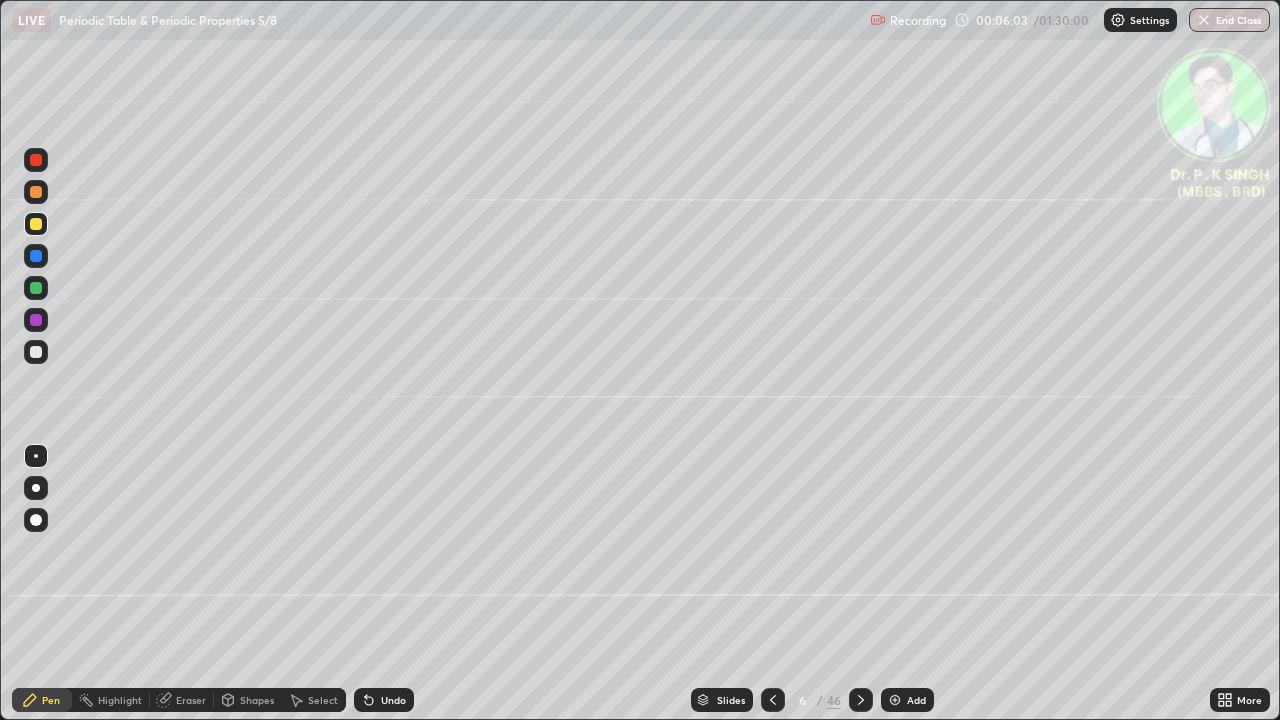 click at bounding box center [36, 224] 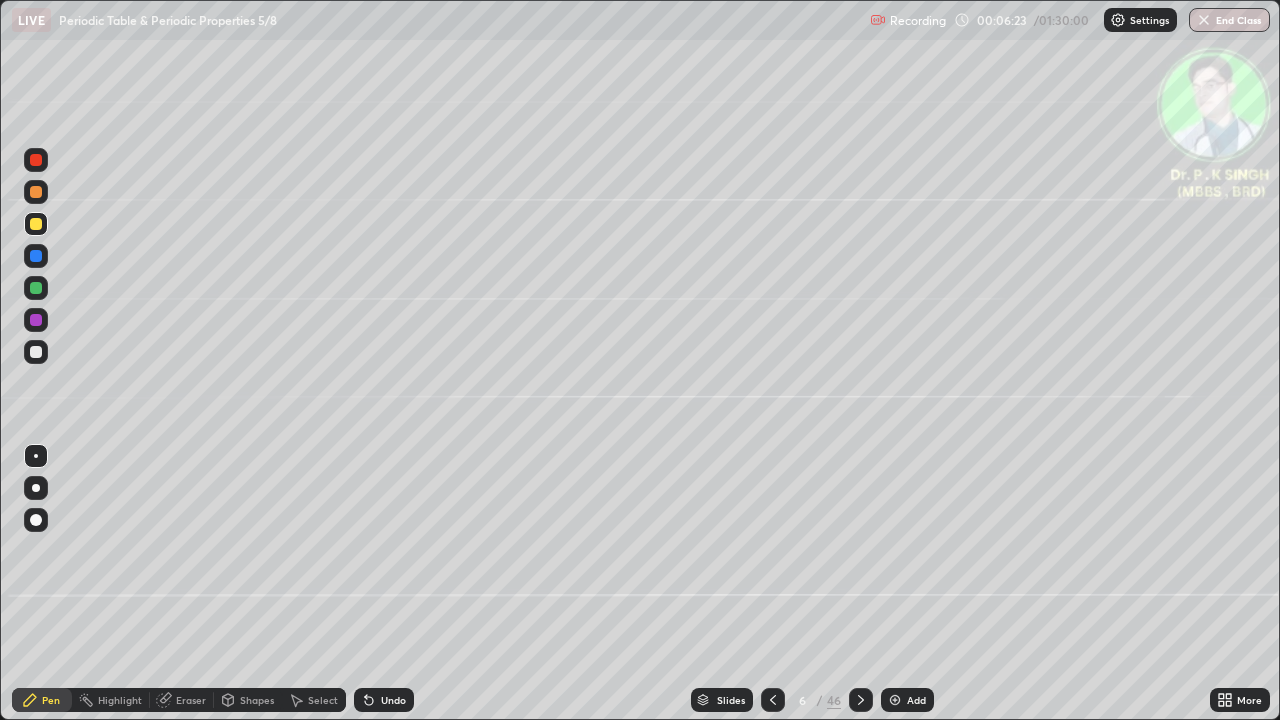 click at bounding box center [36, 224] 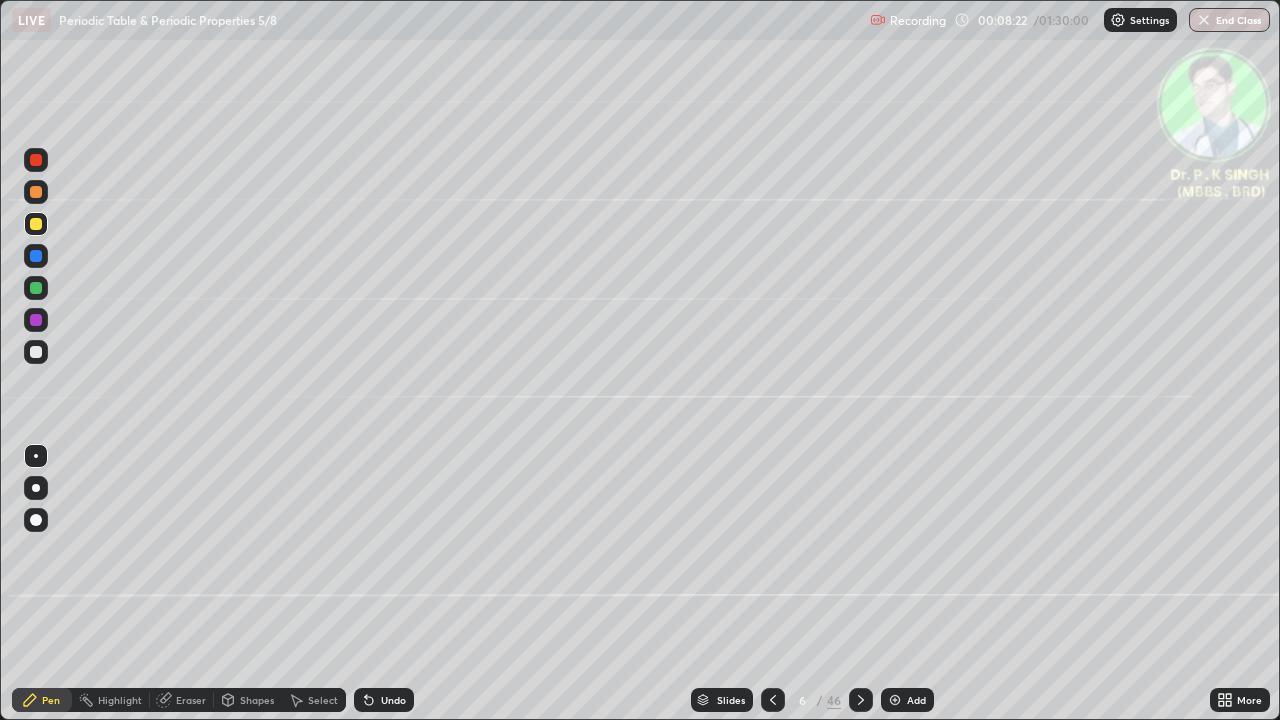 click 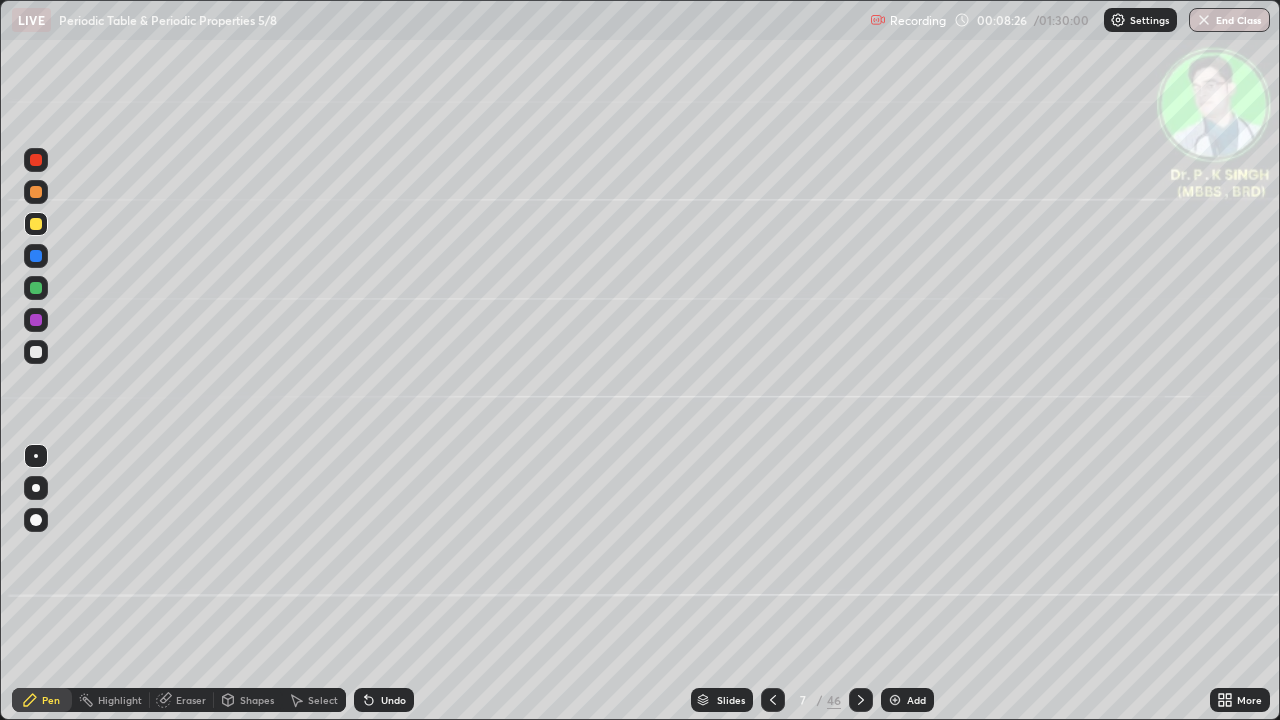click at bounding box center (36, 224) 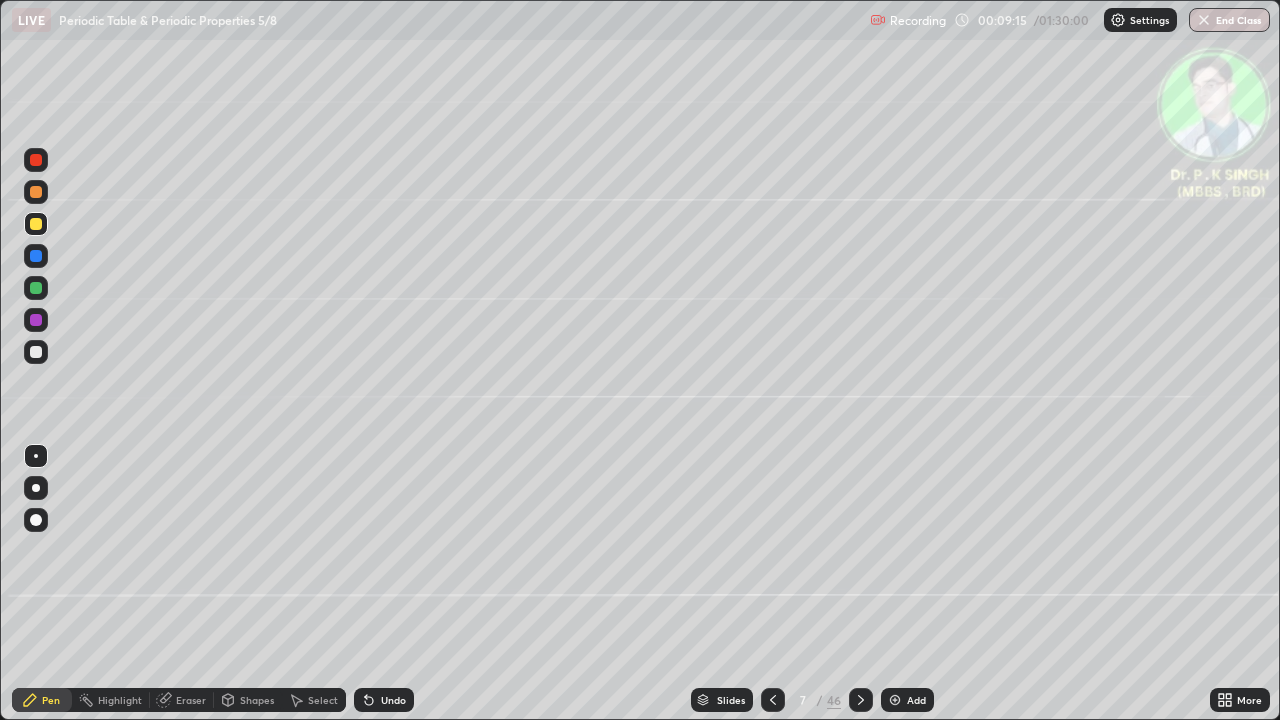 click 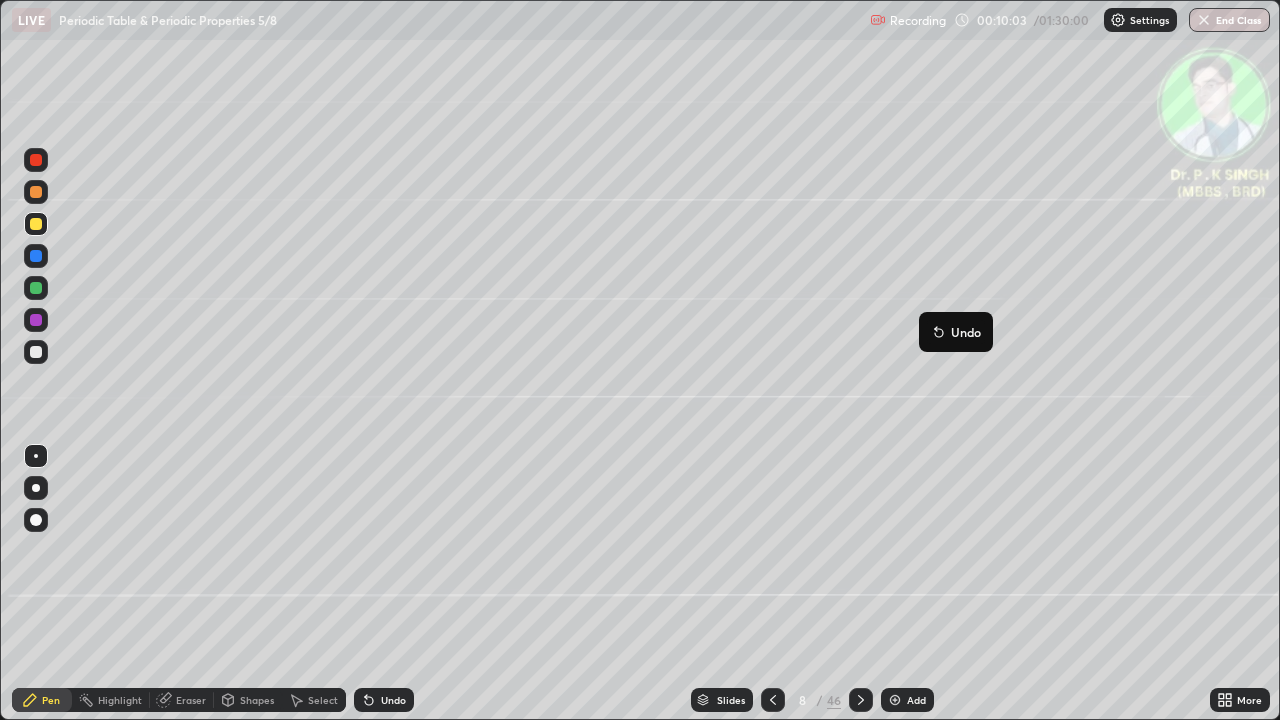 click 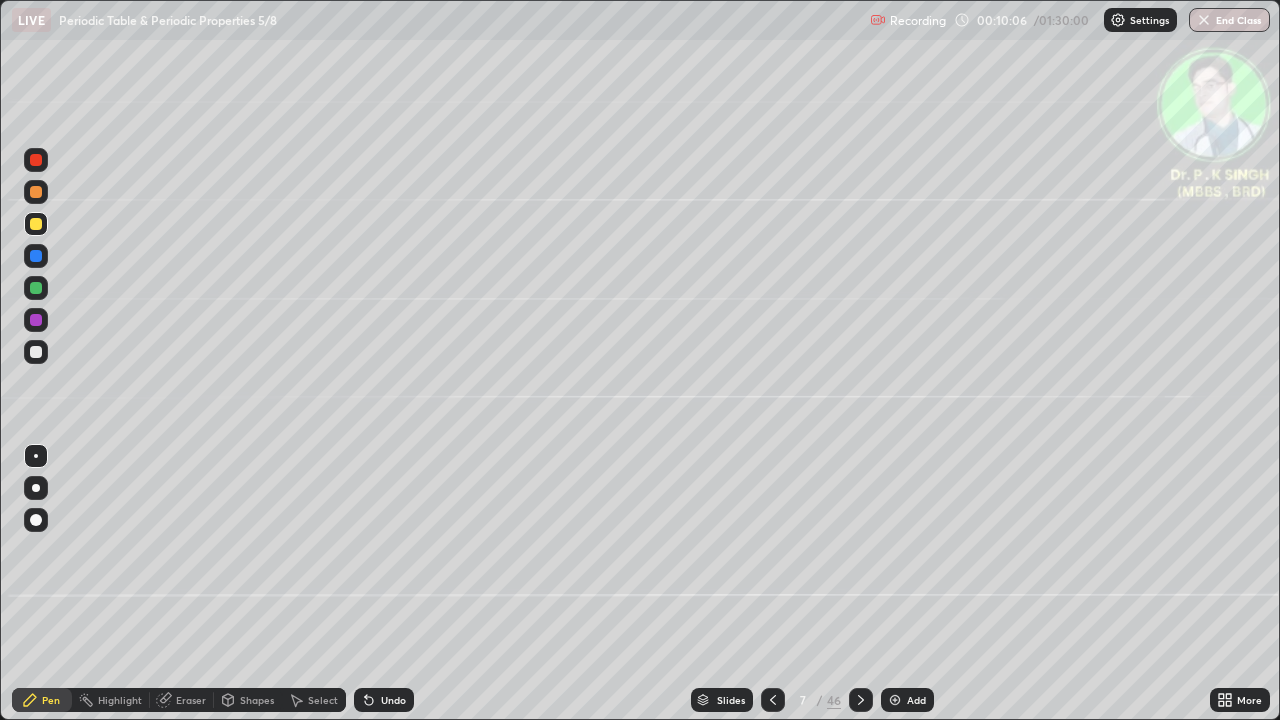 click 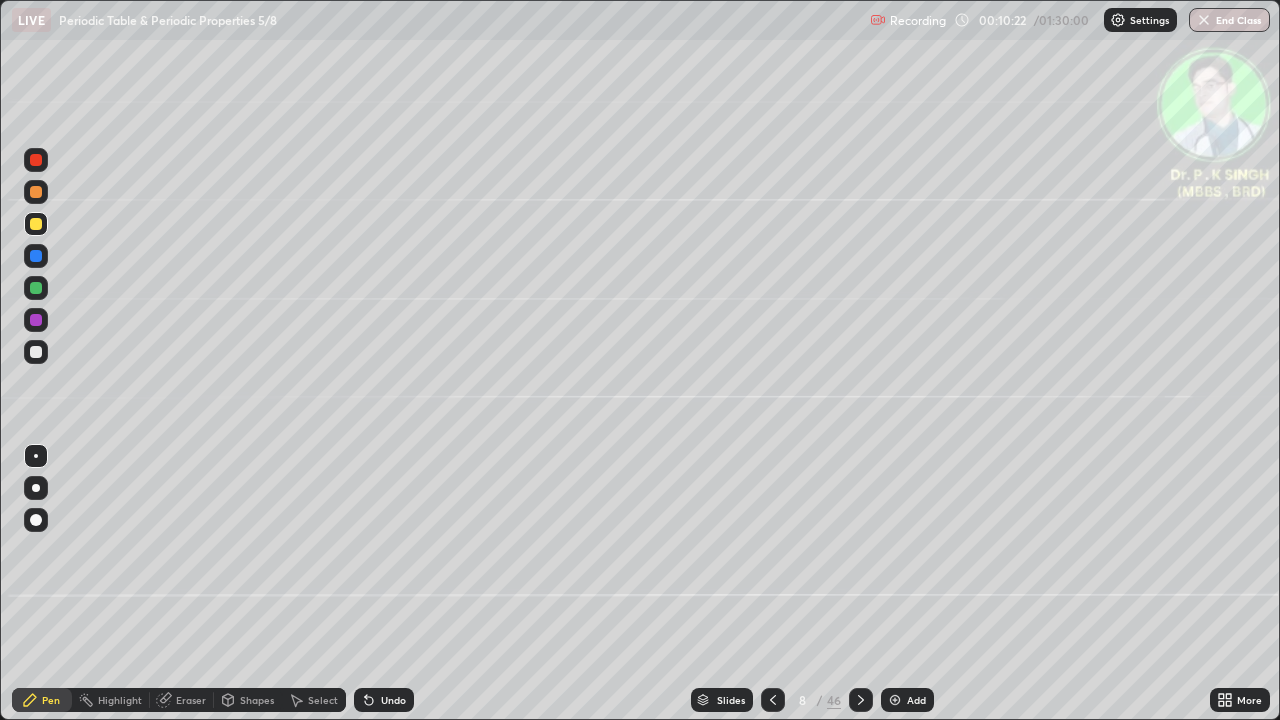 click 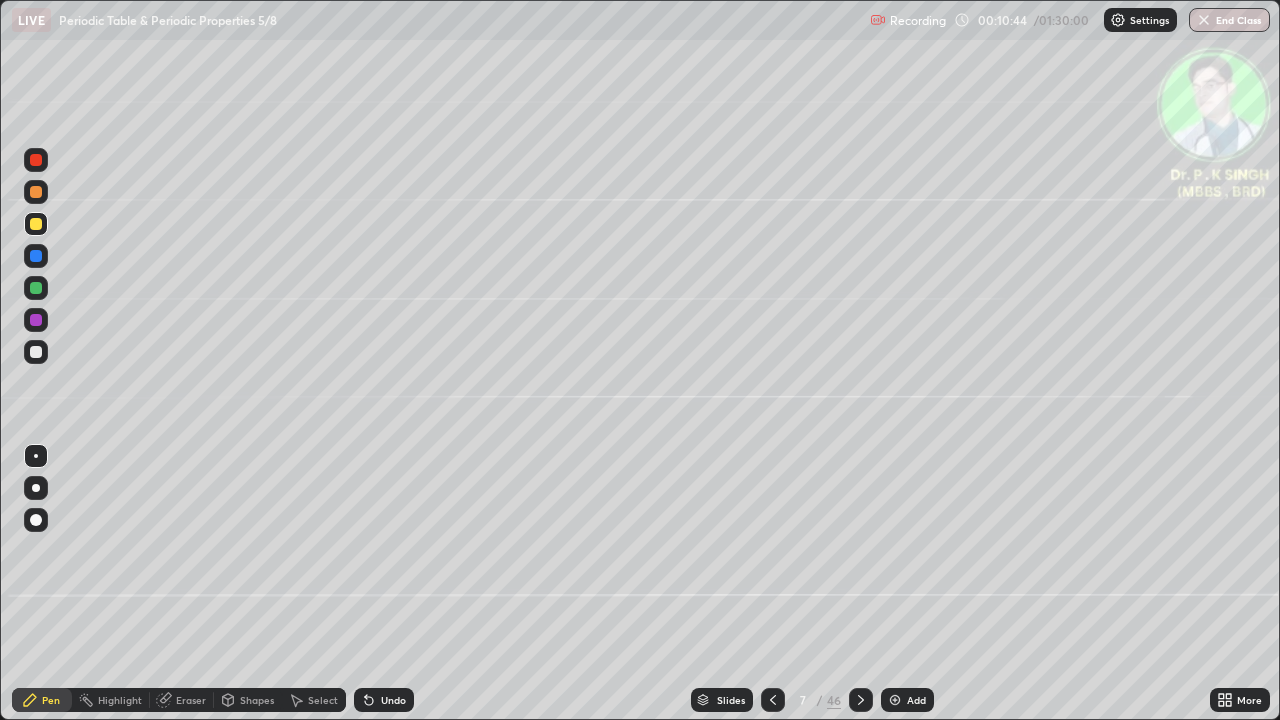 click 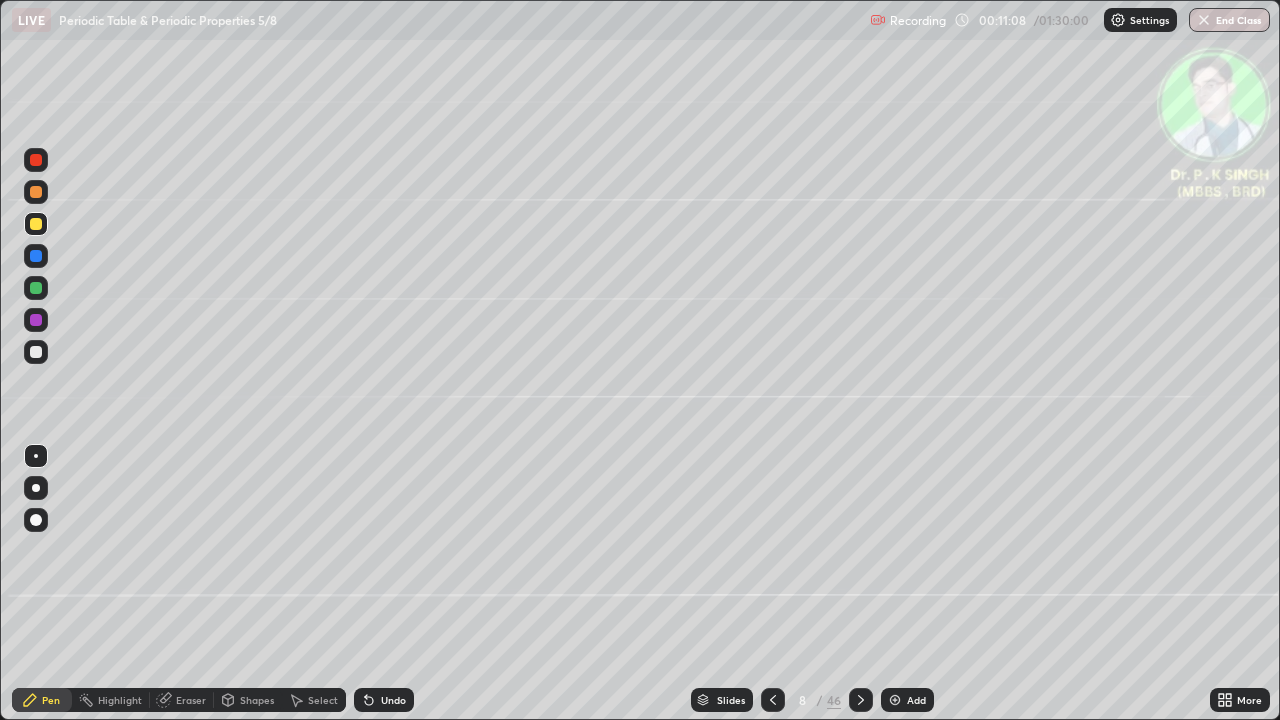 click 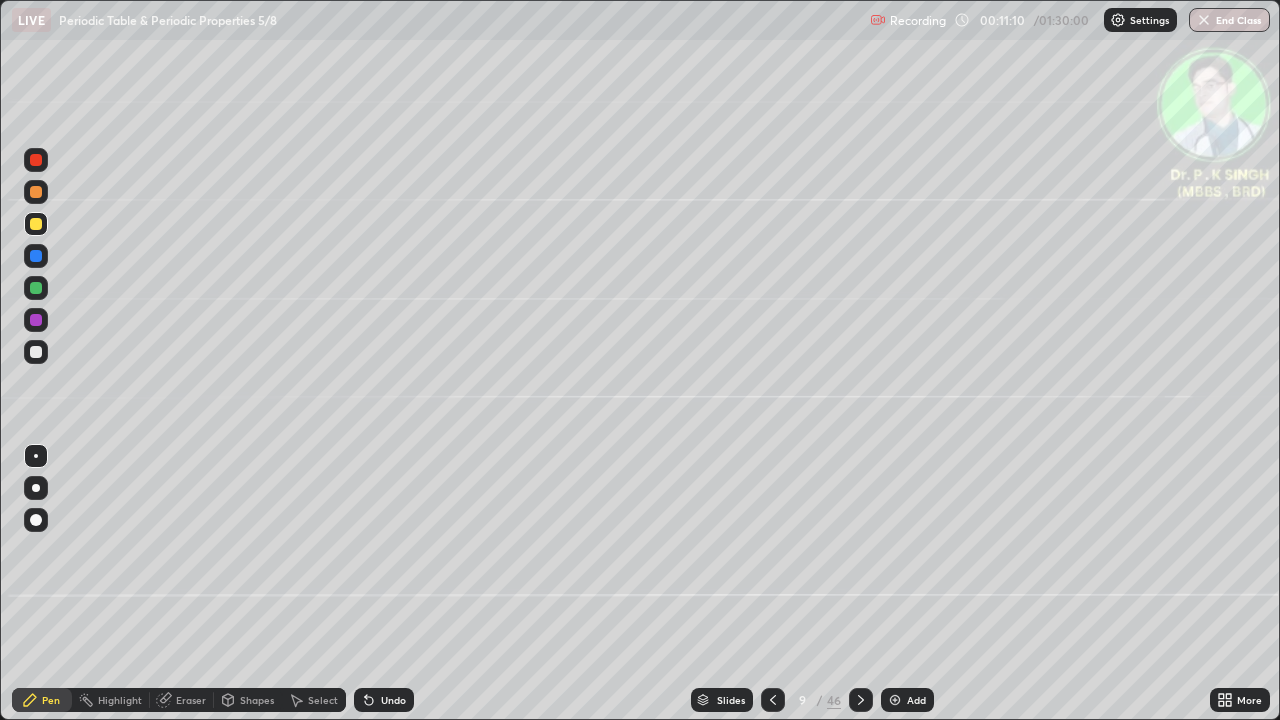 click at bounding box center (36, 288) 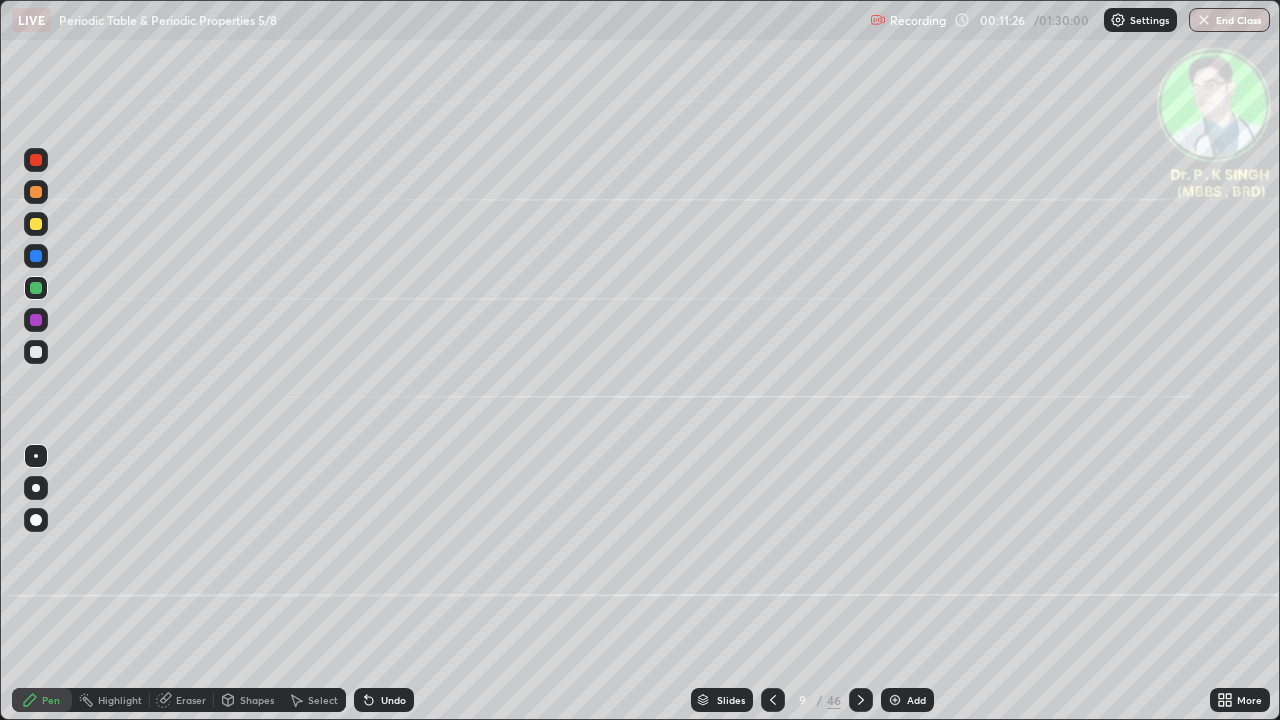 click at bounding box center (36, 224) 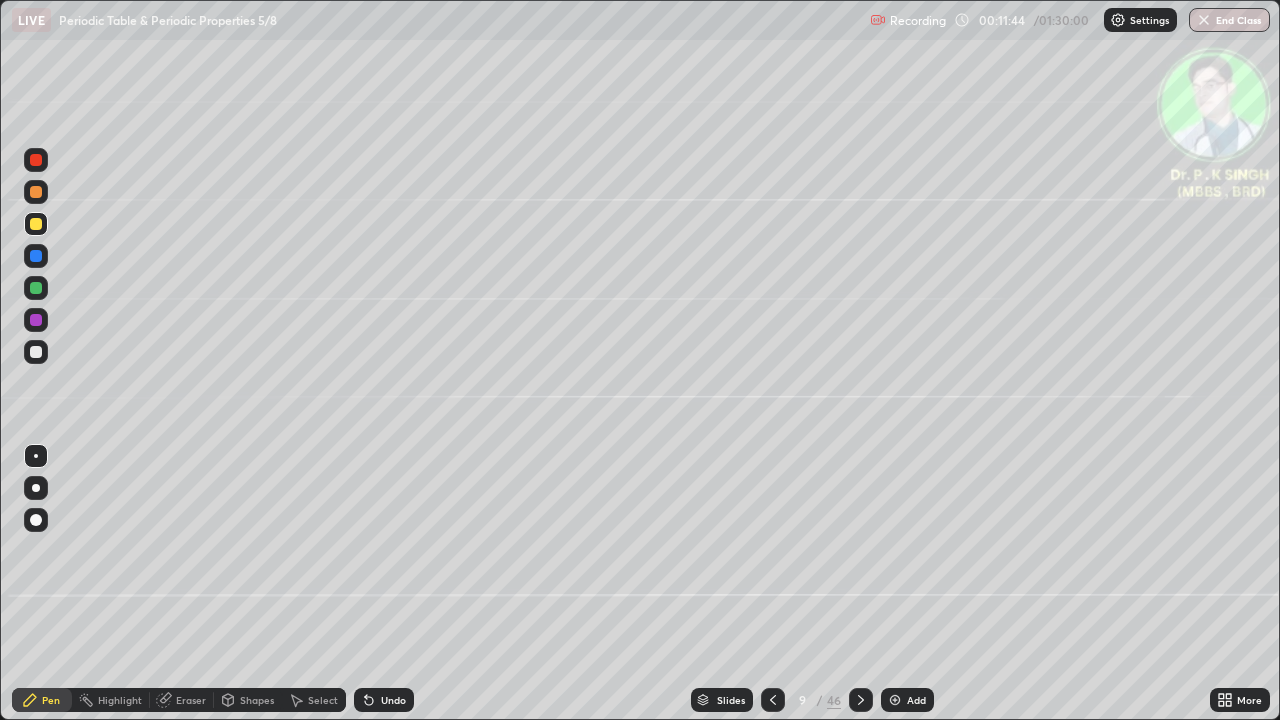 click 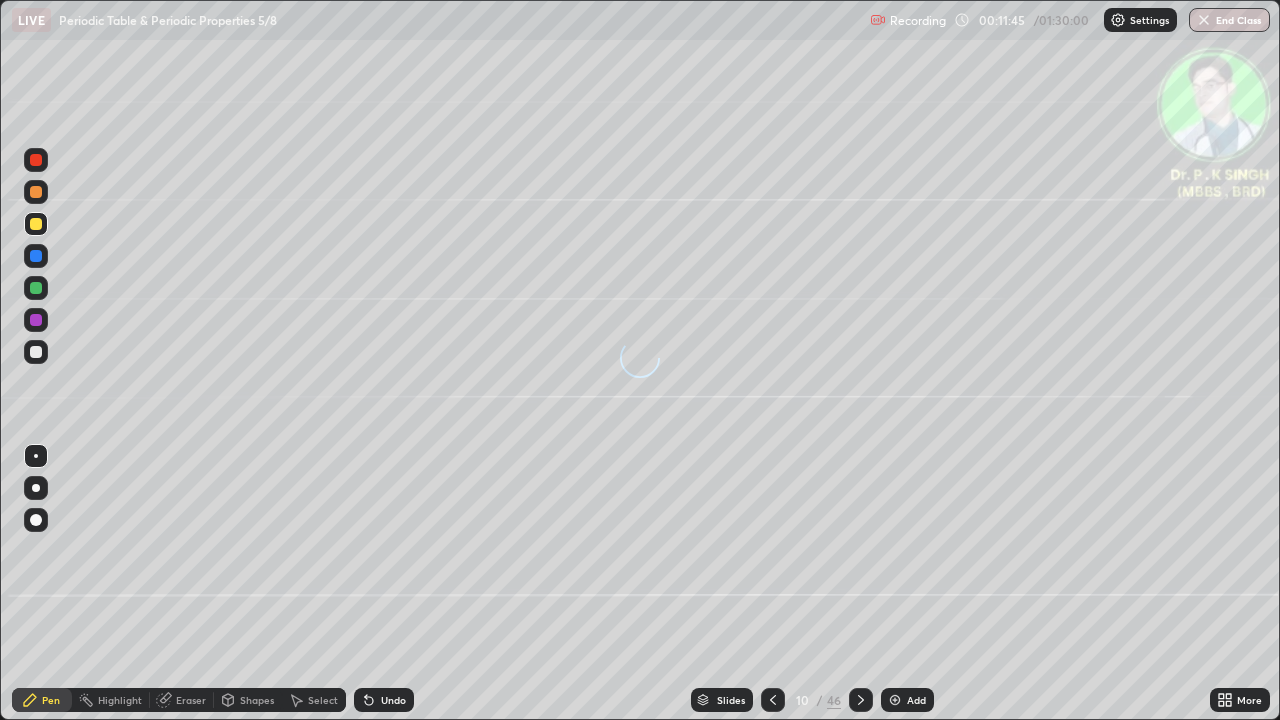 click 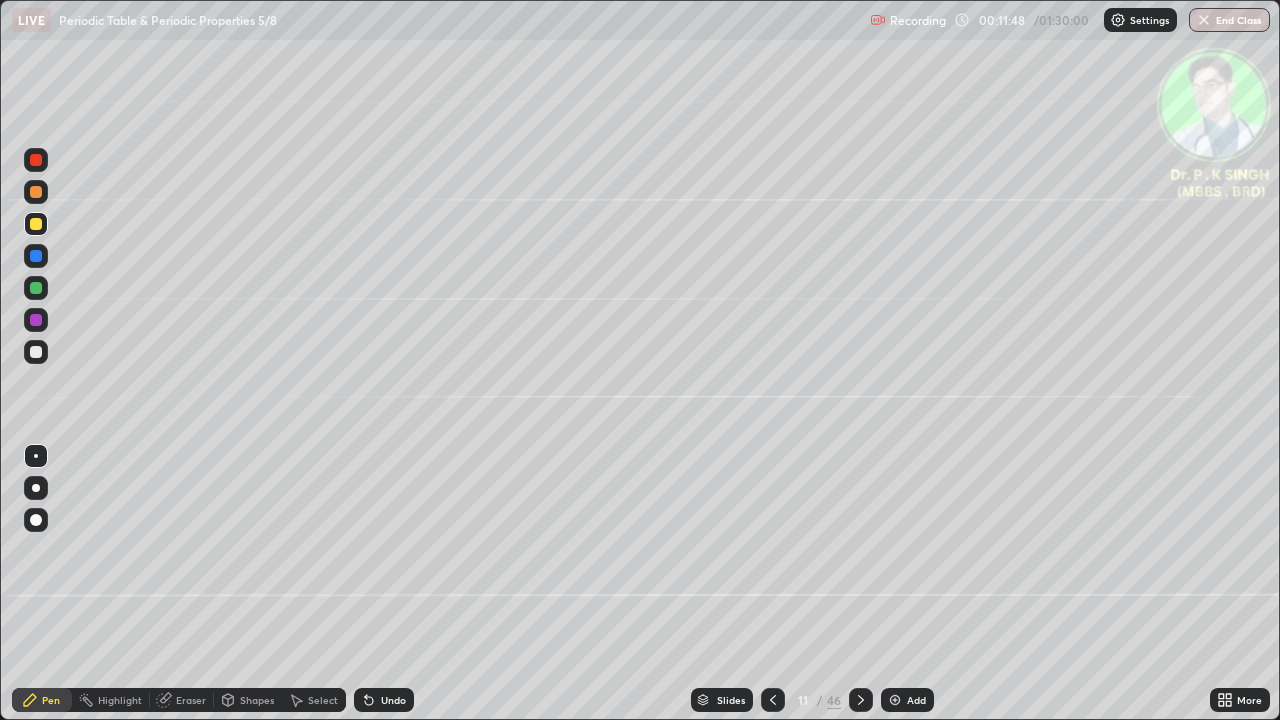 click at bounding box center [36, 256] 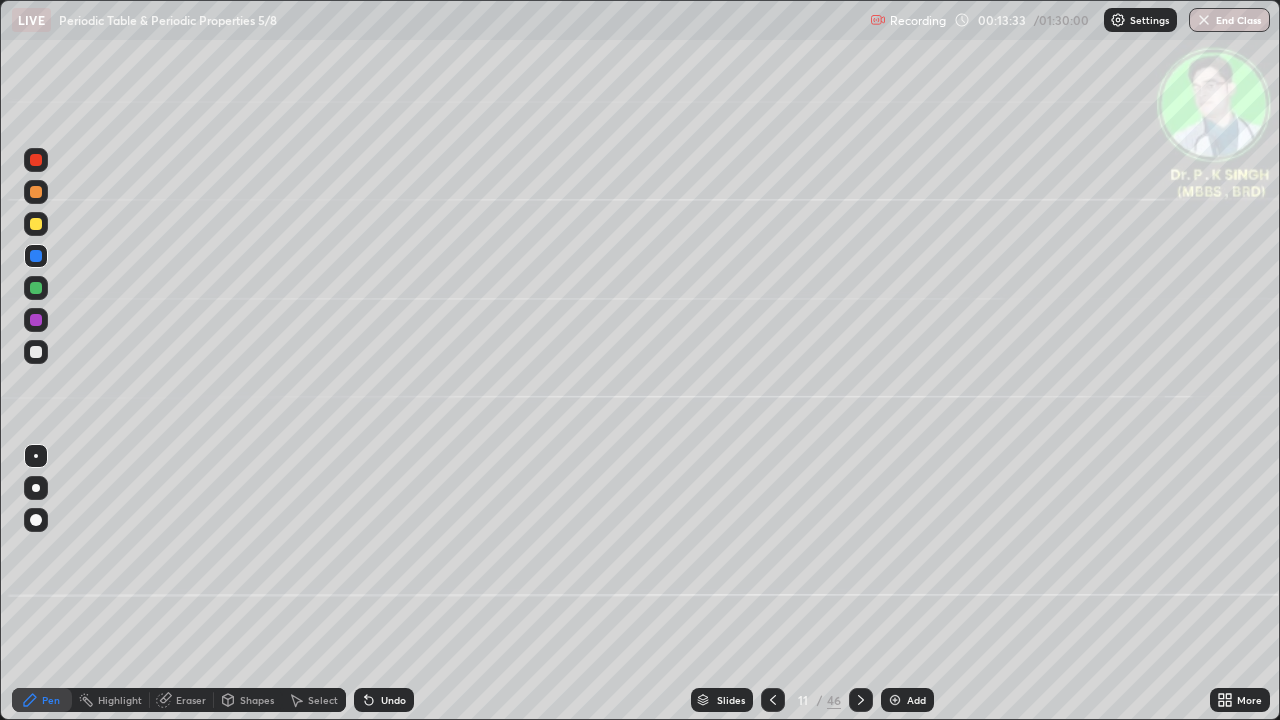 click 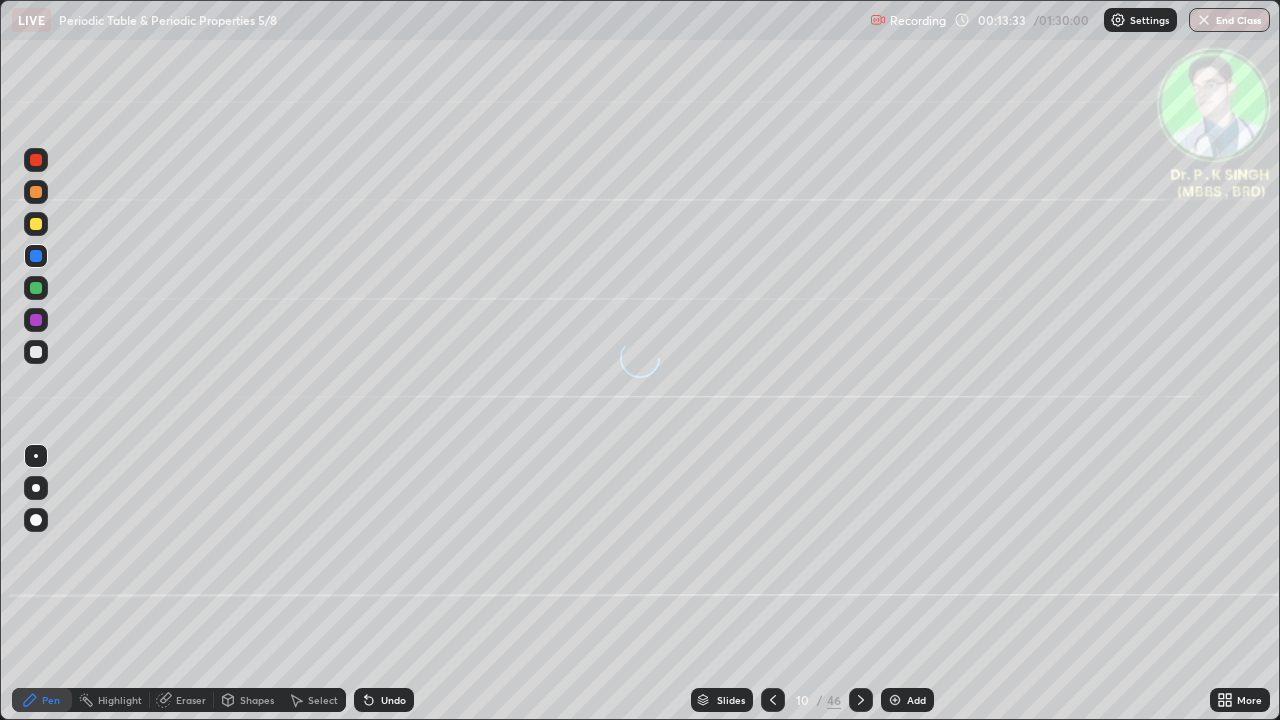 click at bounding box center [773, 700] 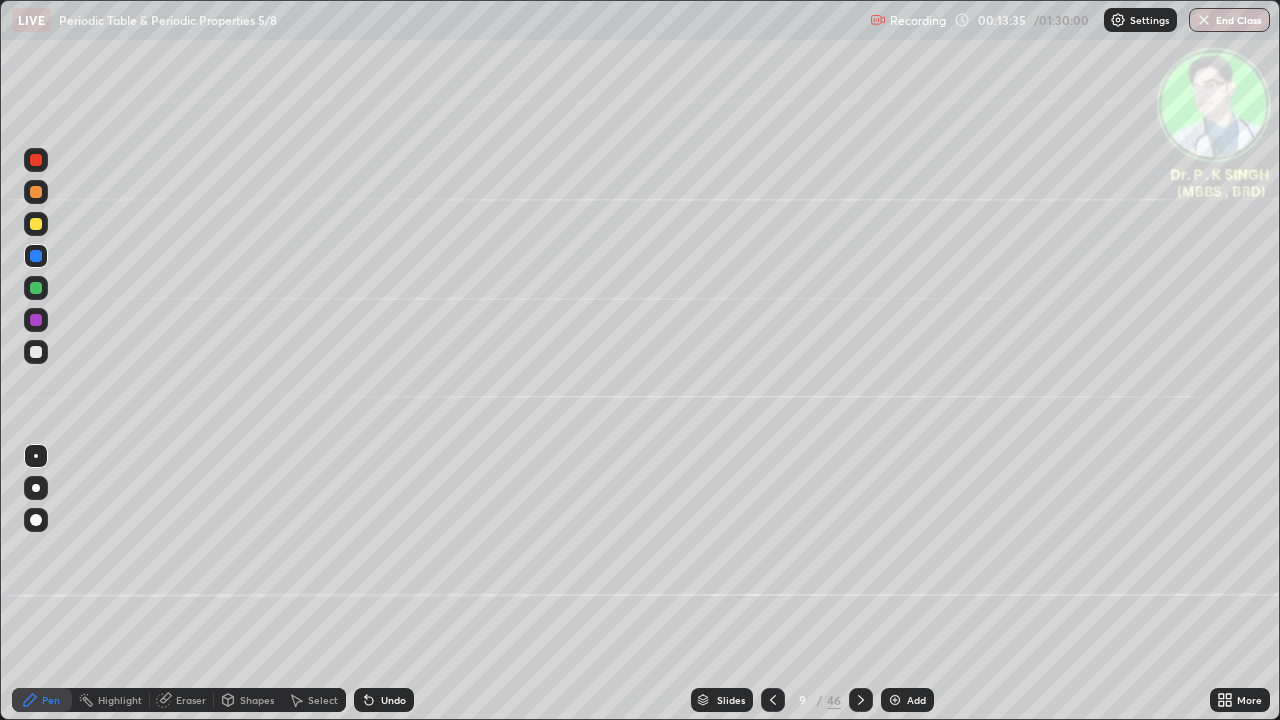 click at bounding box center [36, 224] 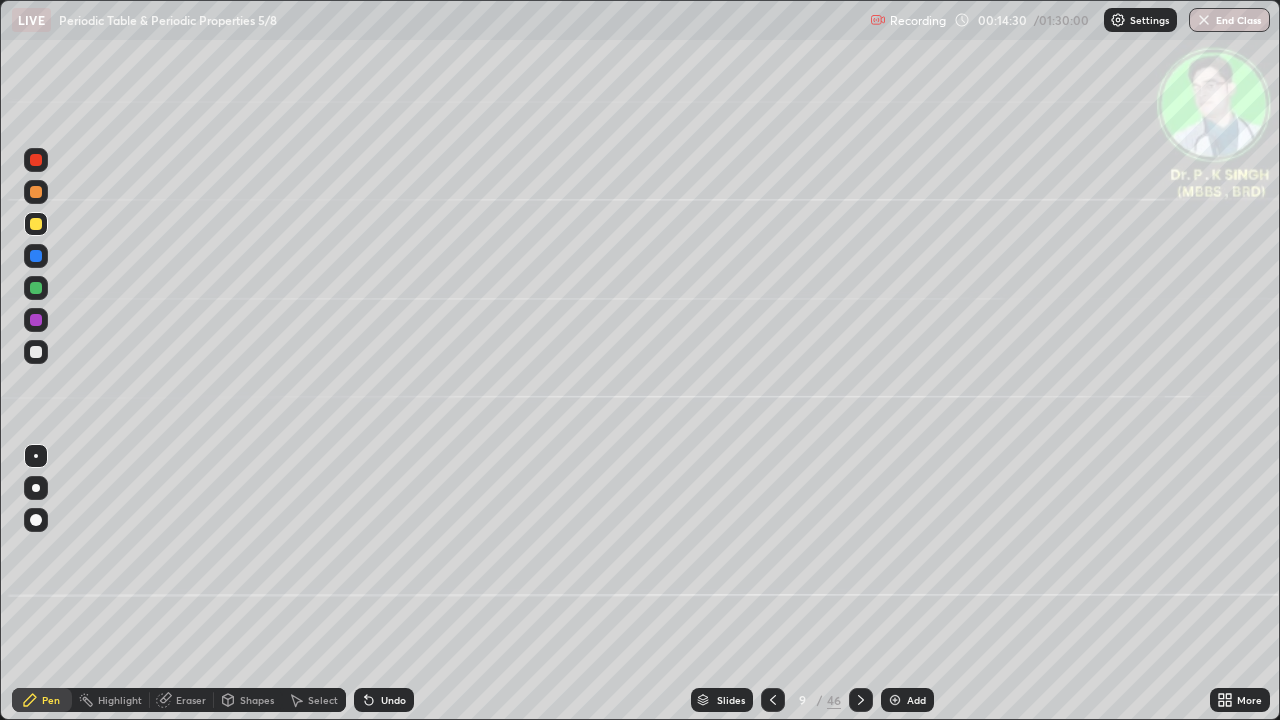 click 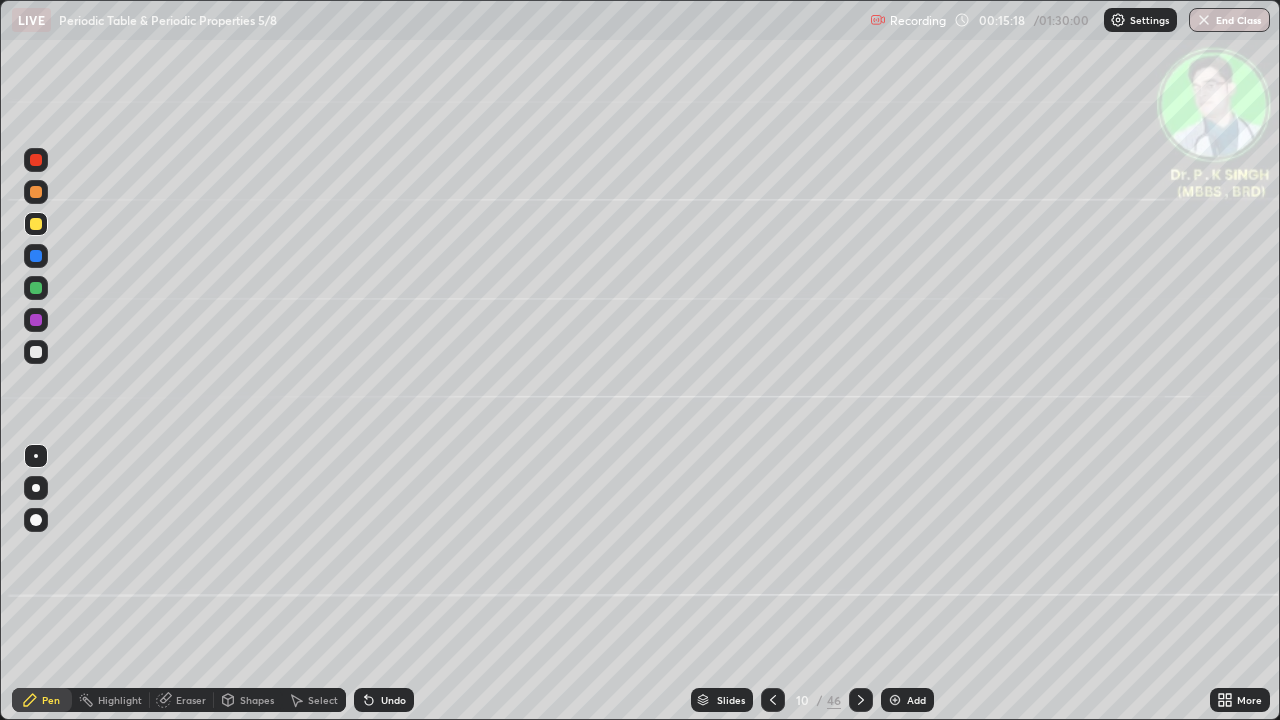 click 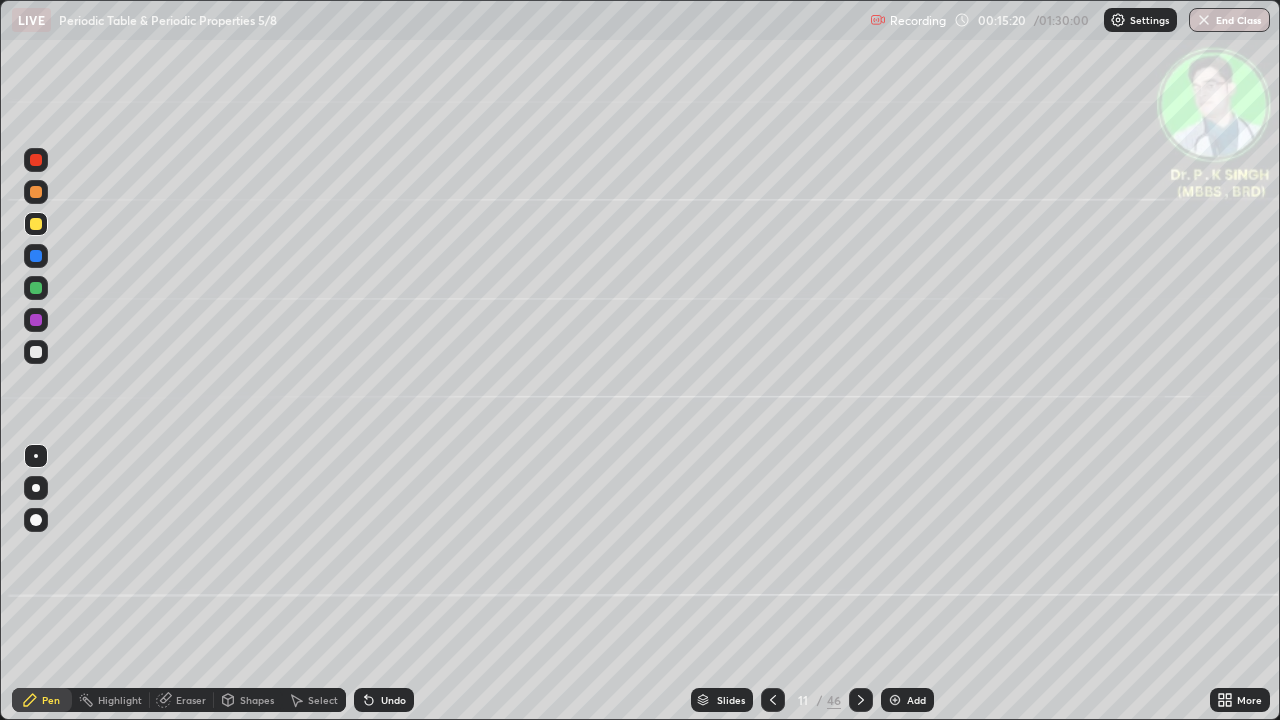 click 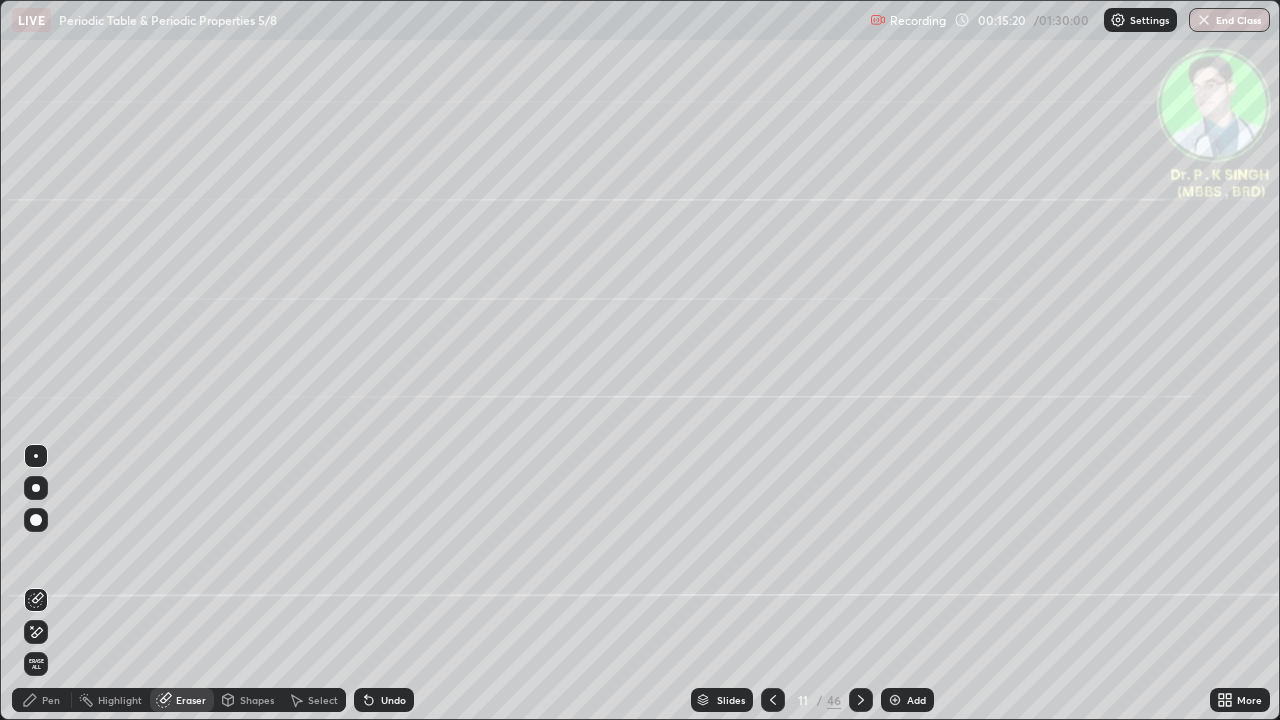 click on "Erase all" at bounding box center (36, 664) 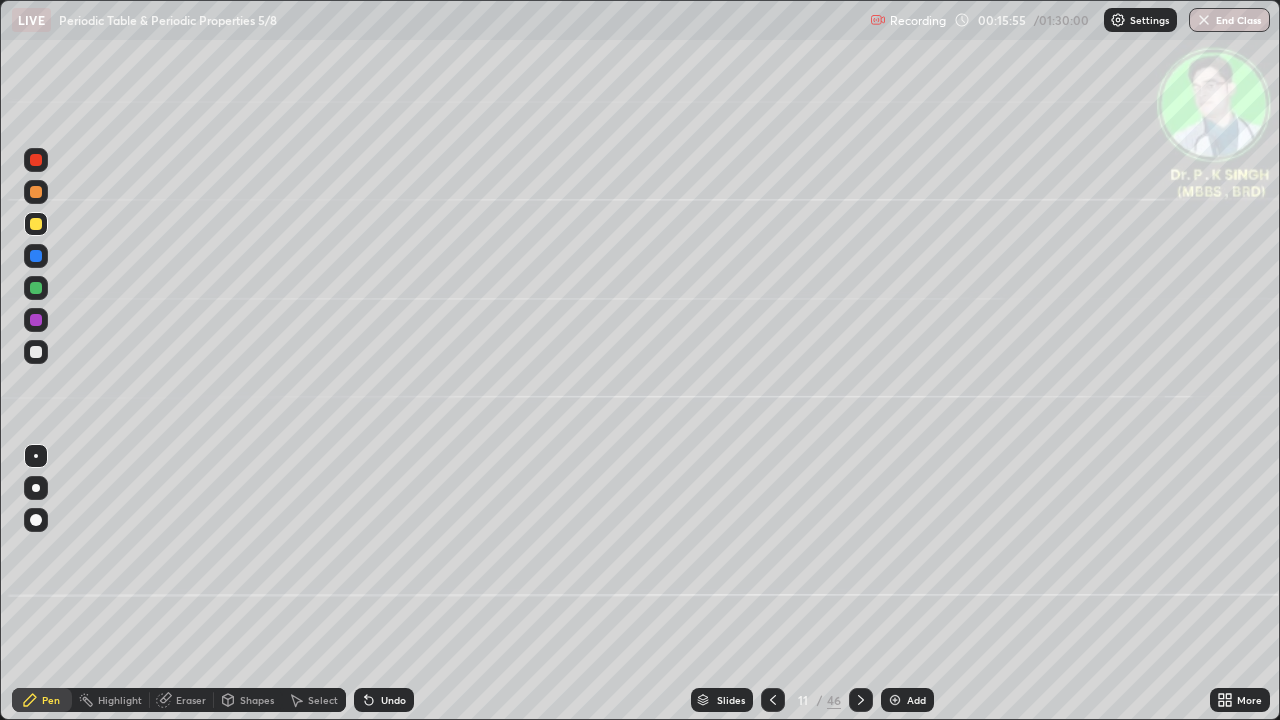 click at bounding box center [36, 256] 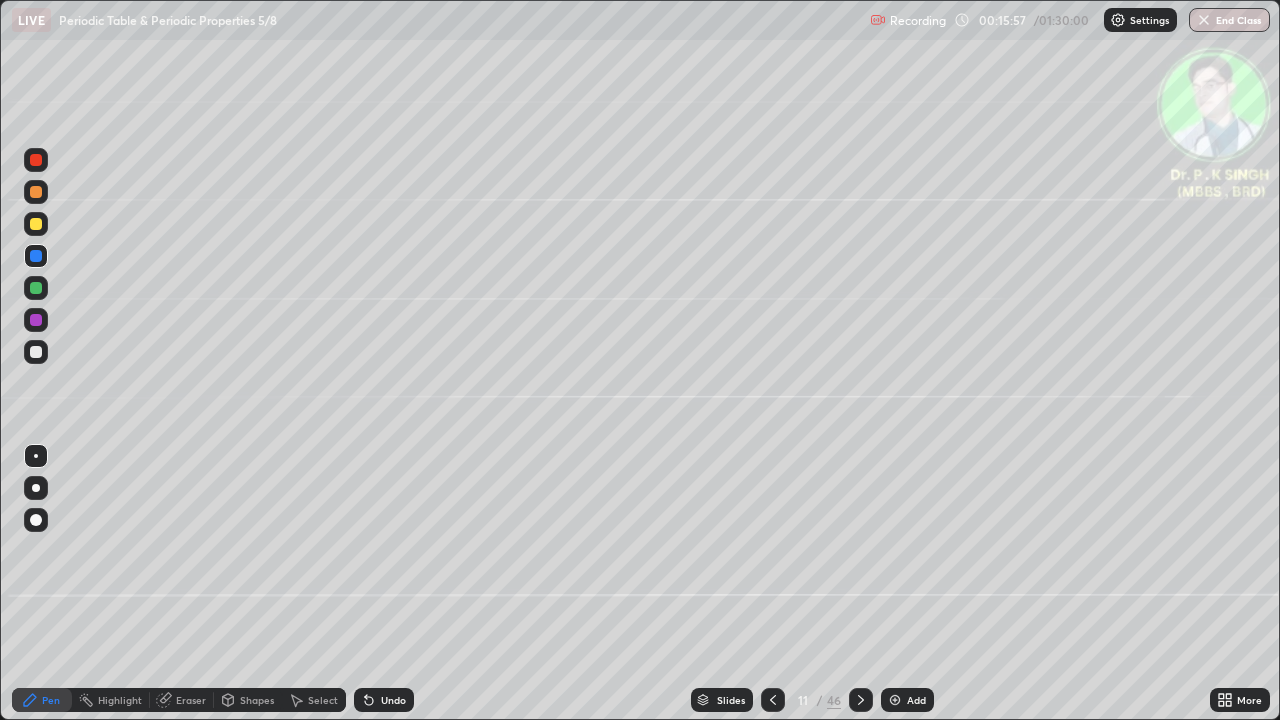 click 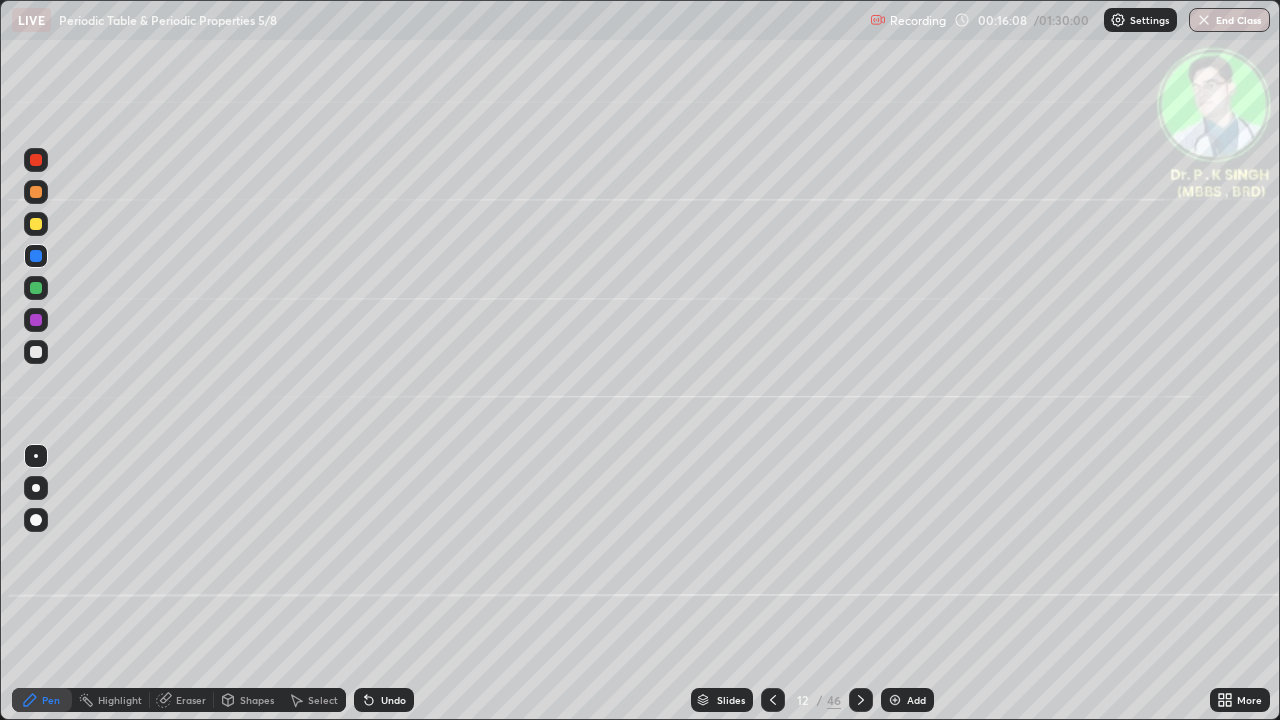 click at bounding box center (36, 192) 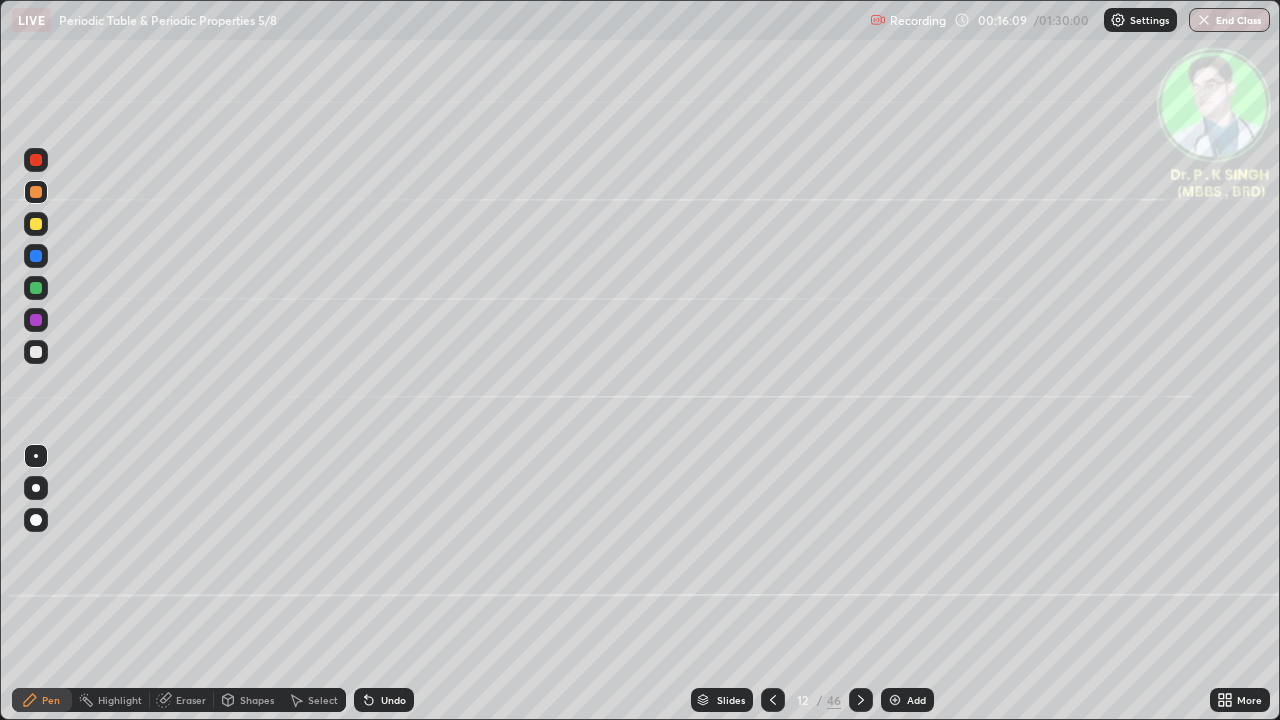 click at bounding box center (36, 160) 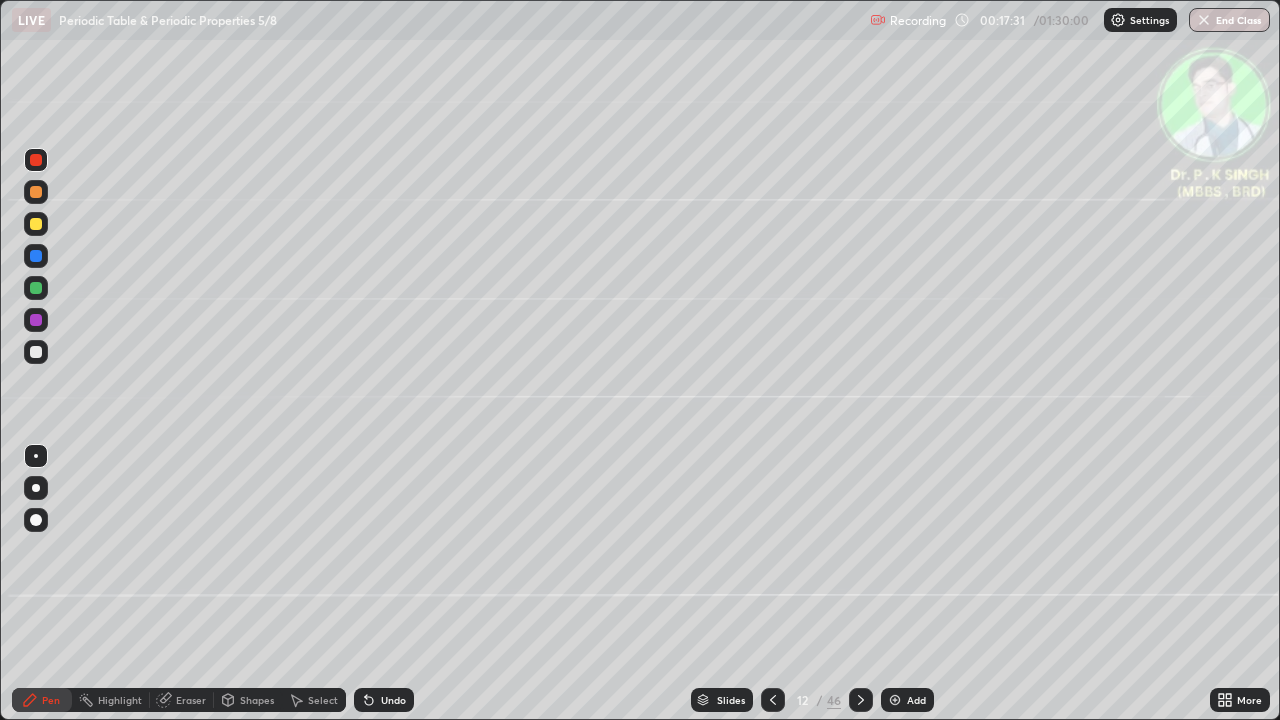 click 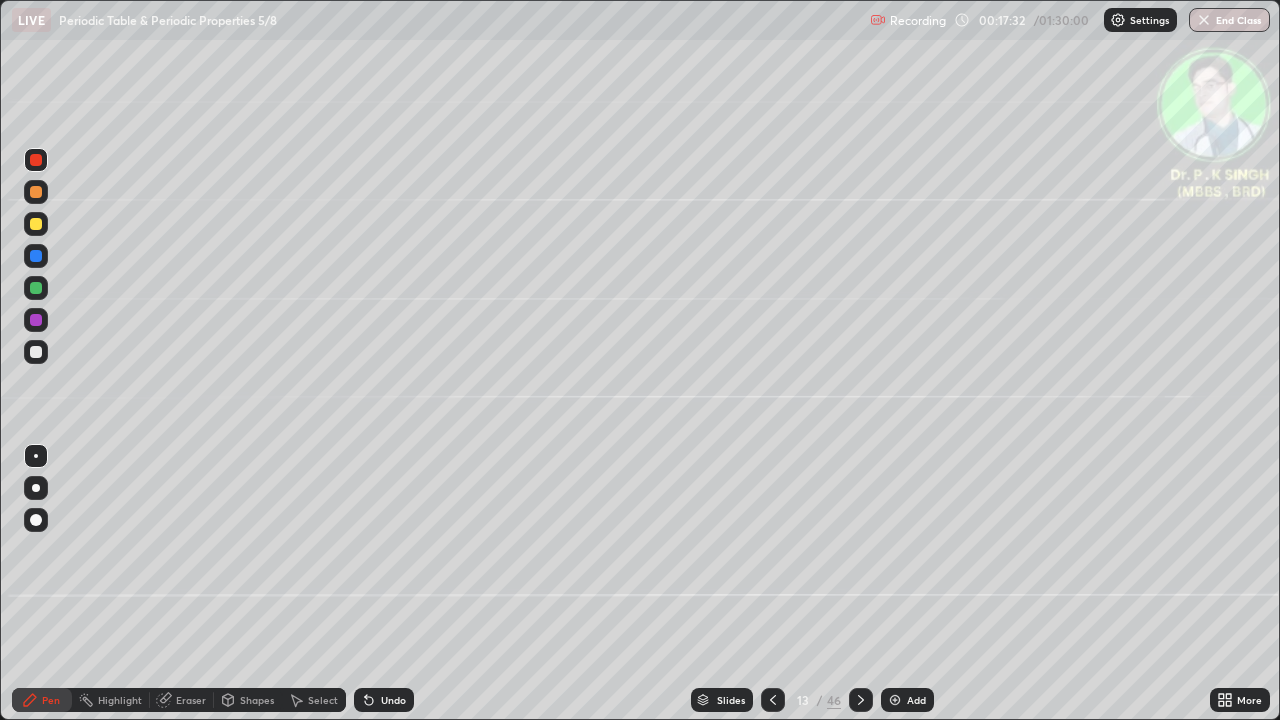 click at bounding box center [36, 224] 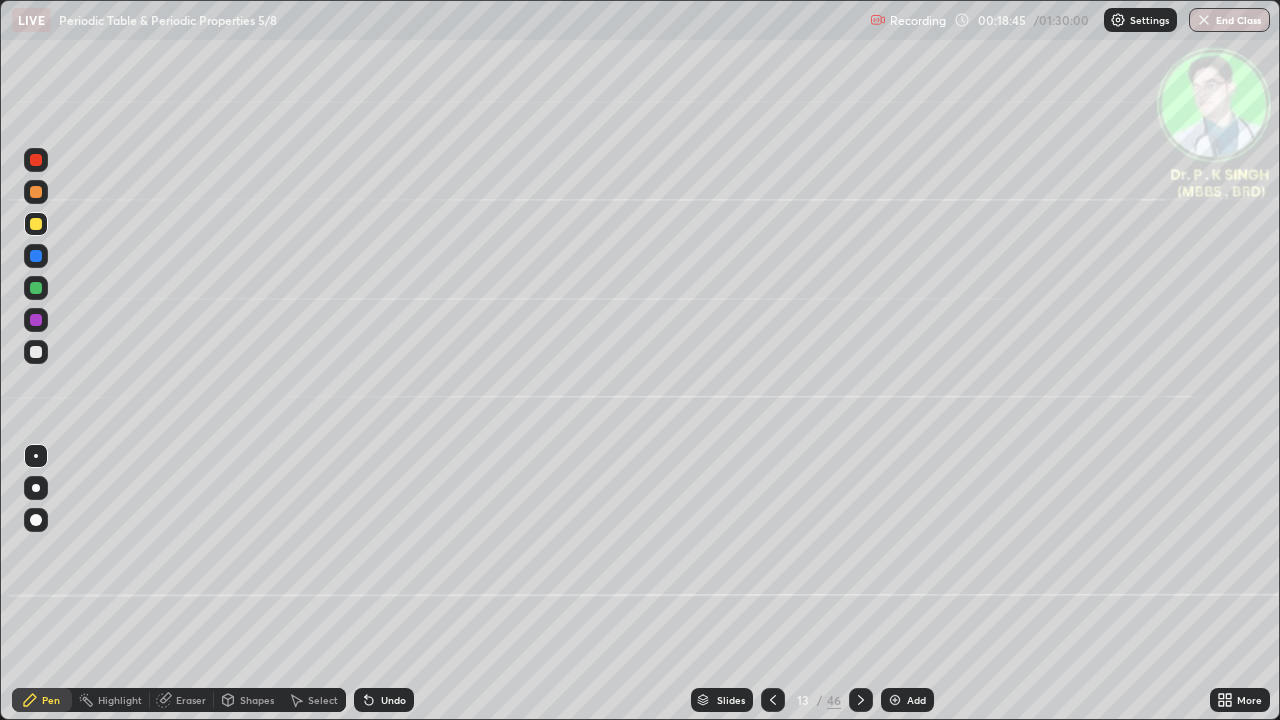 click 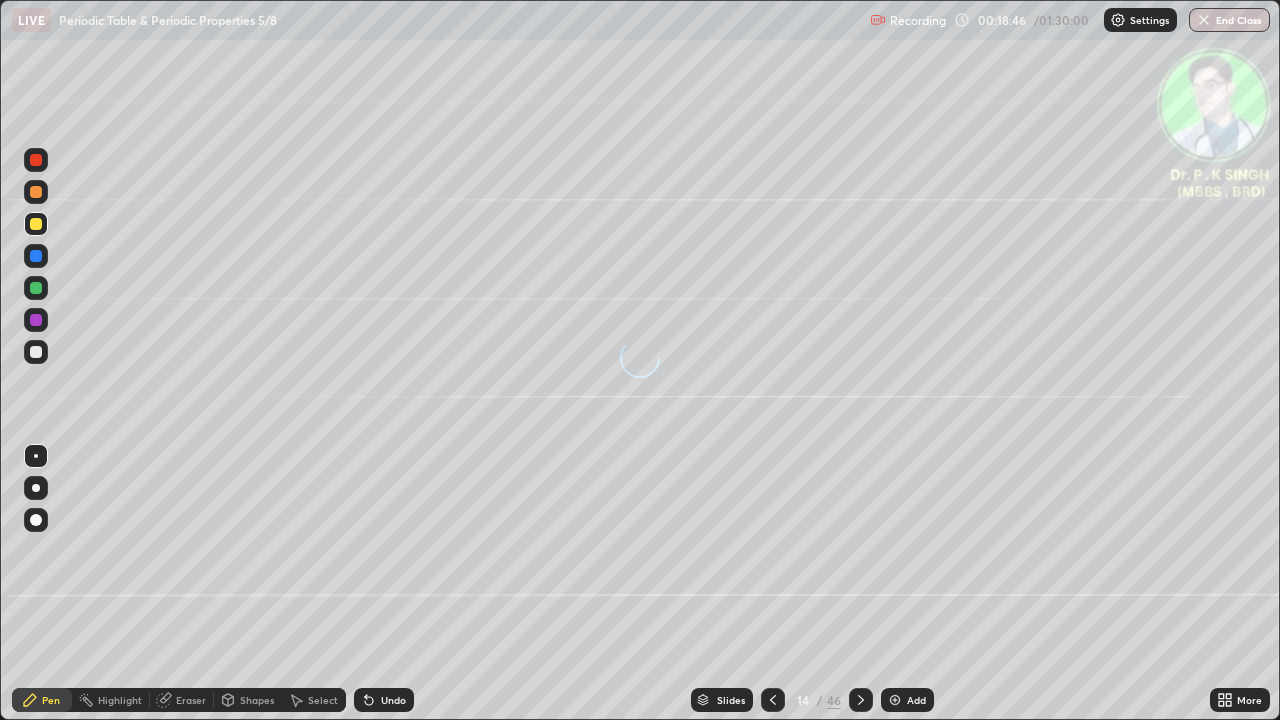 click 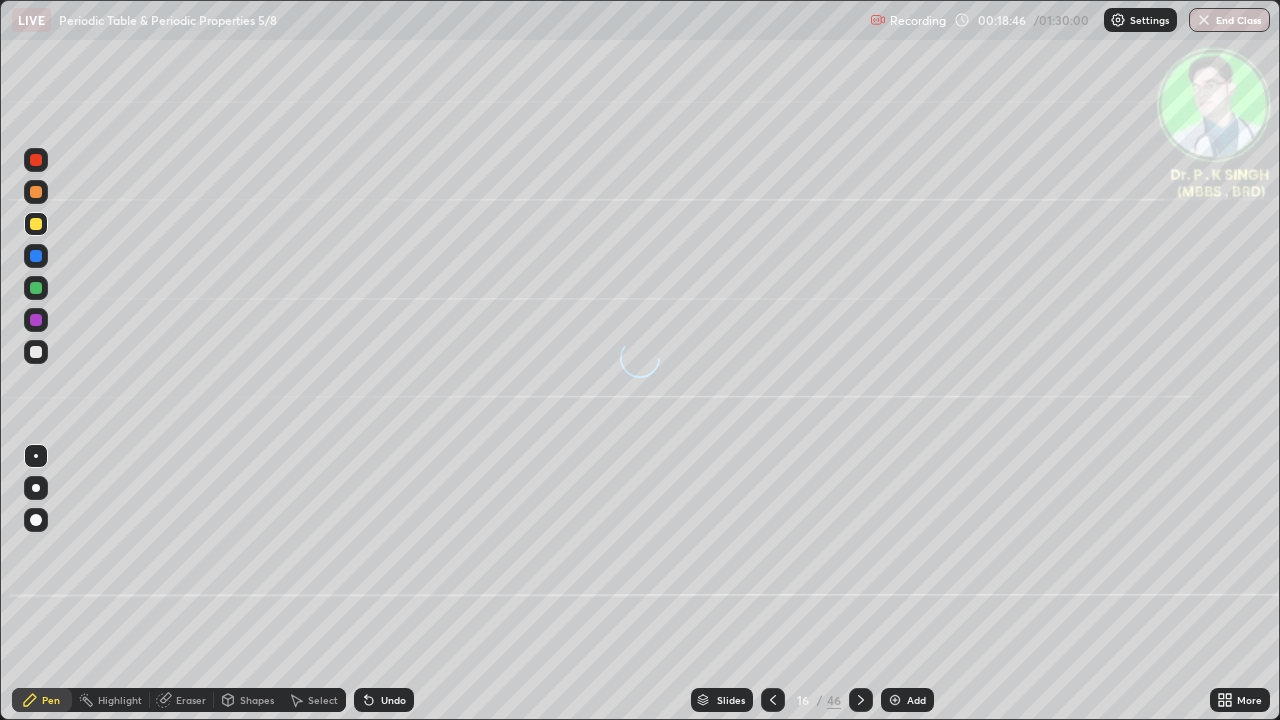 click at bounding box center [861, 700] 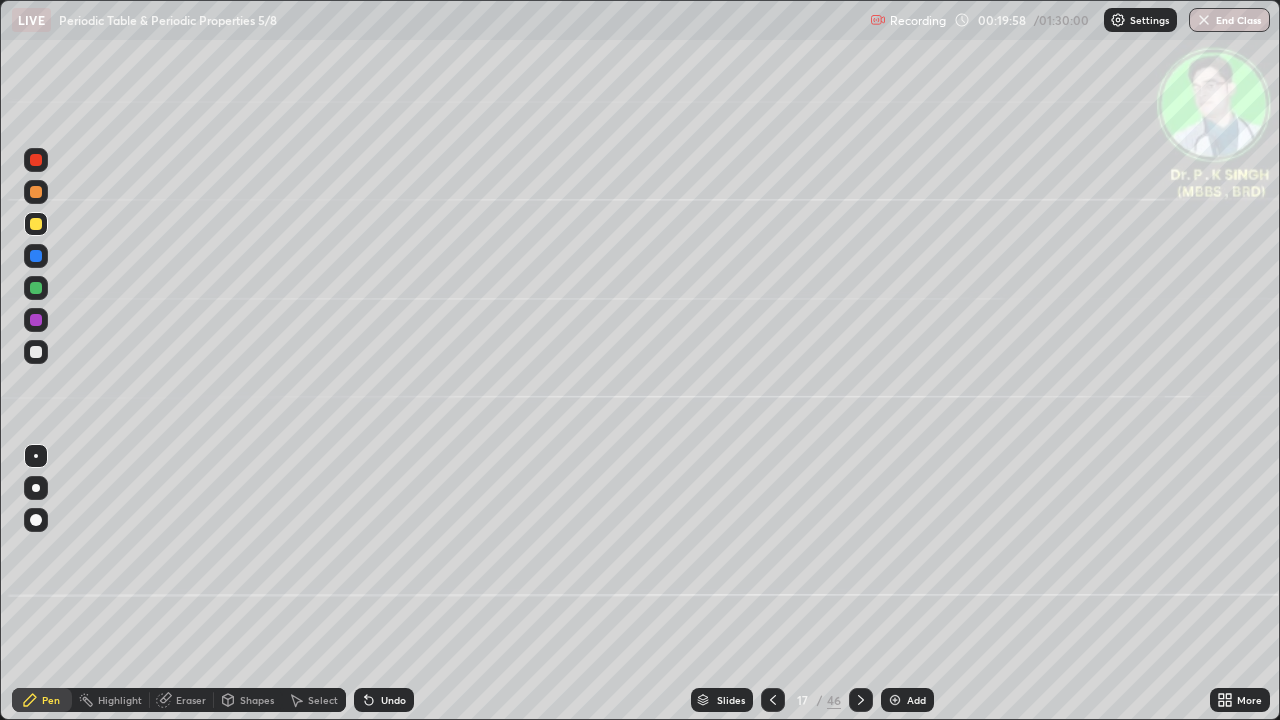 click 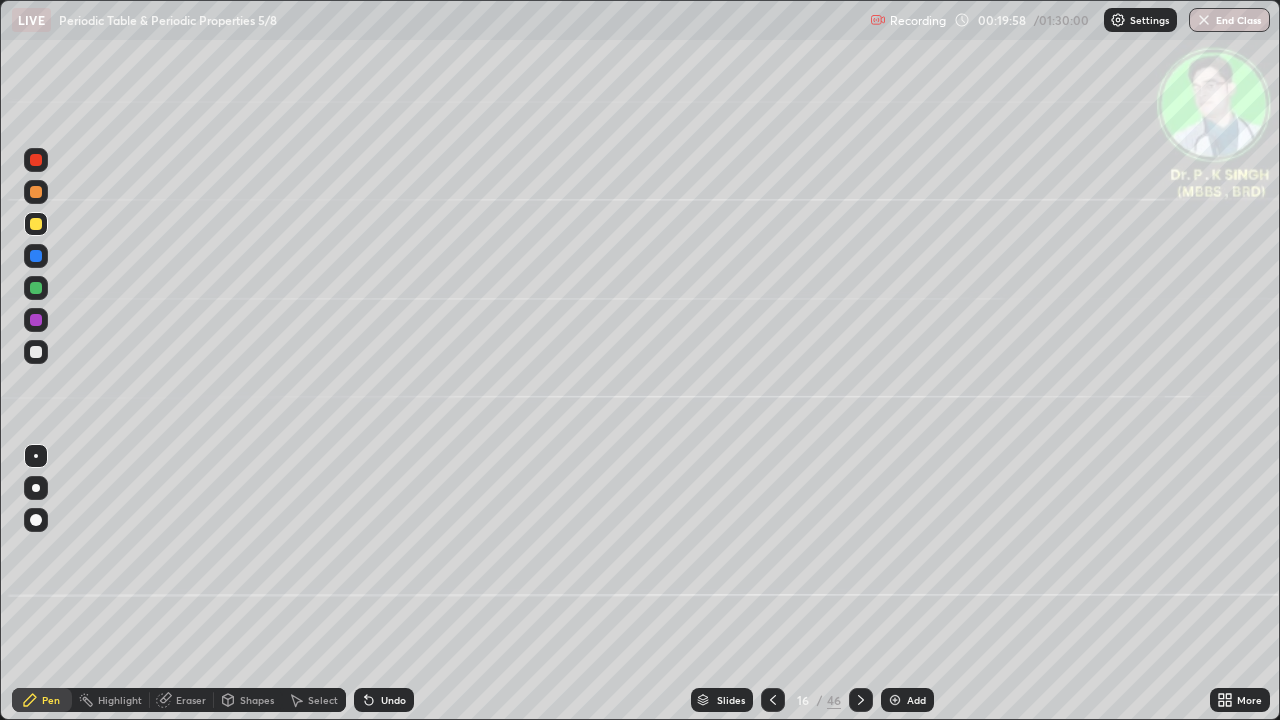 click 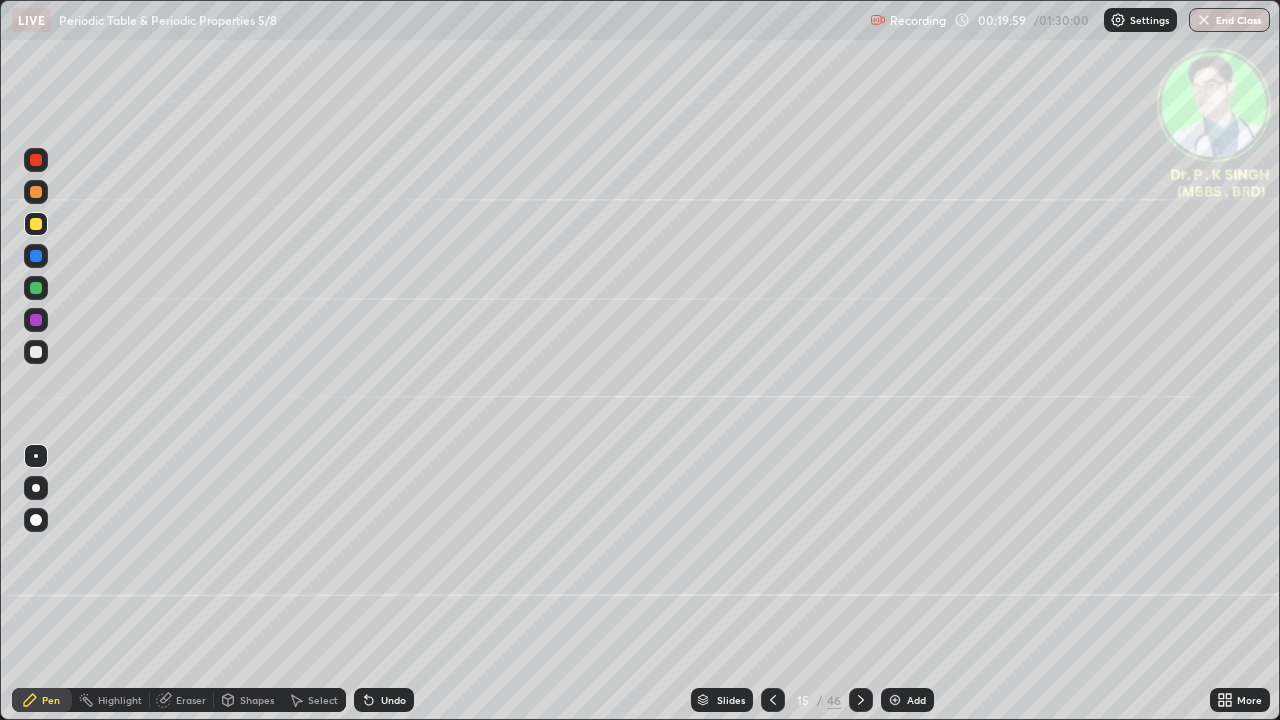 click 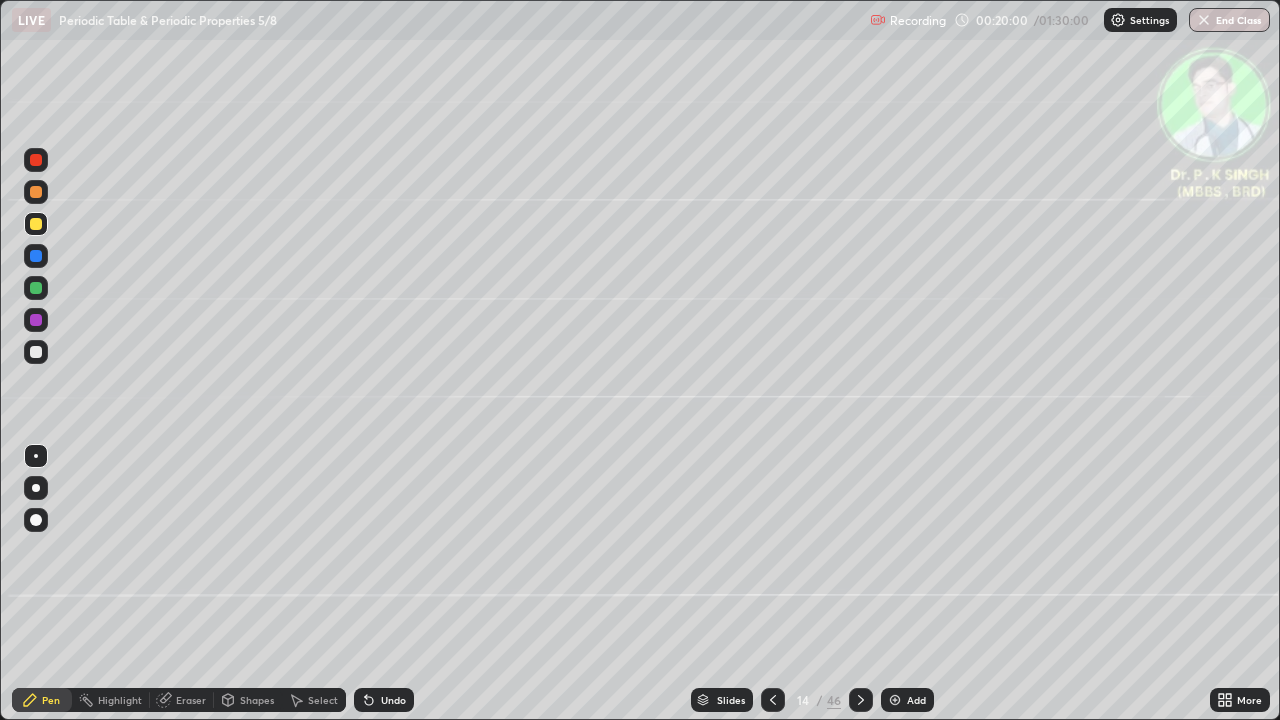 click 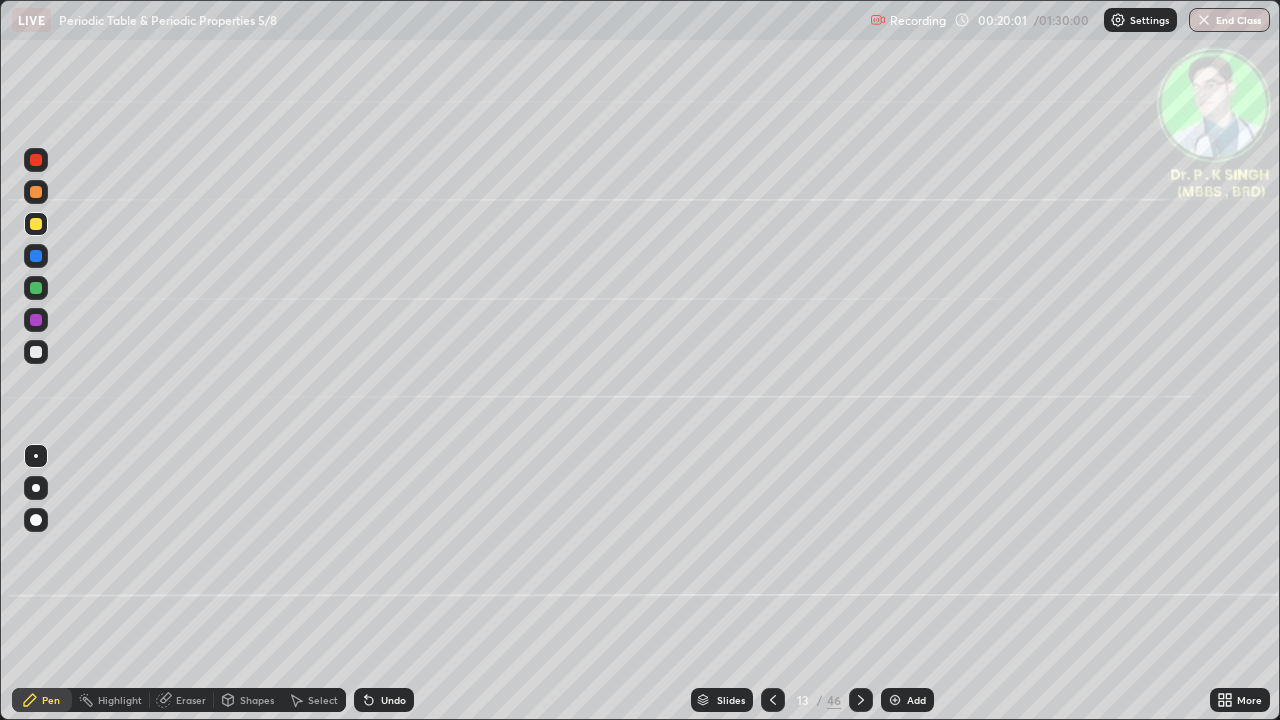 click 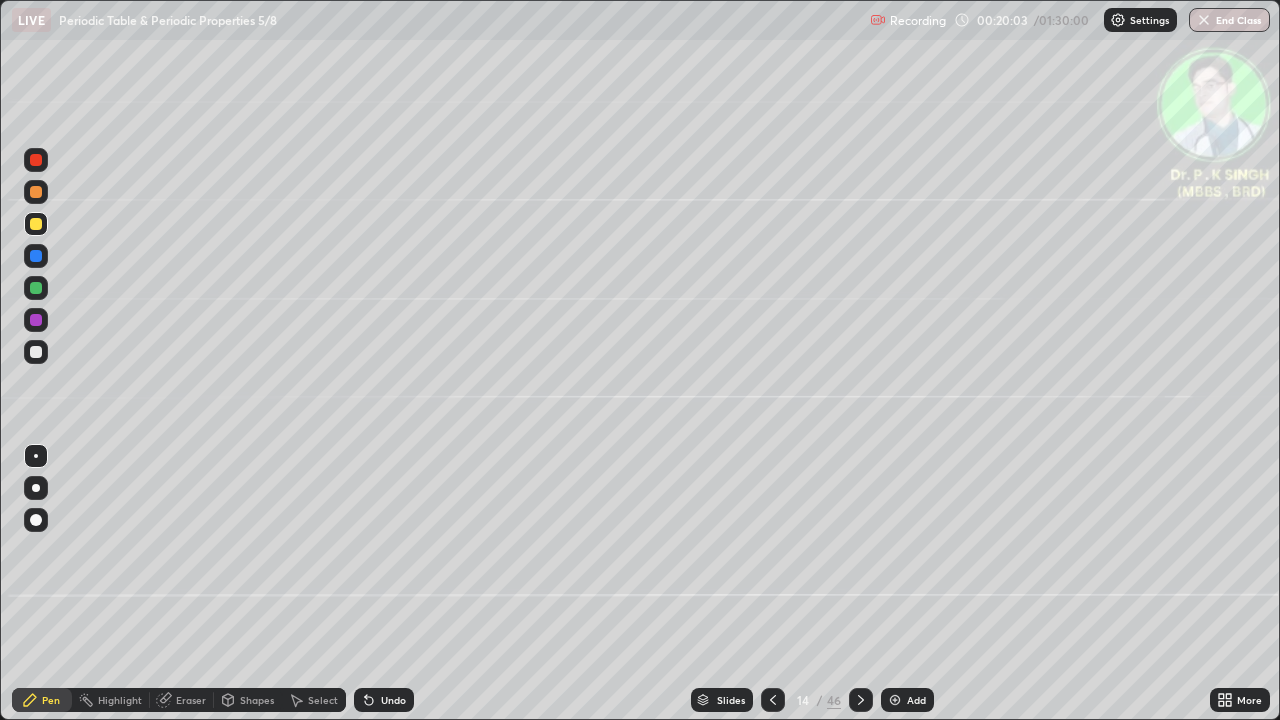 click at bounding box center (36, 224) 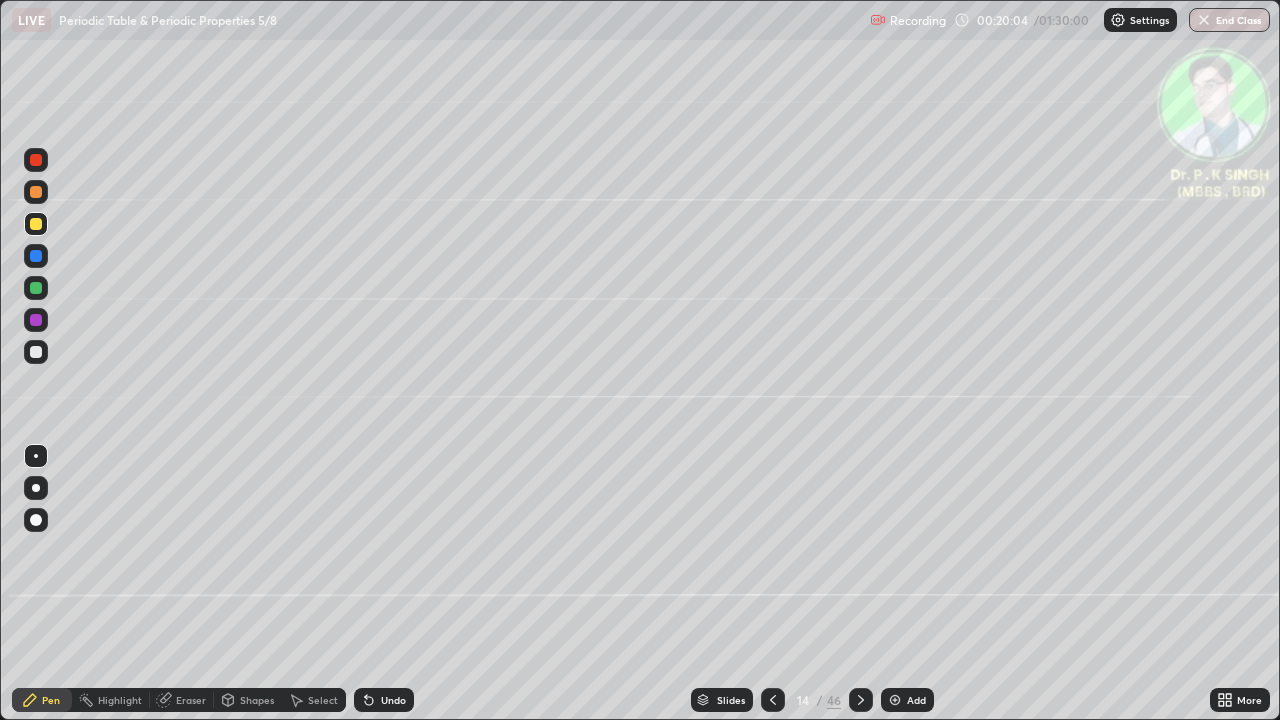 click at bounding box center [36, 224] 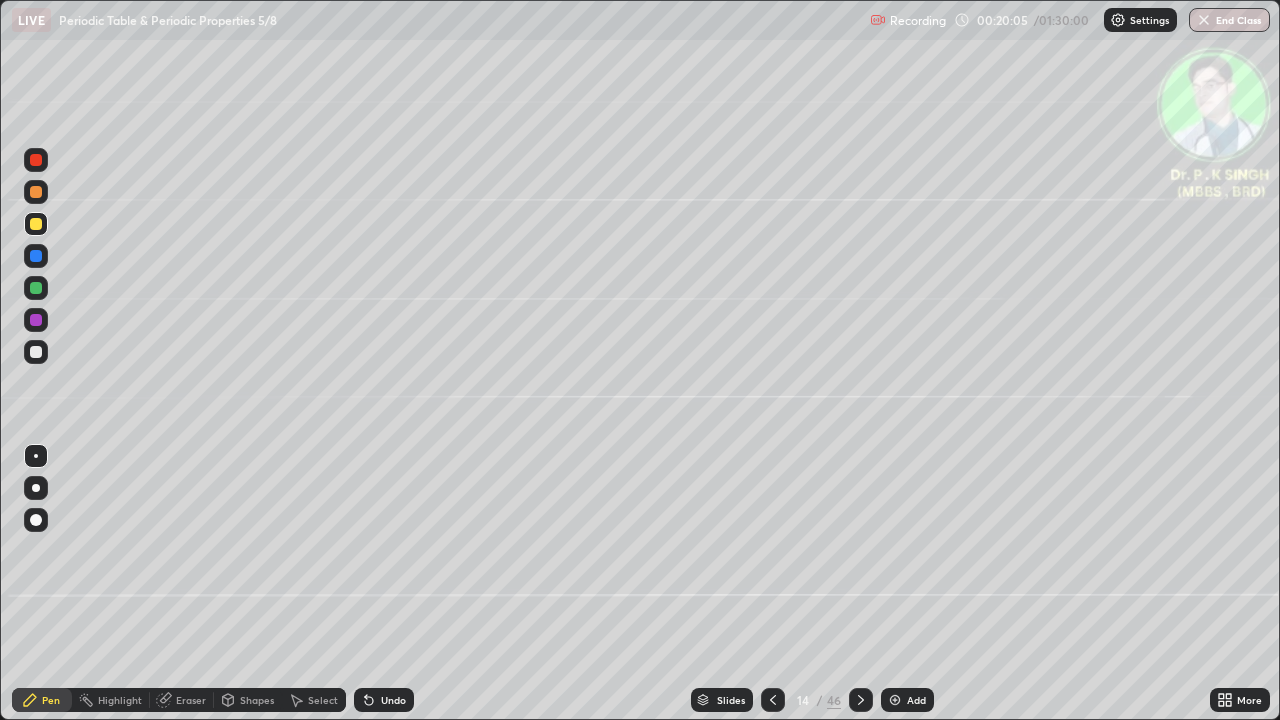 click at bounding box center [36, 256] 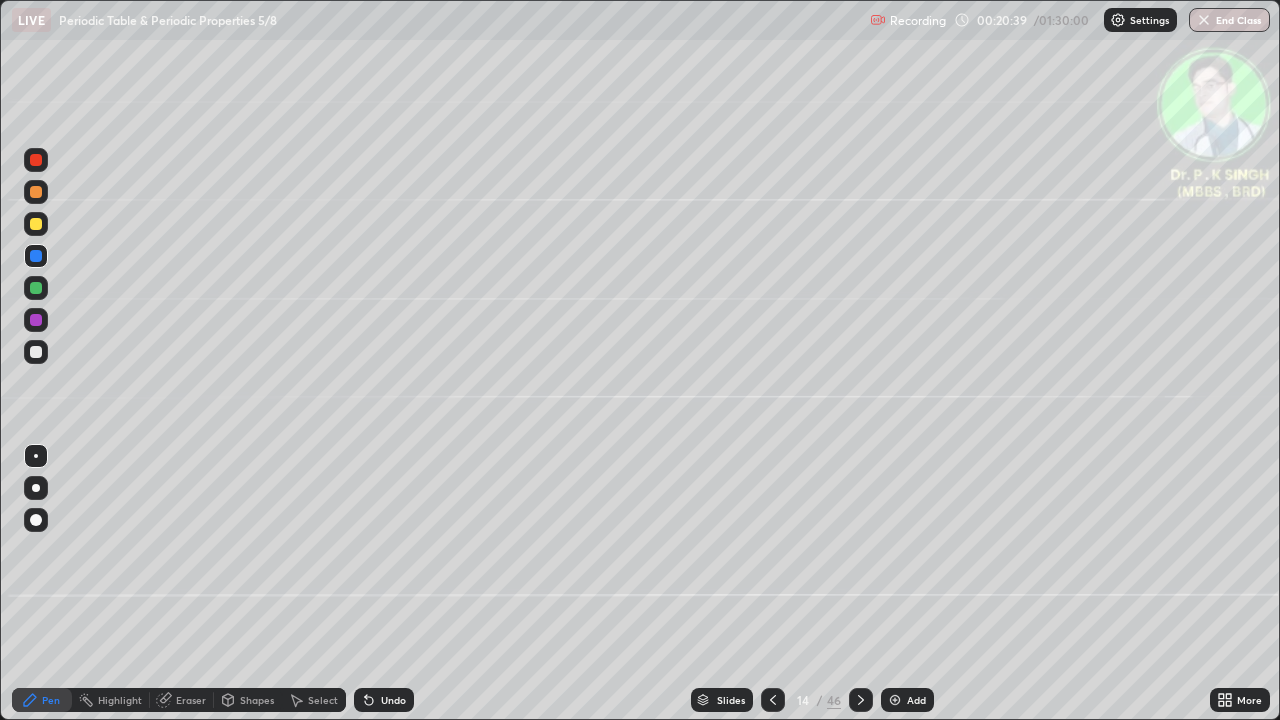click at bounding box center [36, 224] 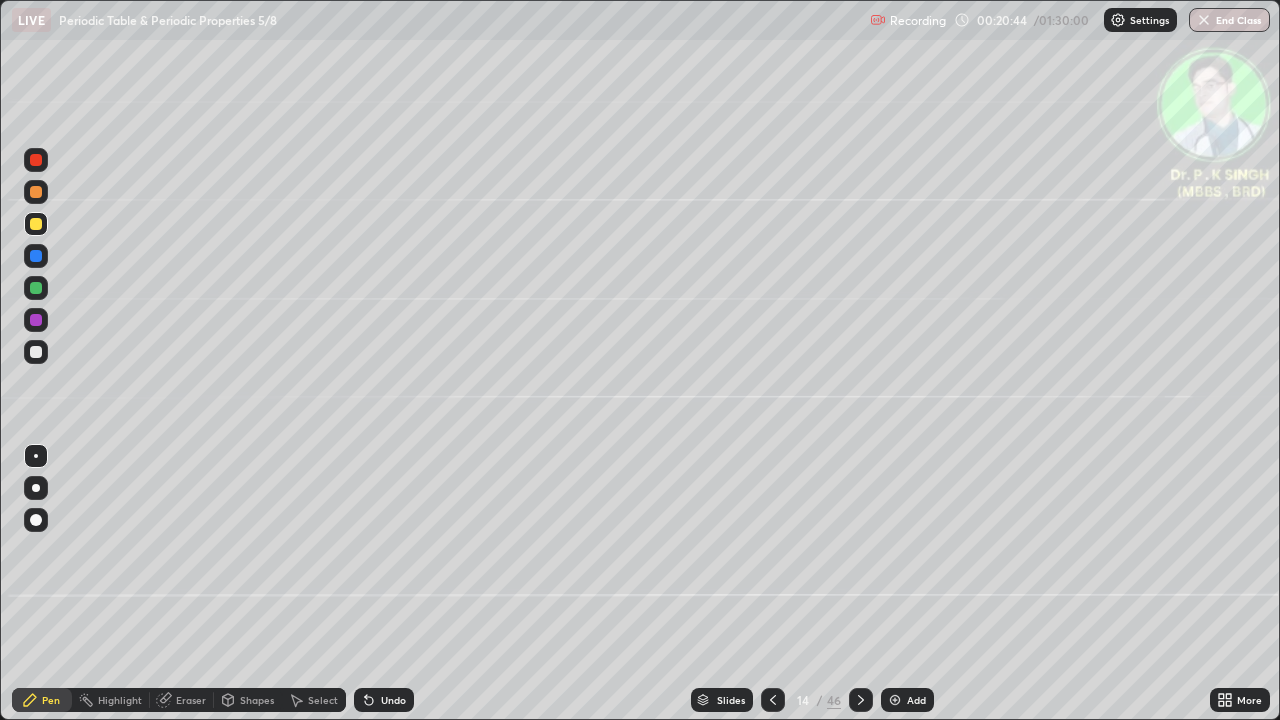 click at bounding box center [36, 224] 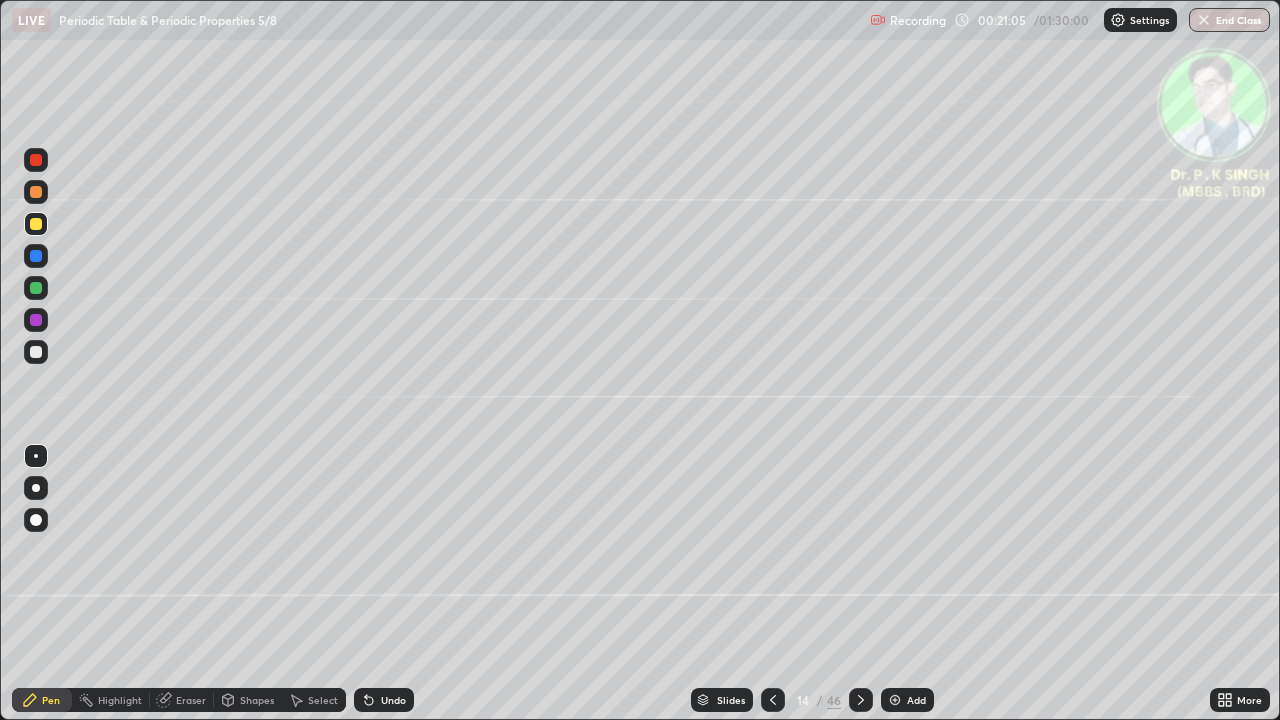 click 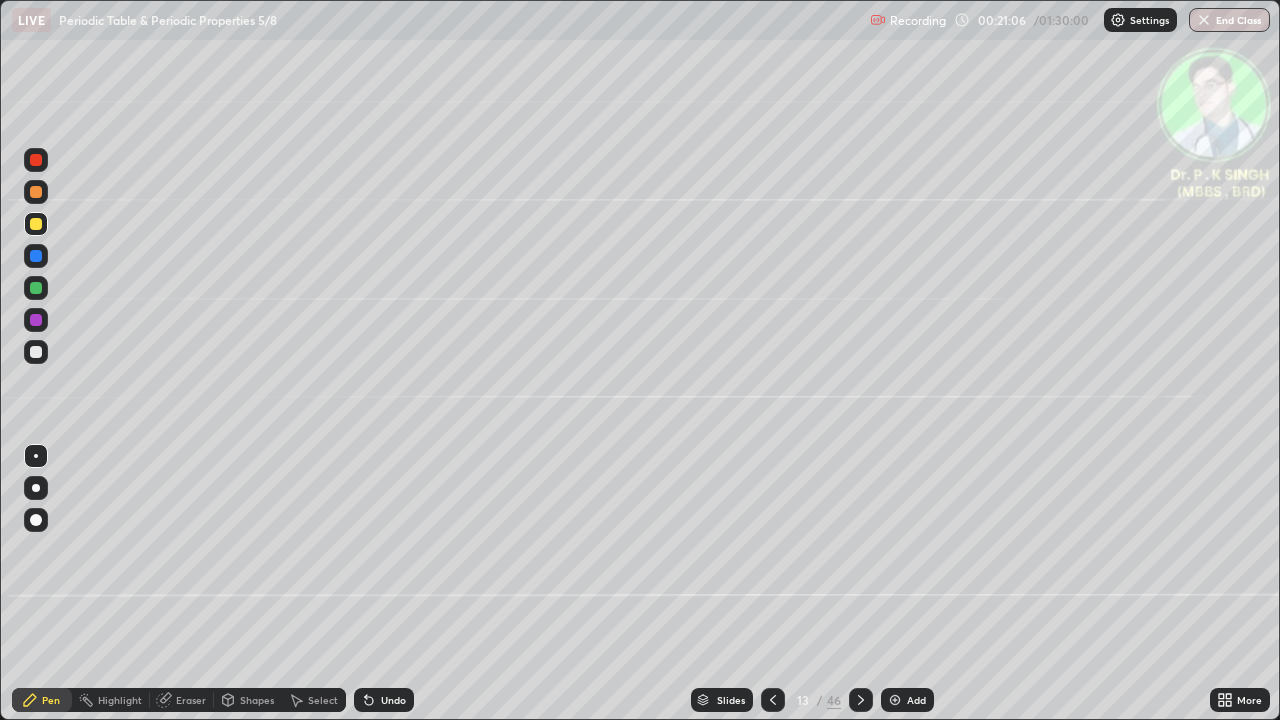 click 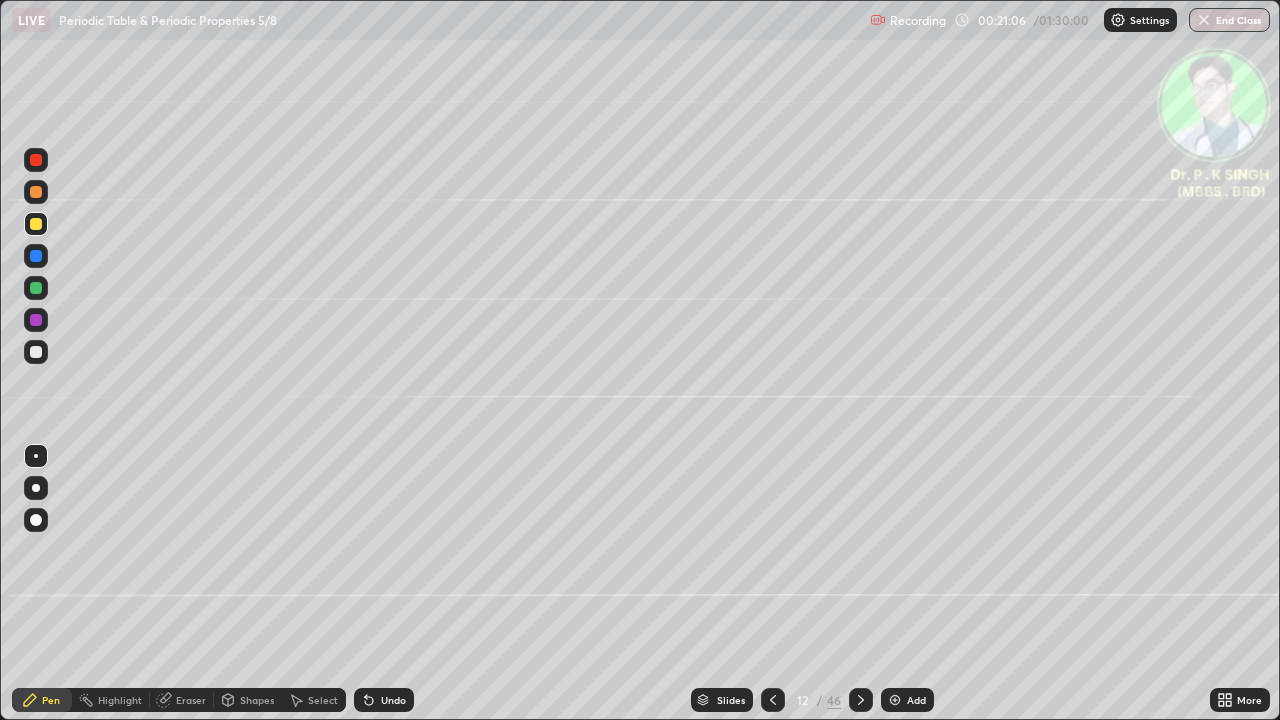 click 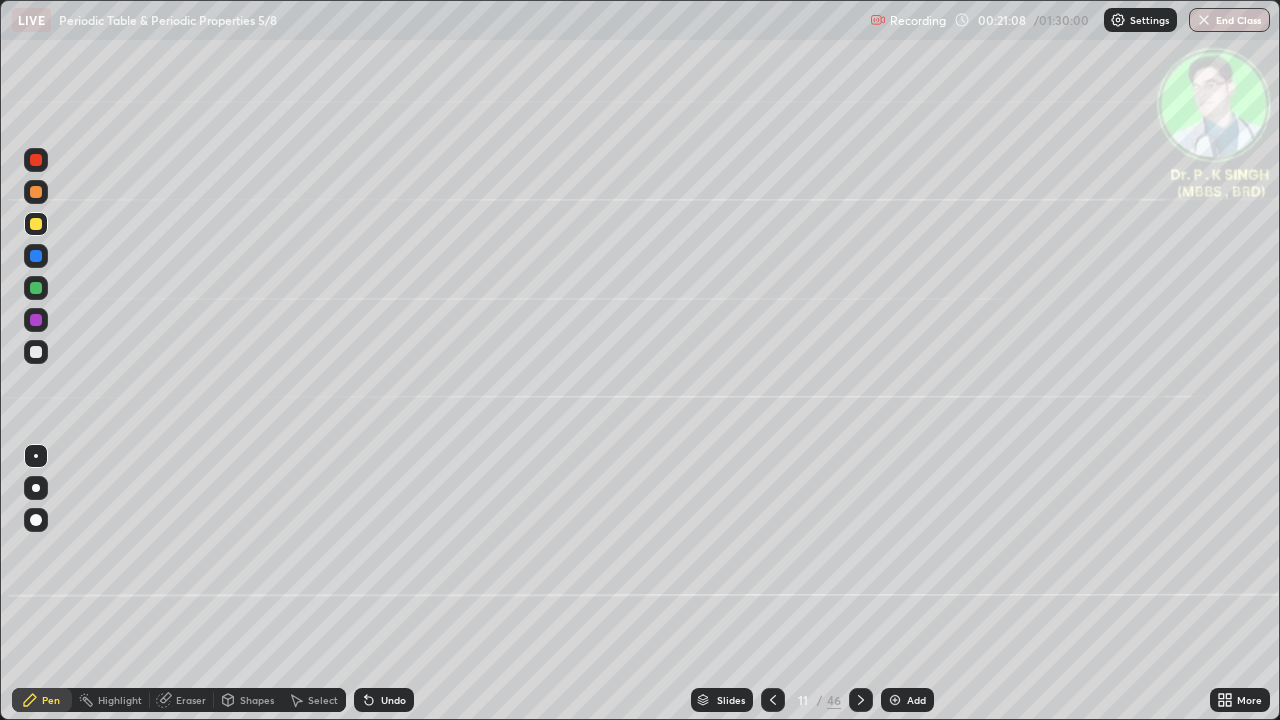 click at bounding box center (773, 700) 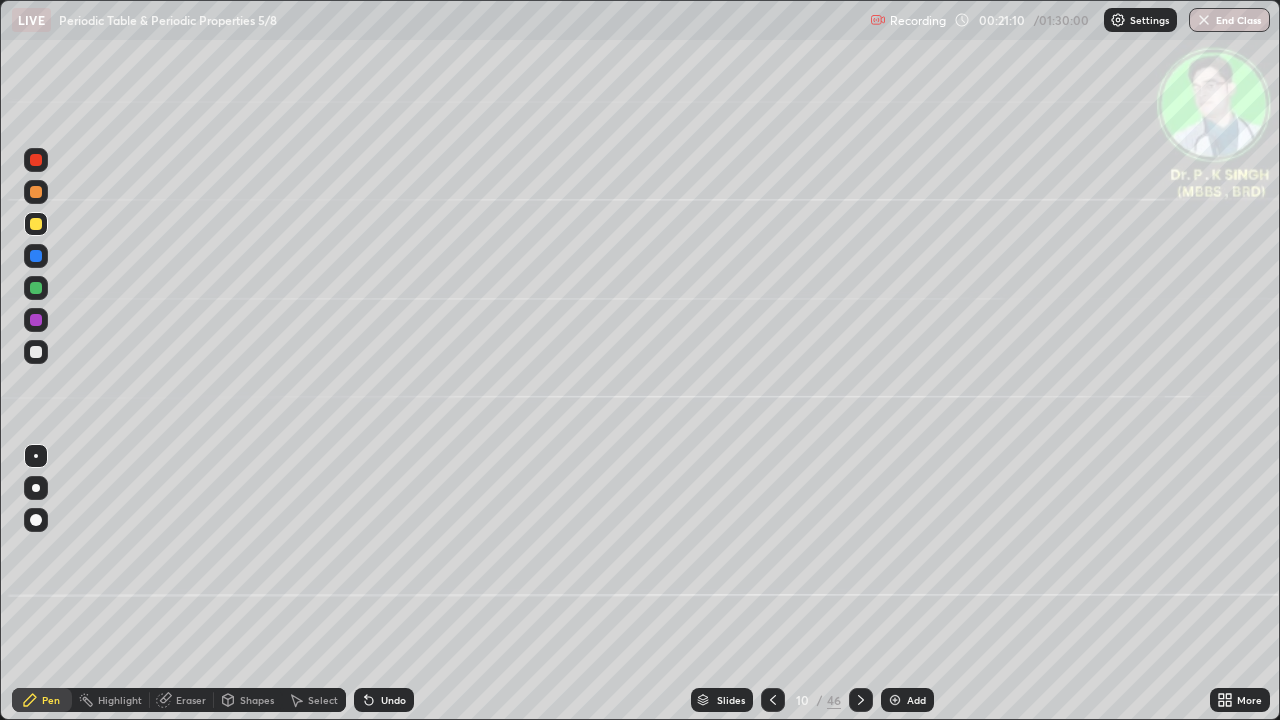 click at bounding box center [773, 700] 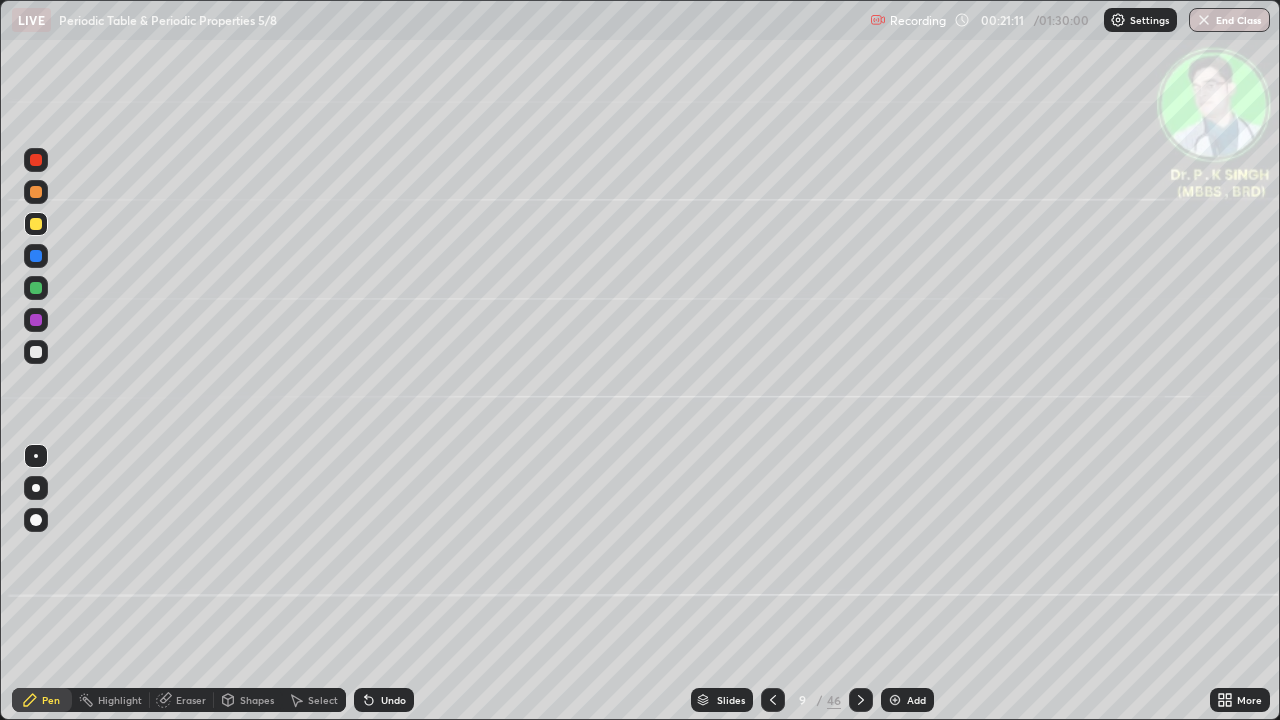 click at bounding box center (861, 700) 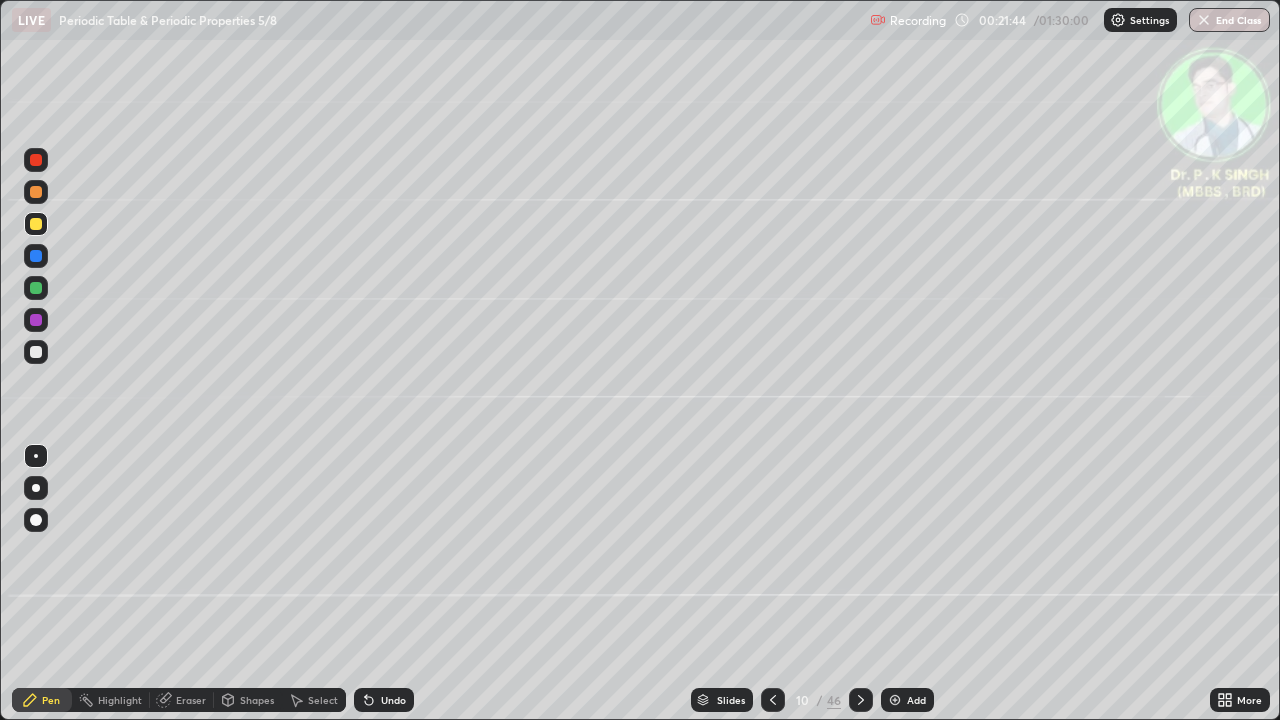 click at bounding box center [861, 700] 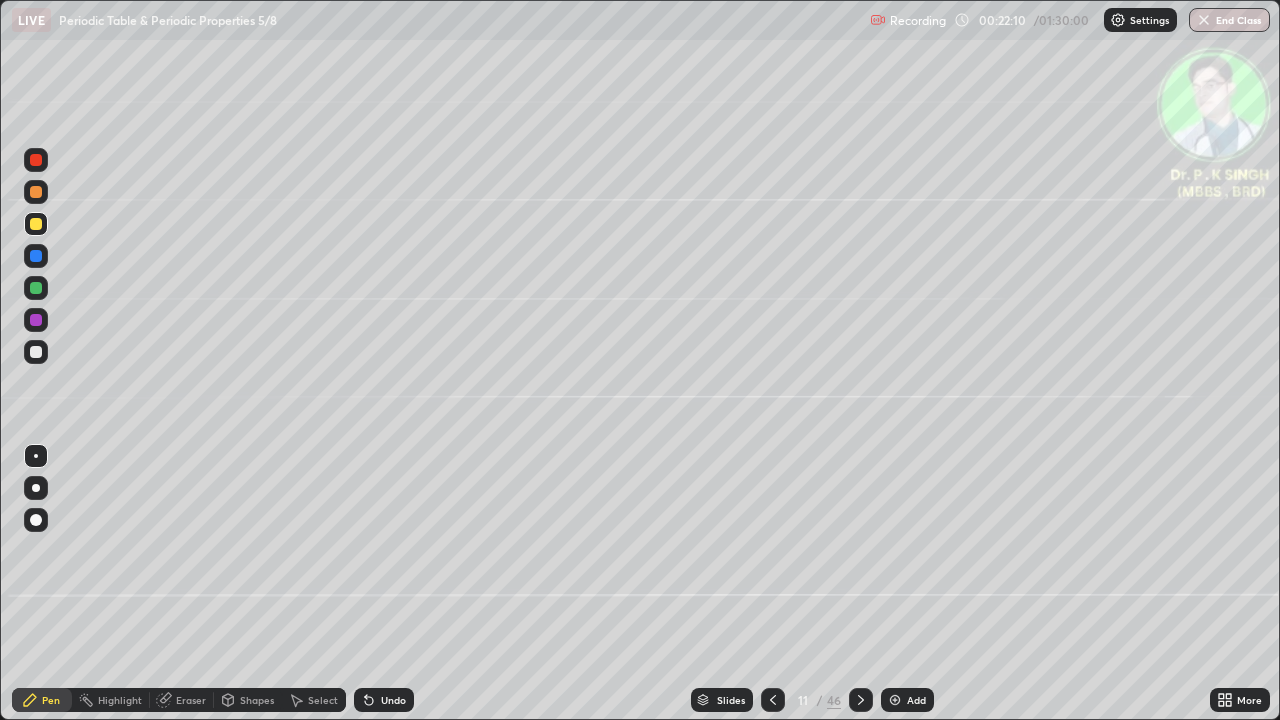 click 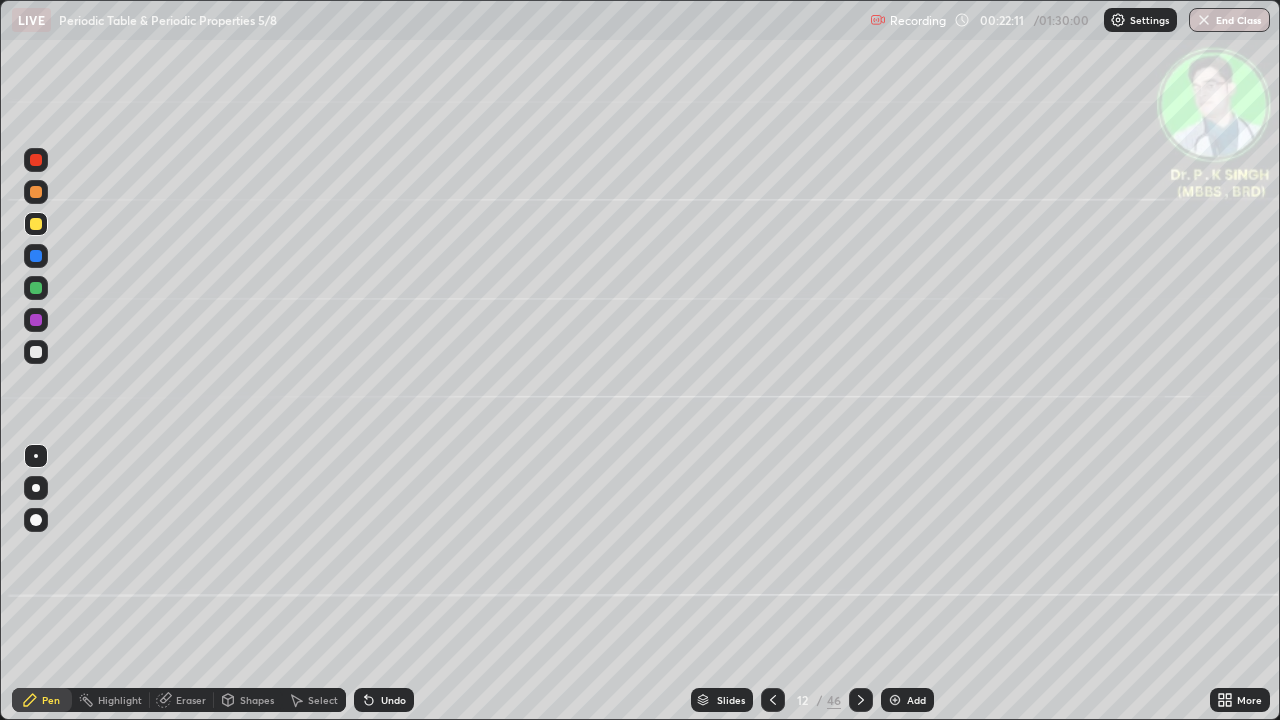click 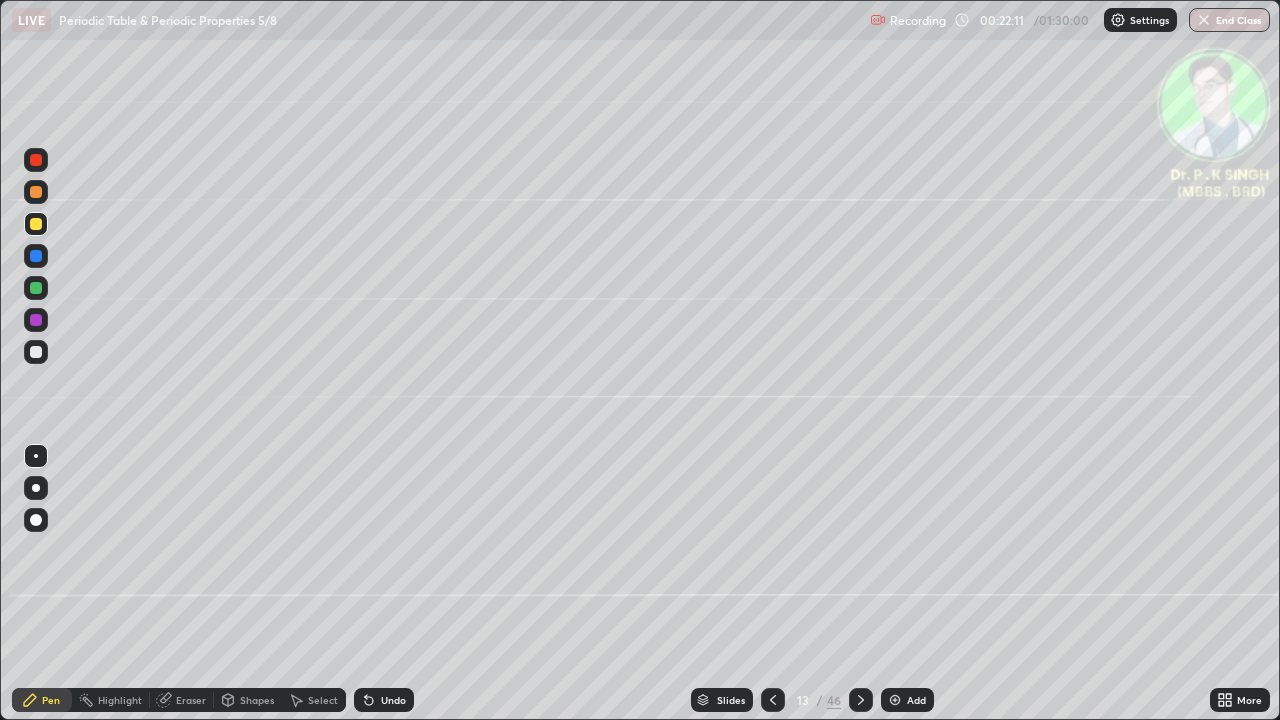 click at bounding box center (861, 700) 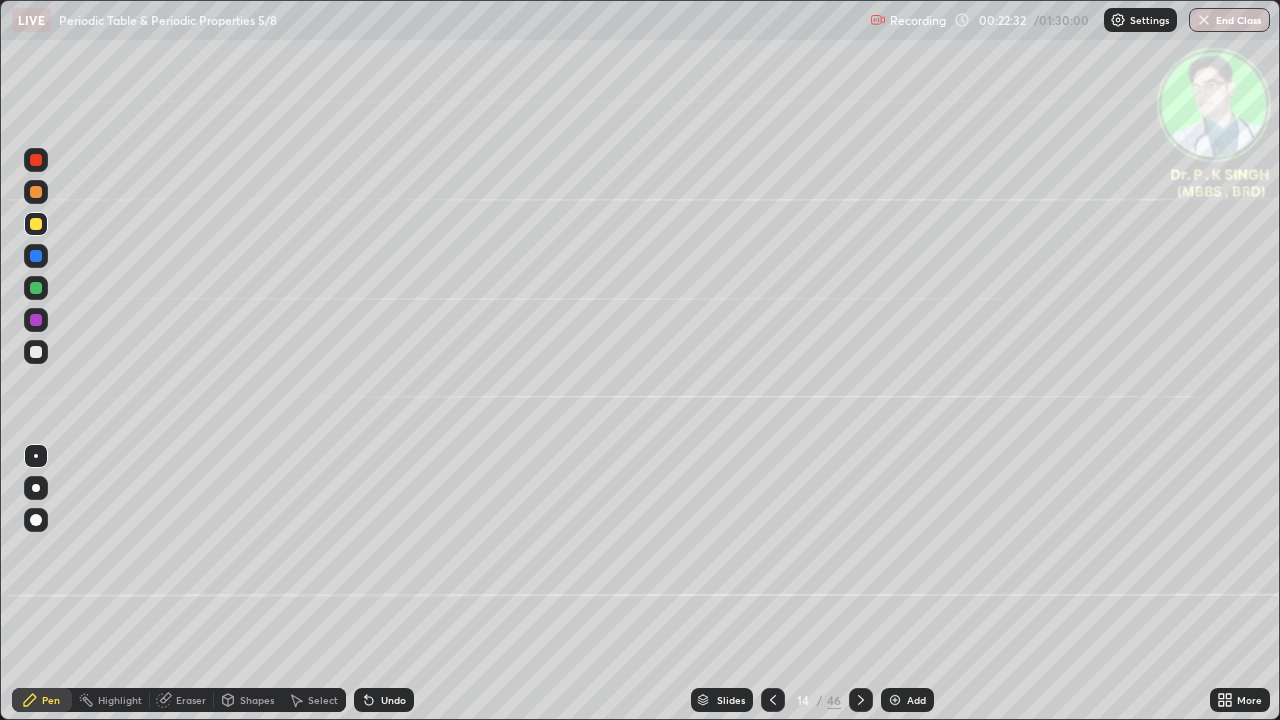 click at bounding box center (36, 256) 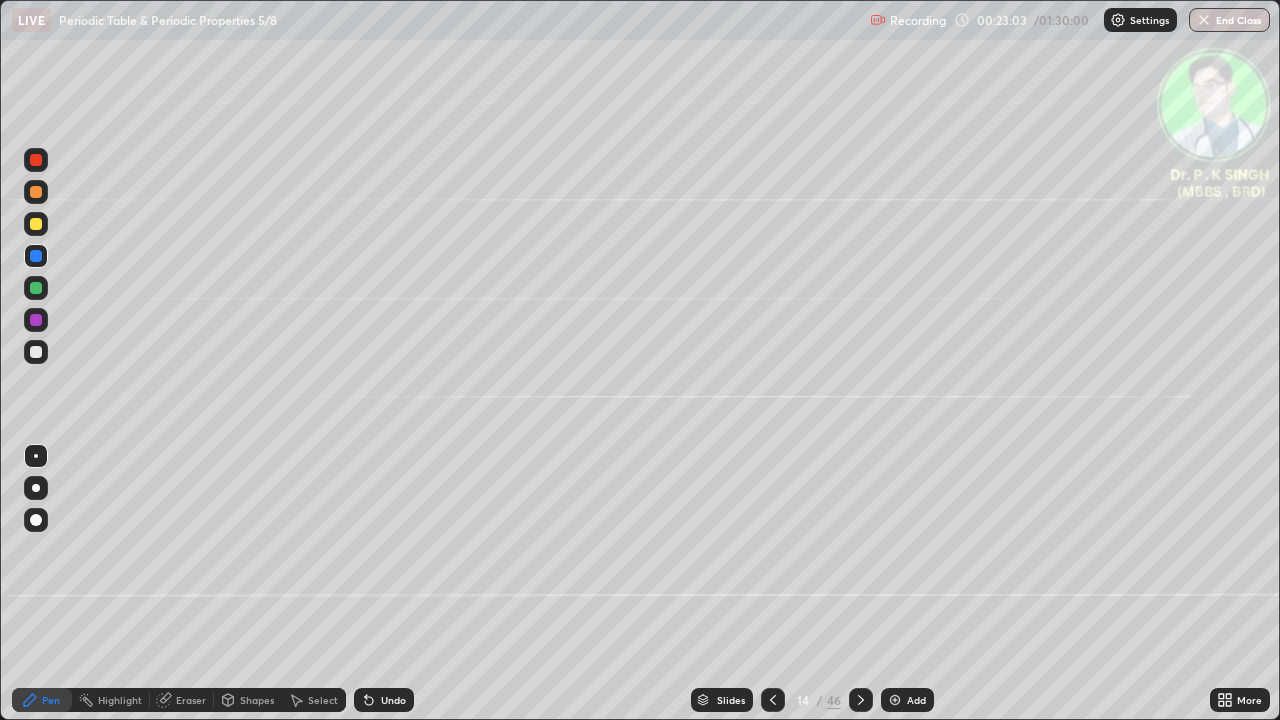 click 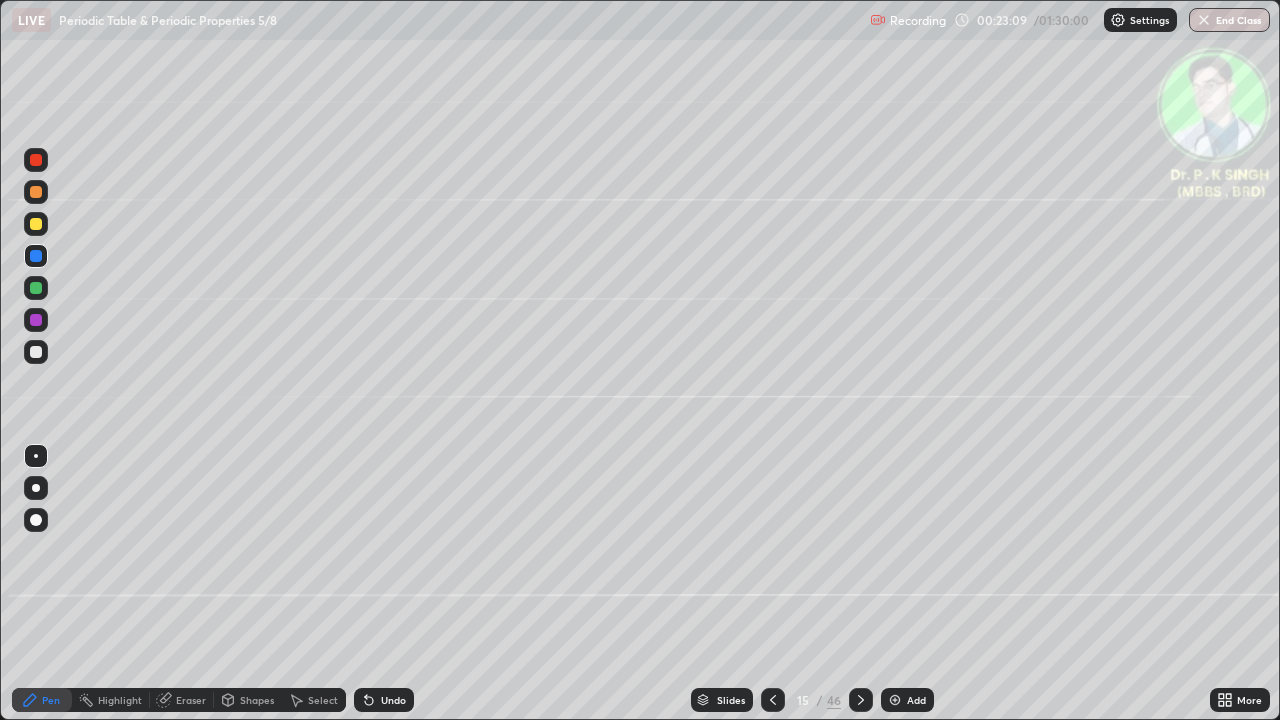 click at bounding box center [36, 224] 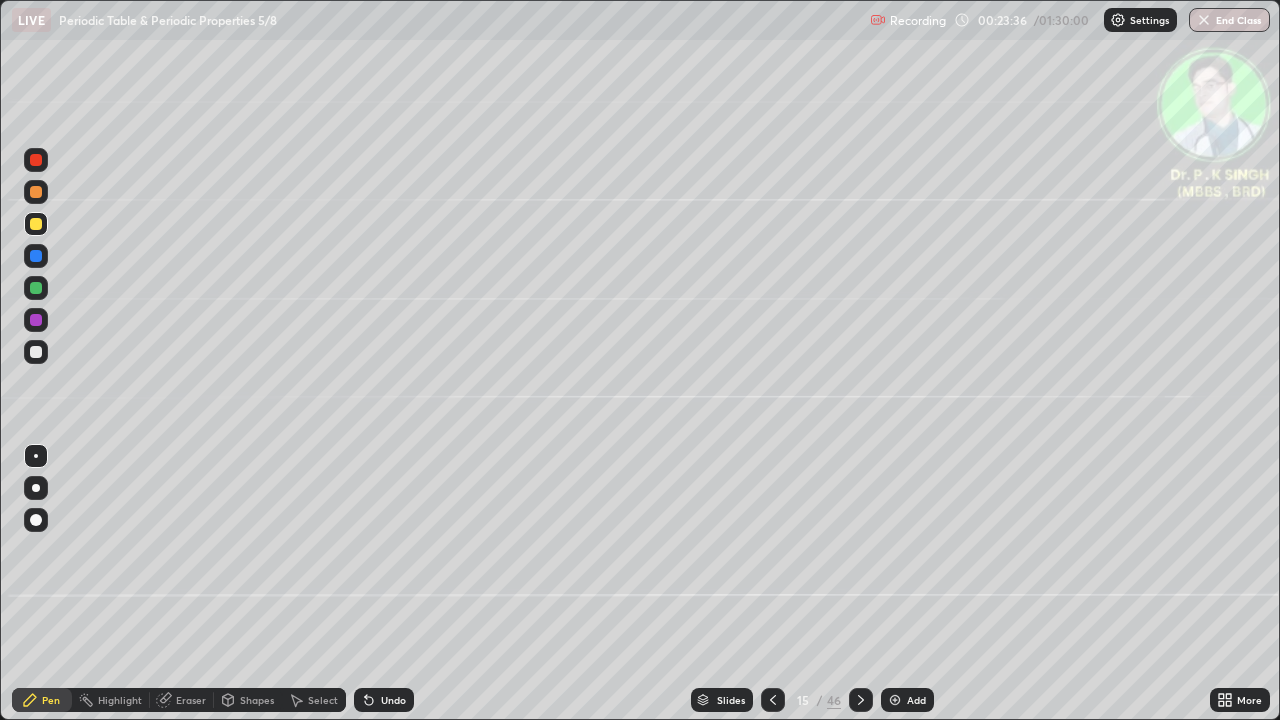 click 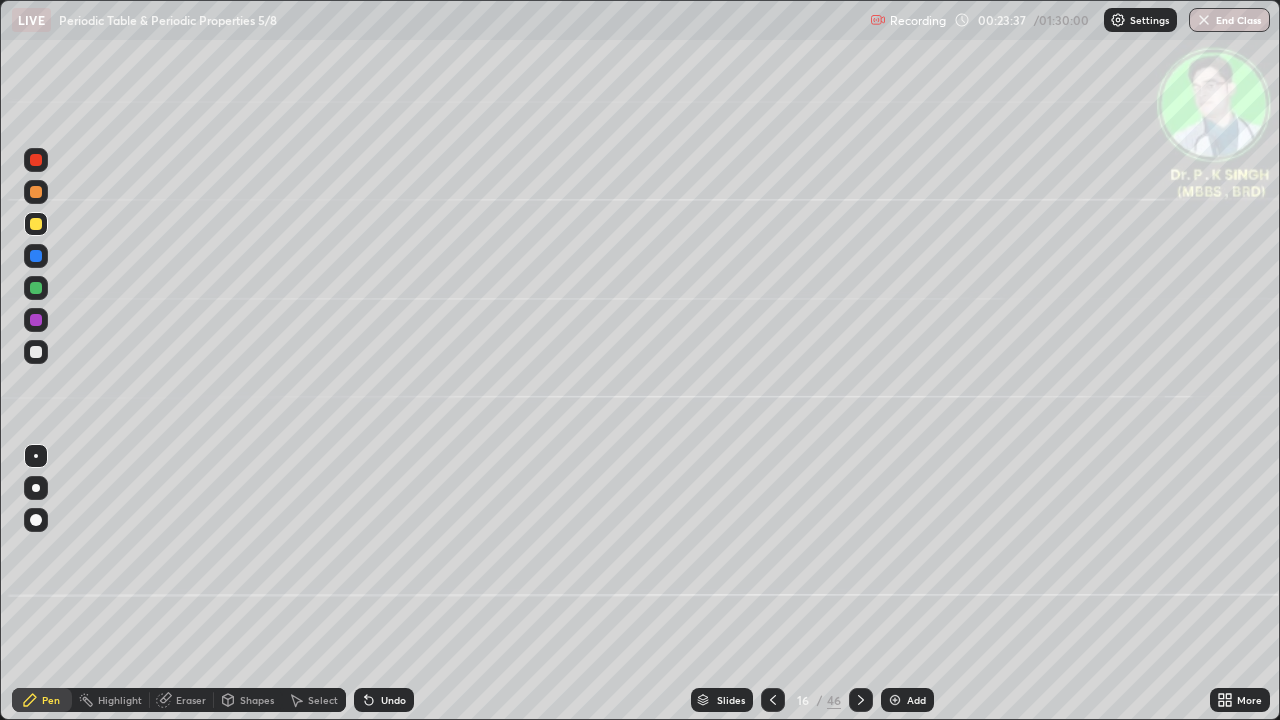 click at bounding box center [36, 256] 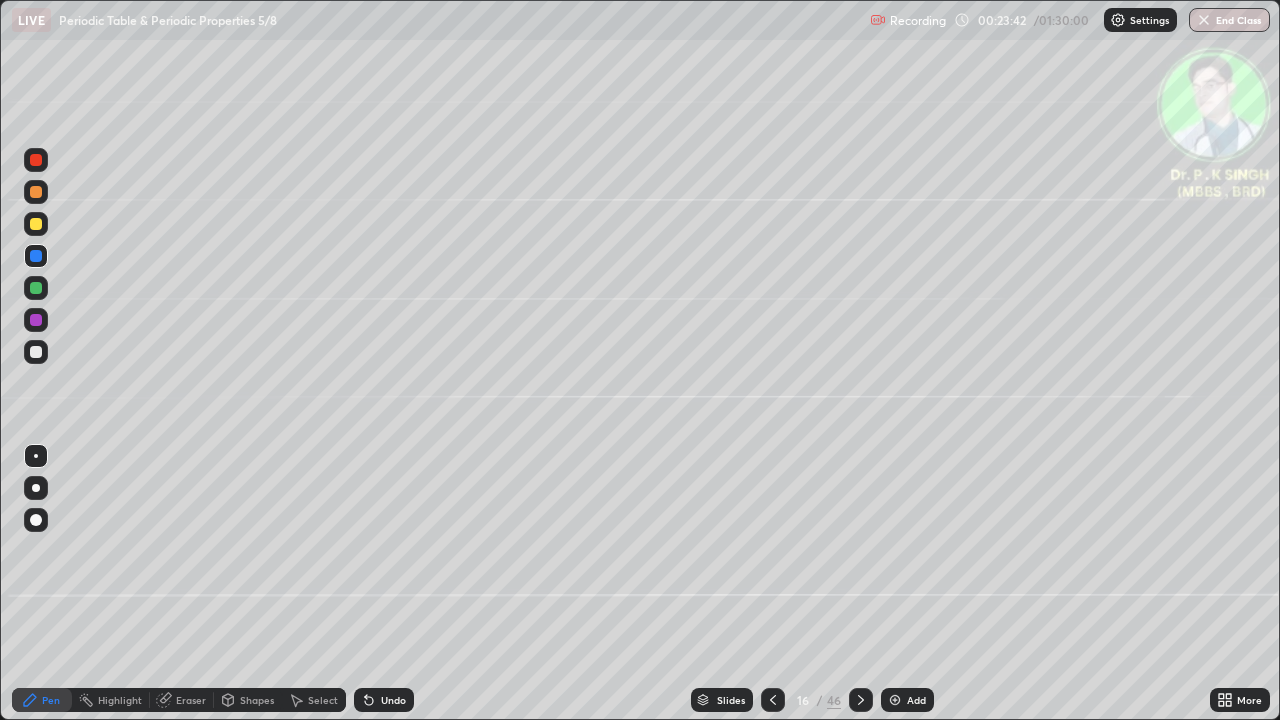 click at bounding box center [36, 224] 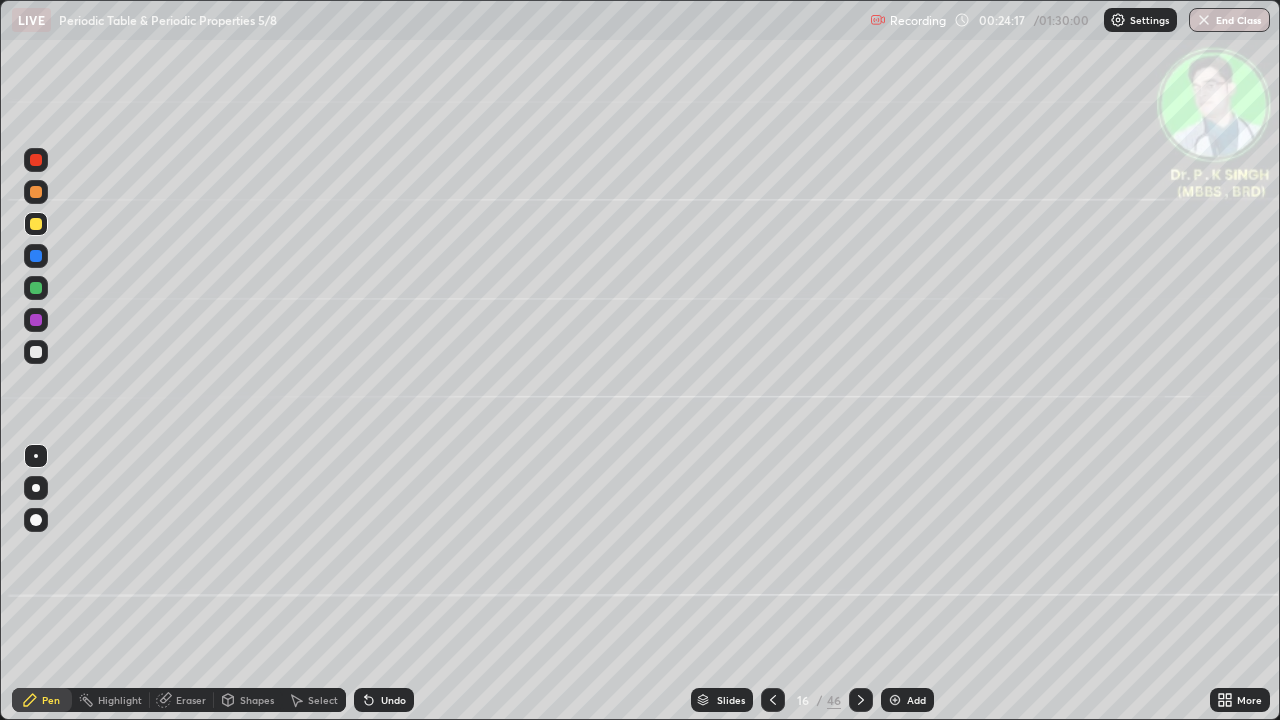 click at bounding box center [36, 256] 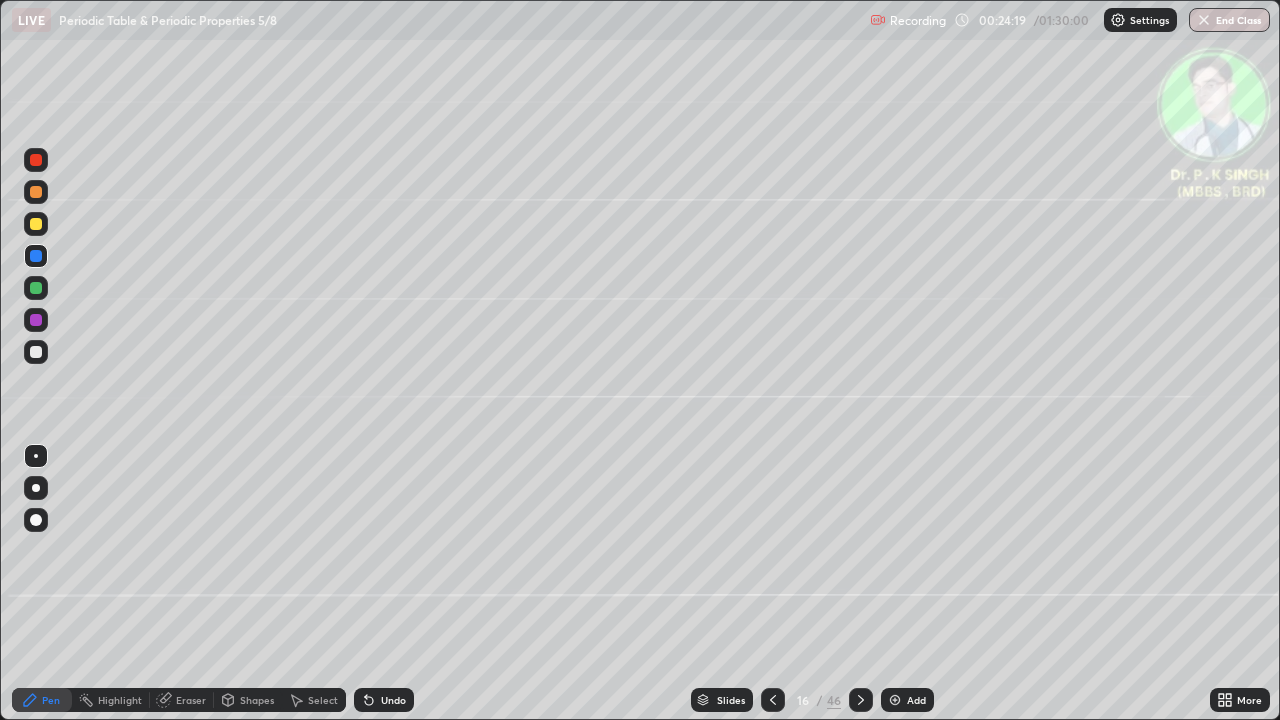 click at bounding box center (36, 256) 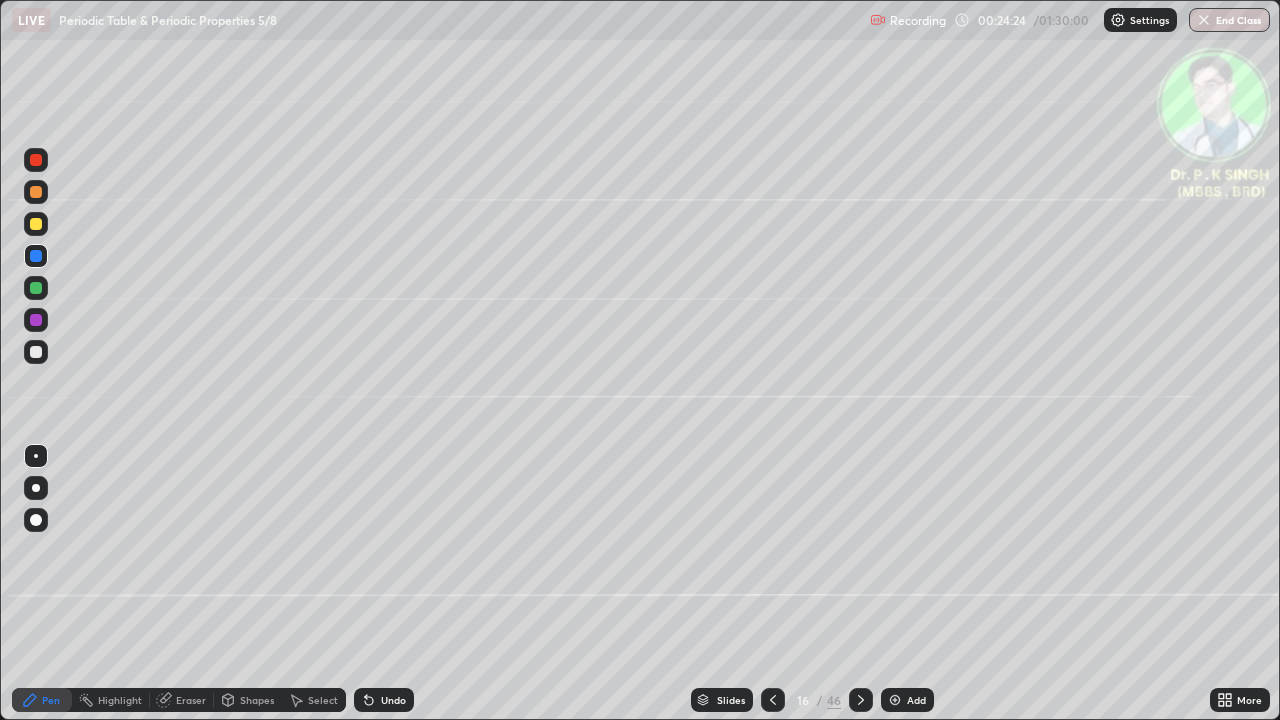 click 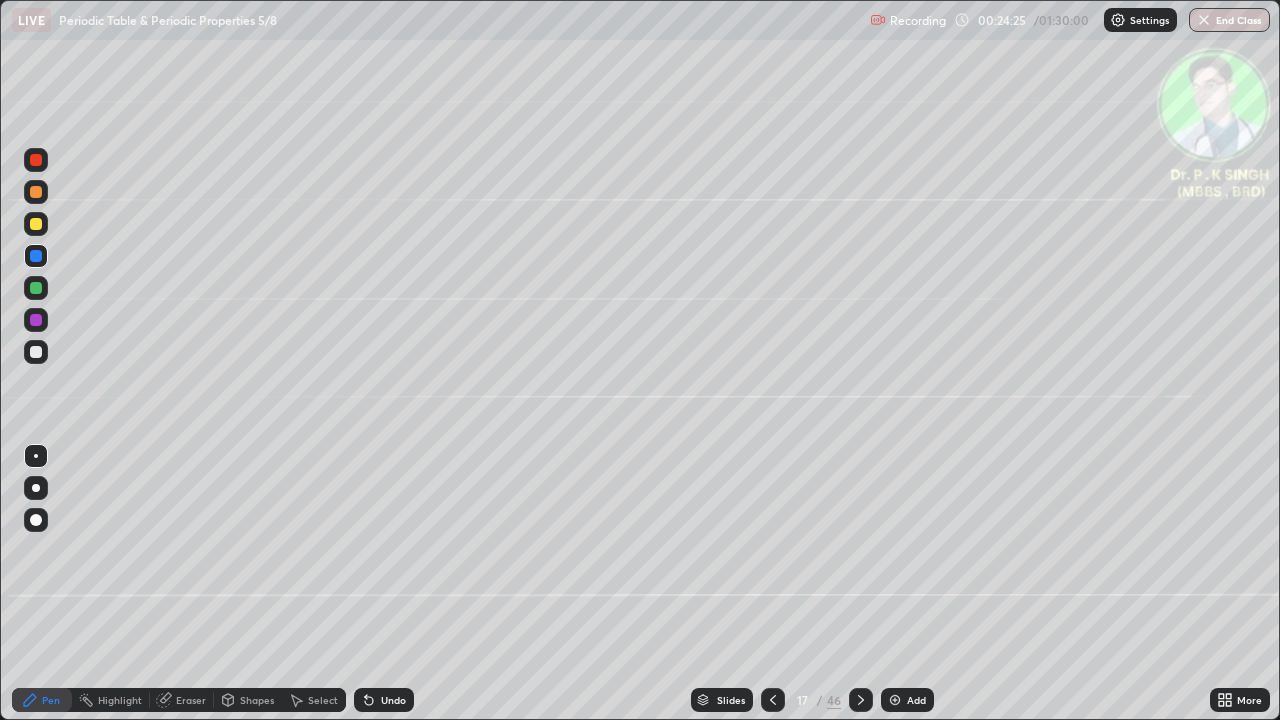 click 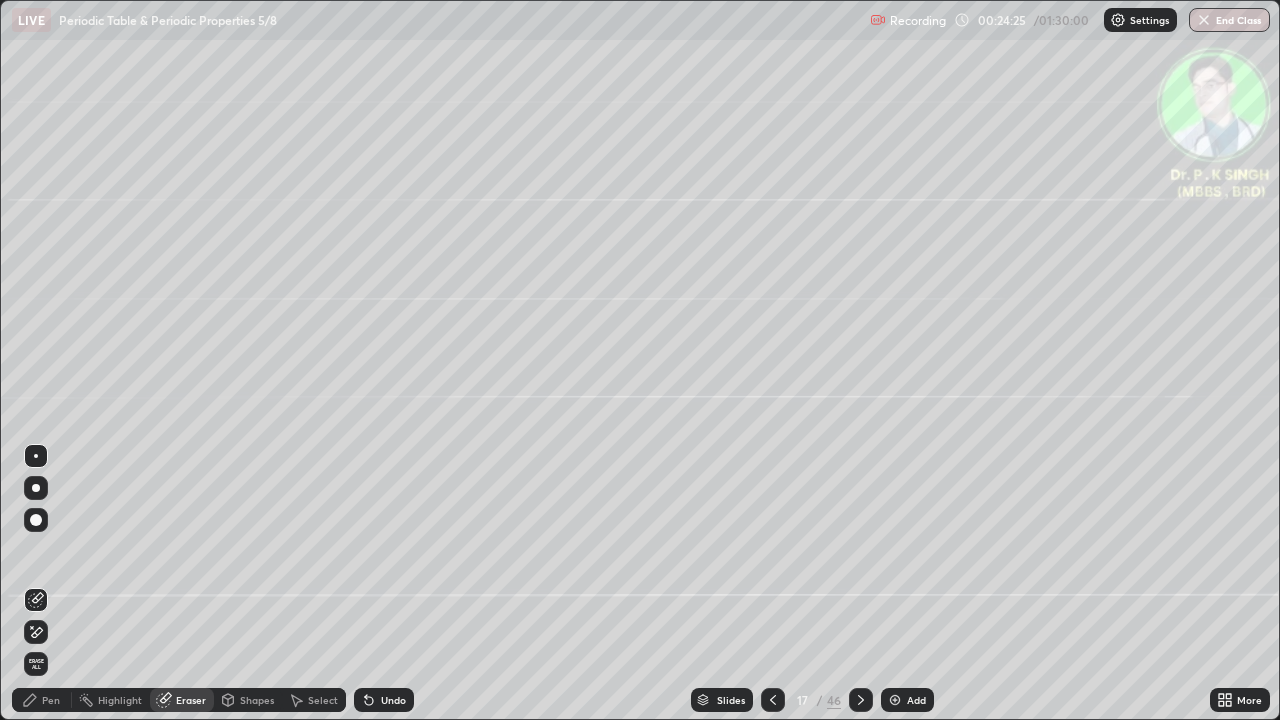 click on "Erase all" at bounding box center (36, 664) 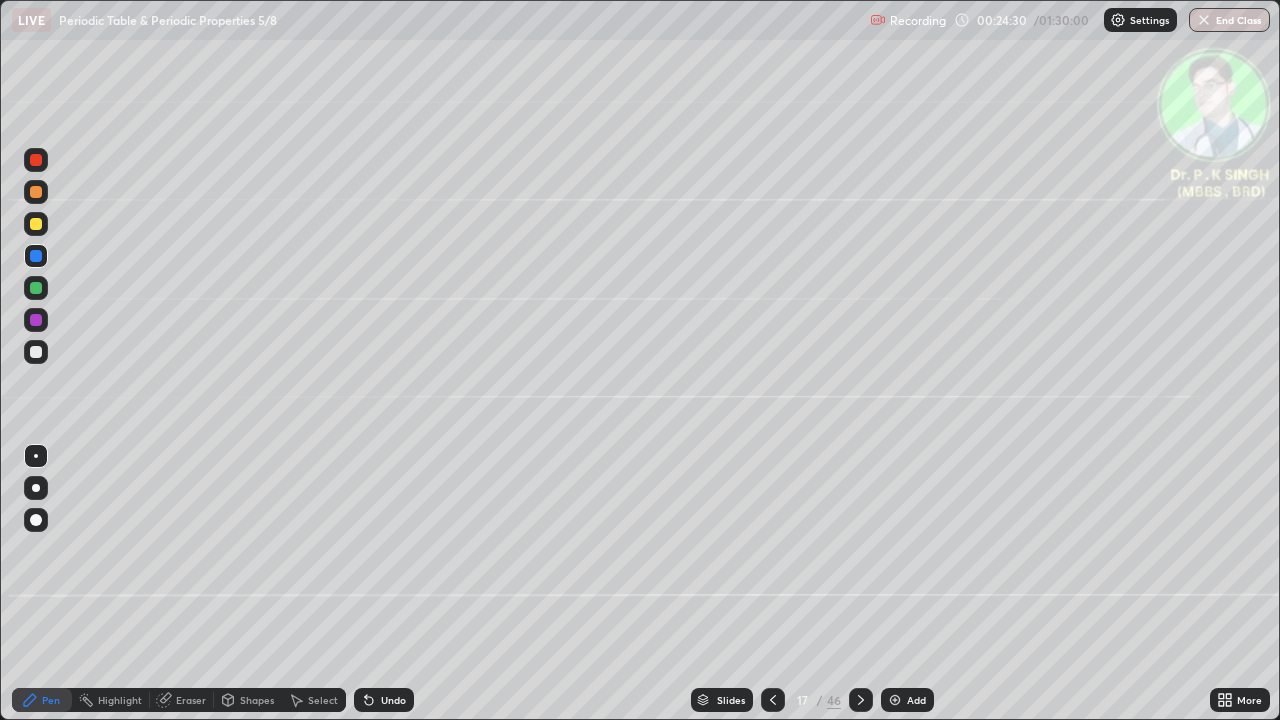 click at bounding box center [36, 224] 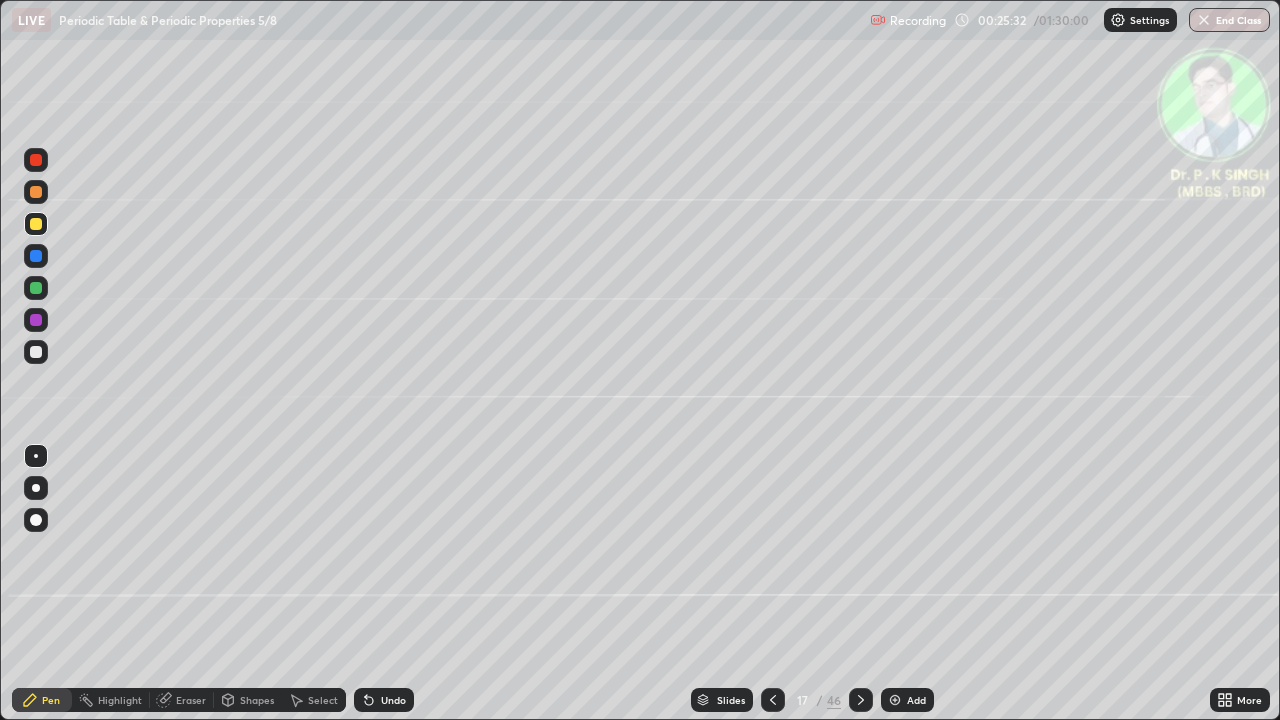 click at bounding box center (36, 288) 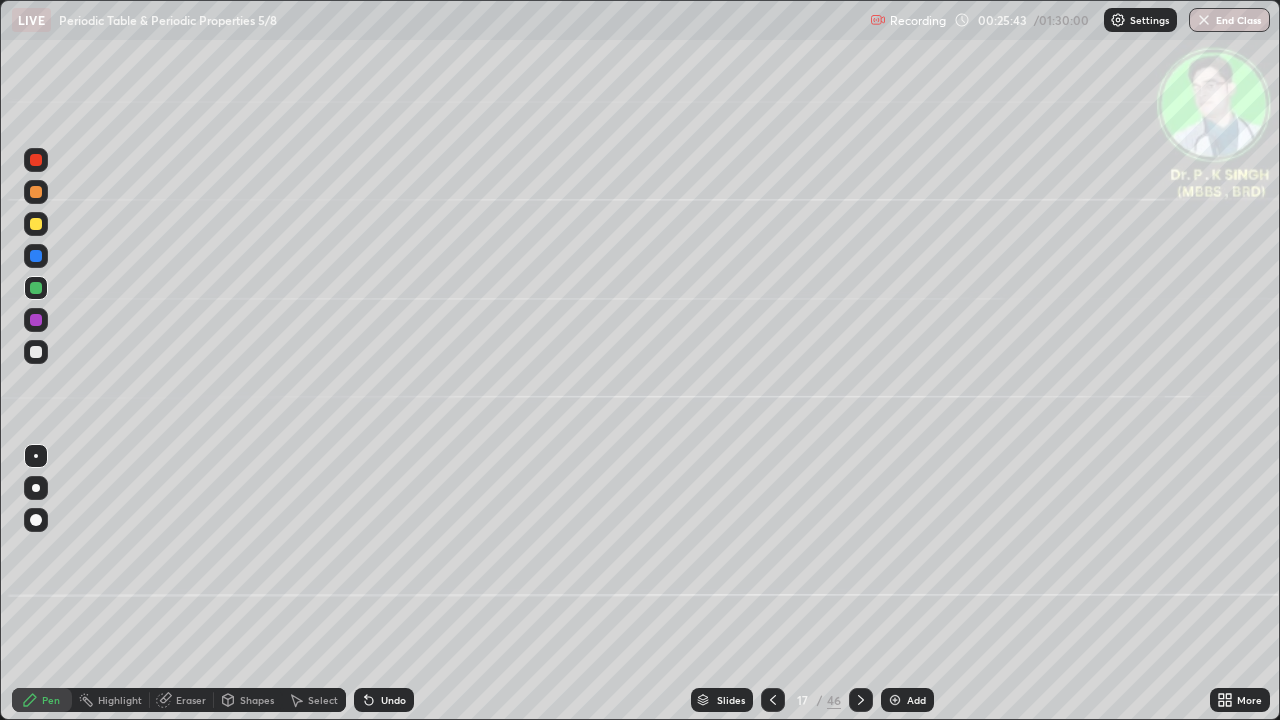 click 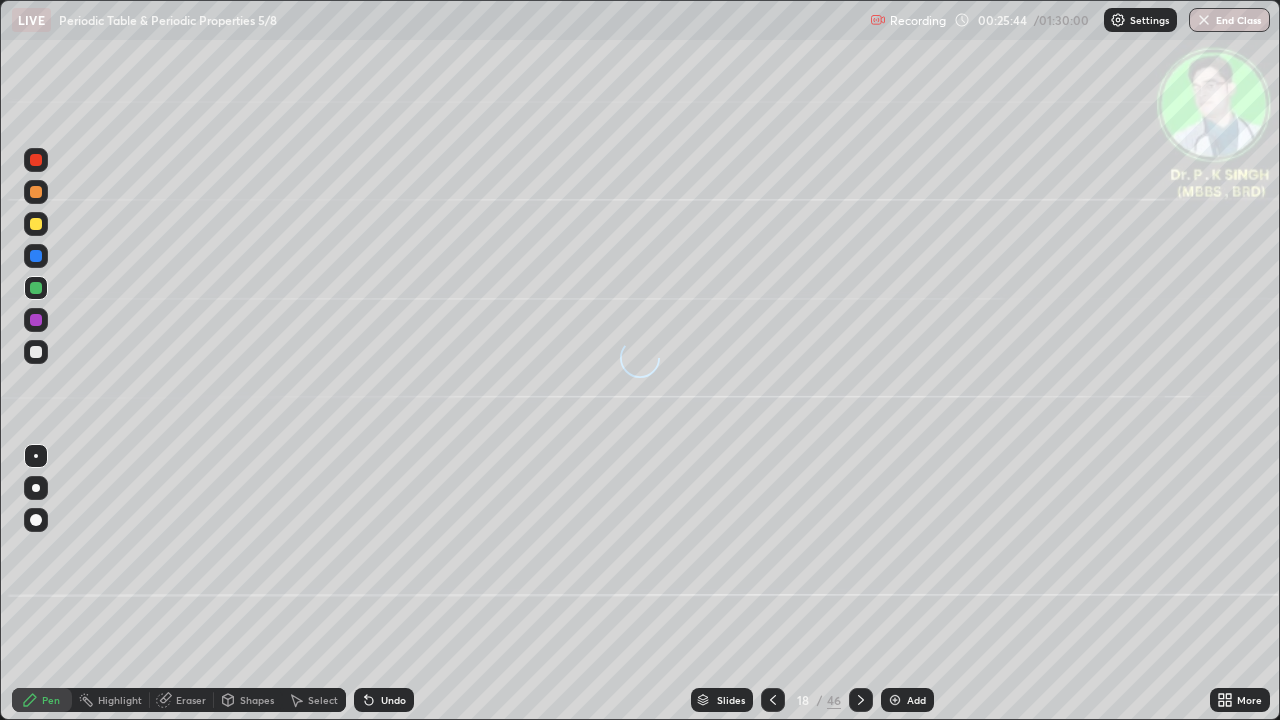 click at bounding box center (36, 288) 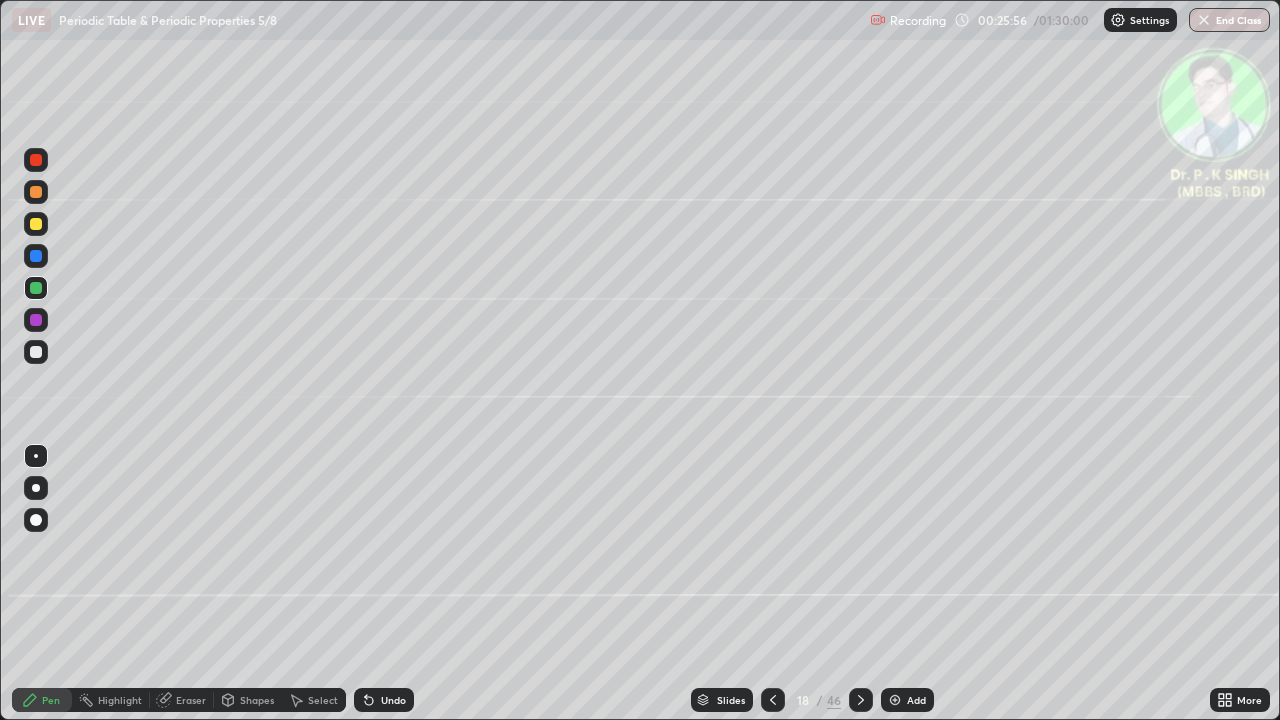 click 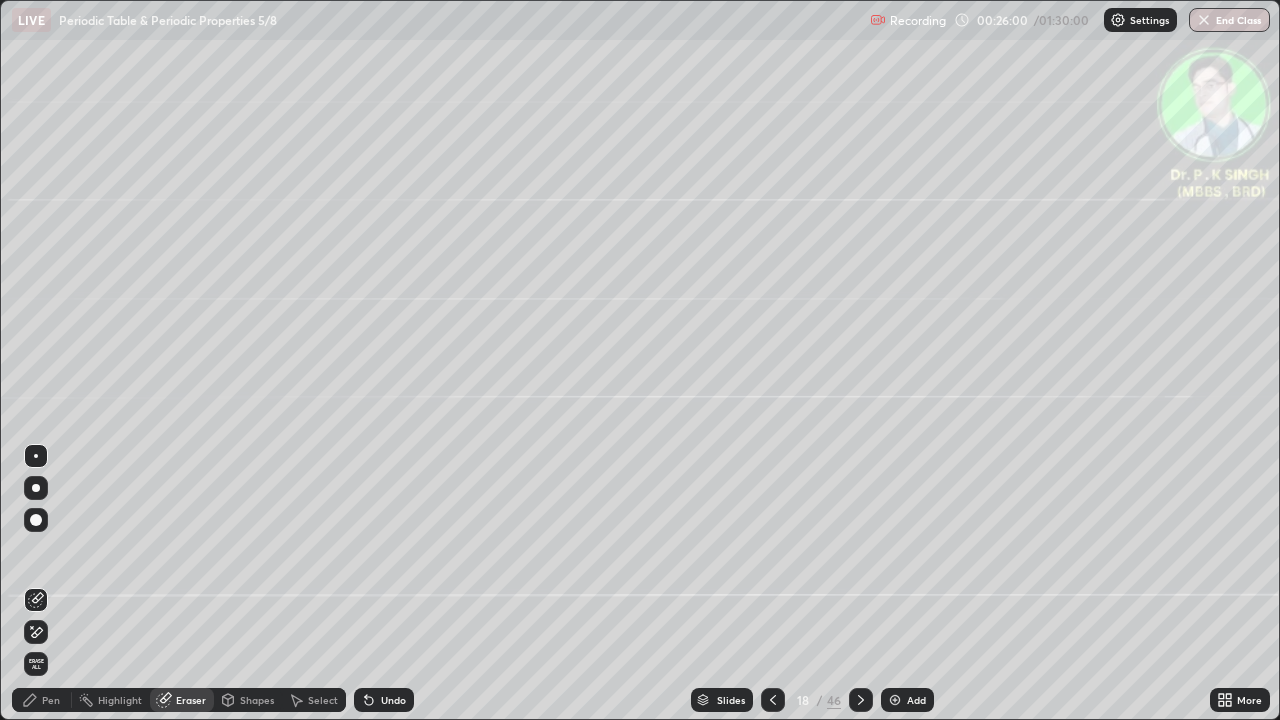 click on "Erase all" at bounding box center [36, 664] 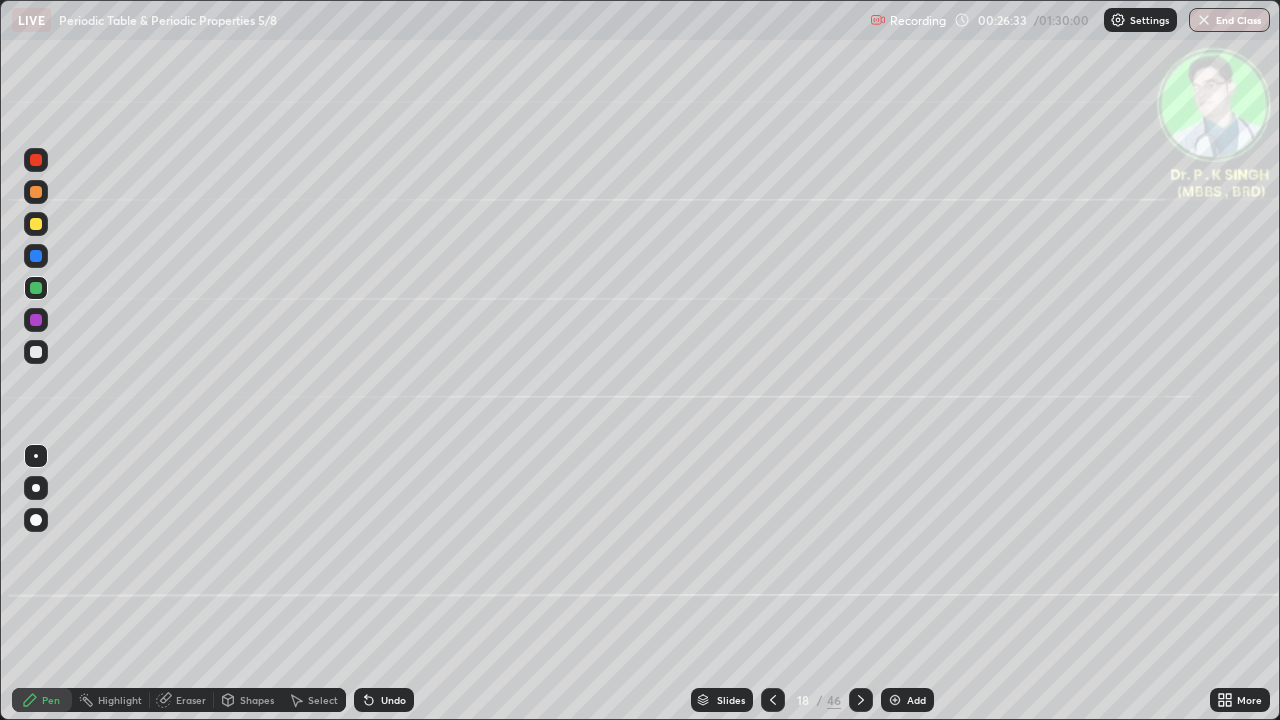 click at bounding box center [36, 224] 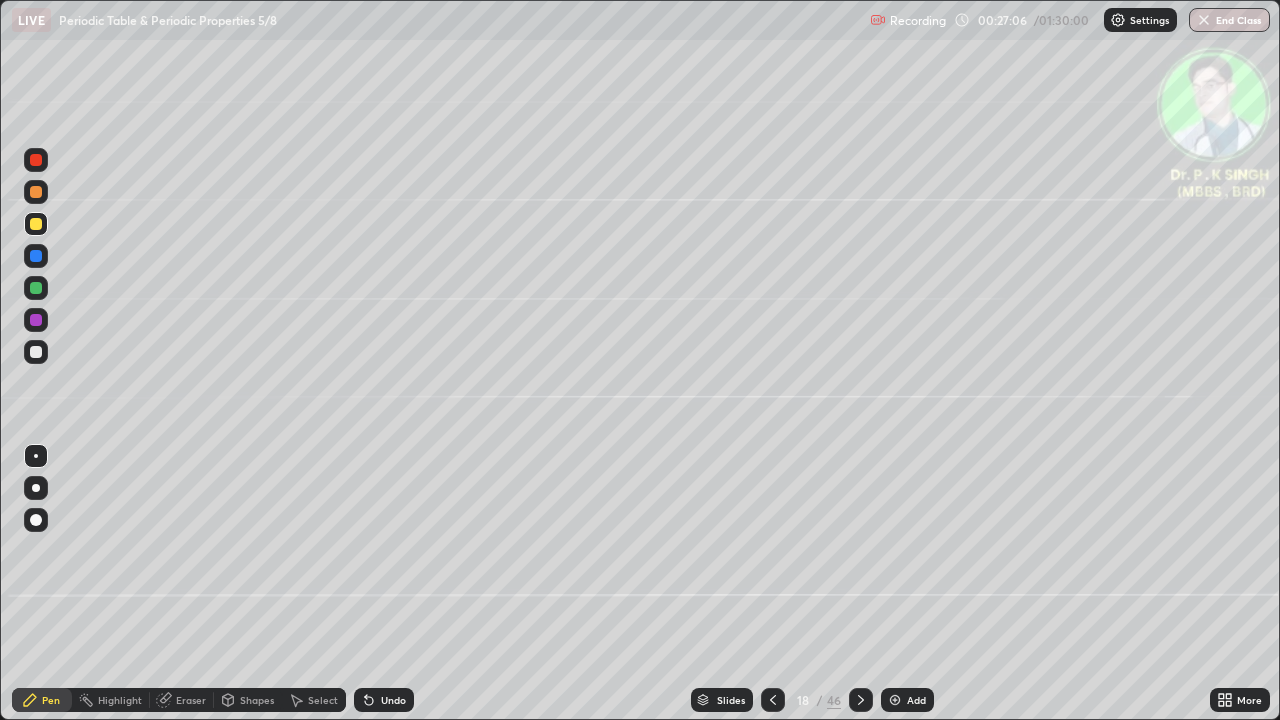 click 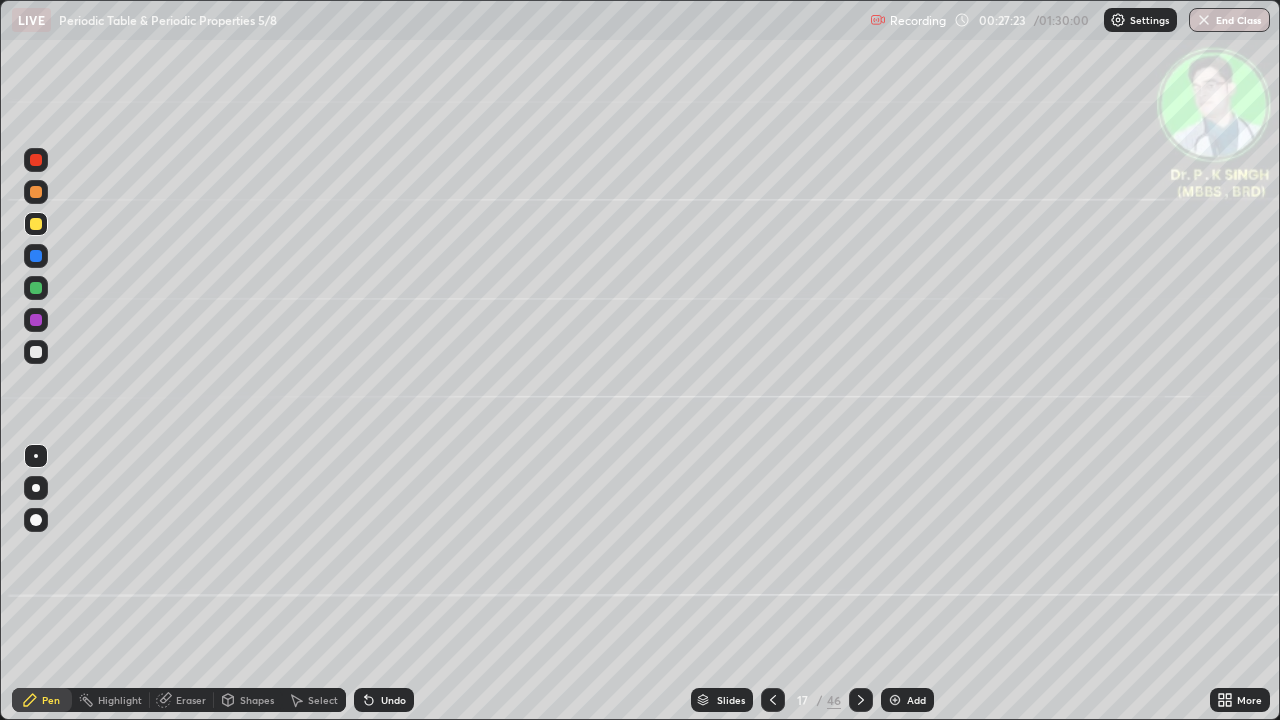 click 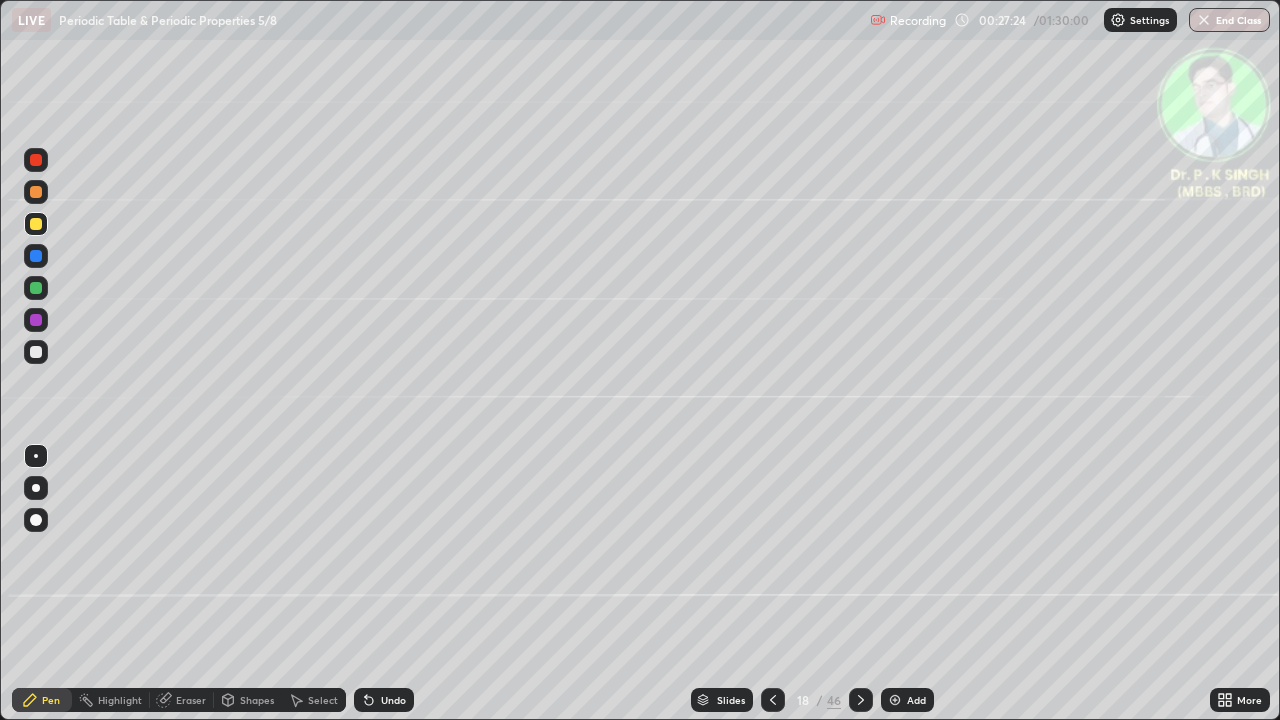 click at bounding box center [861, 700] 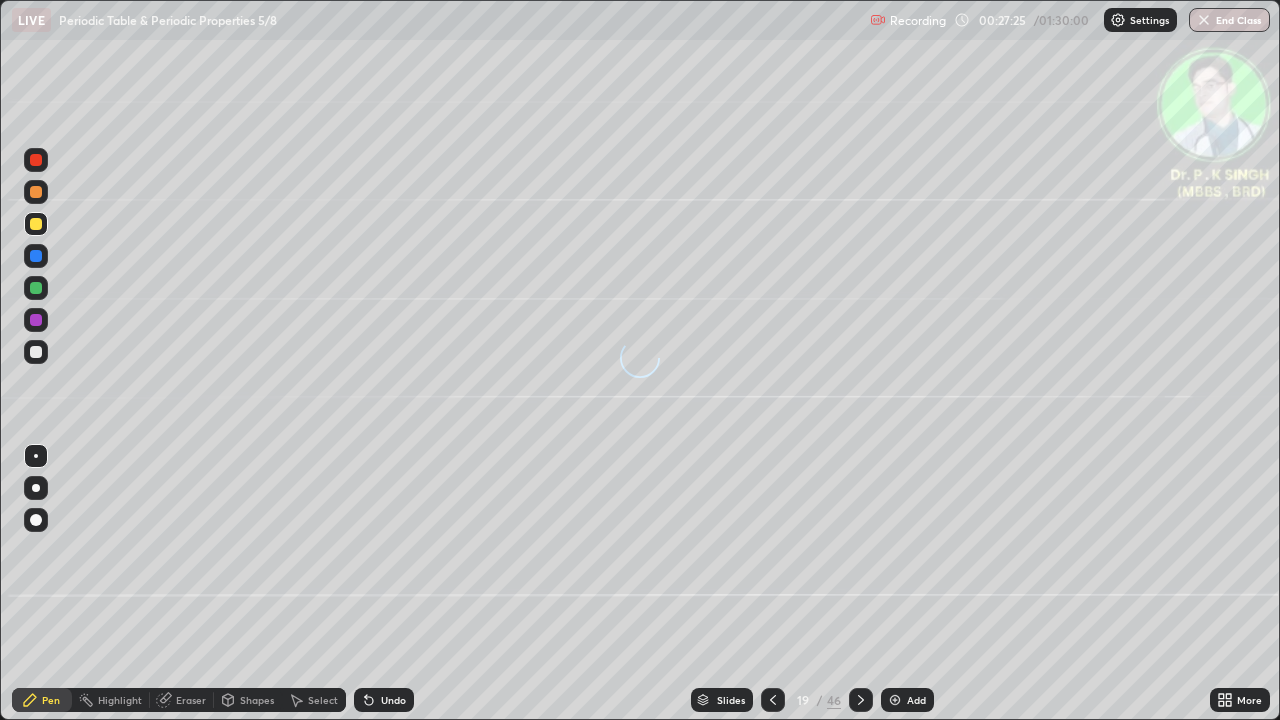 click at bounding box center (36, 256) 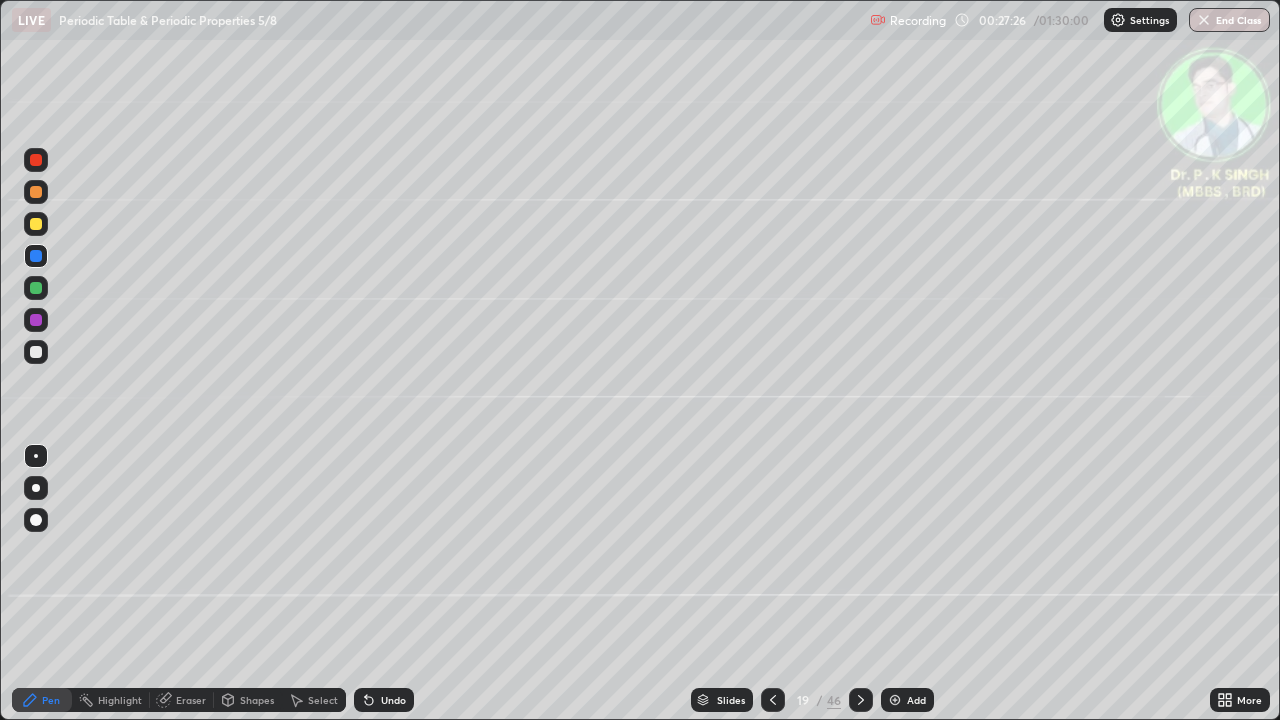 click at bounding box center (36, 224) 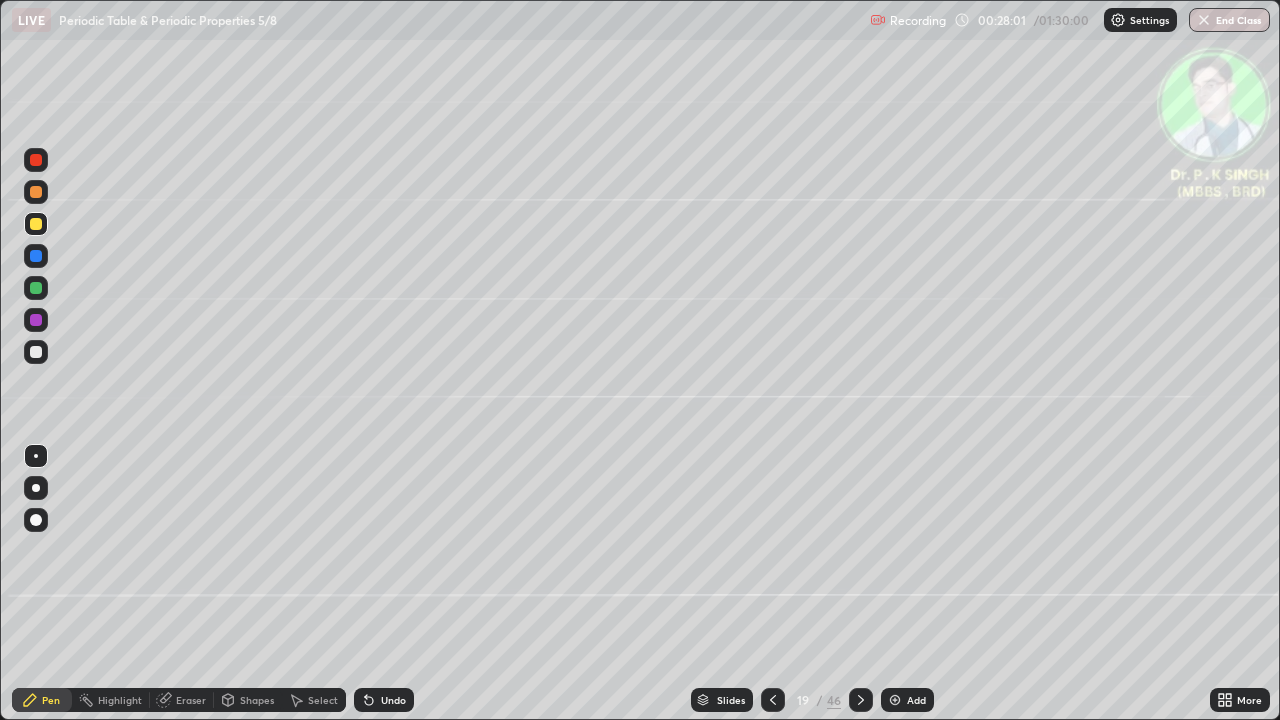 click at bounding box center (36, 256) 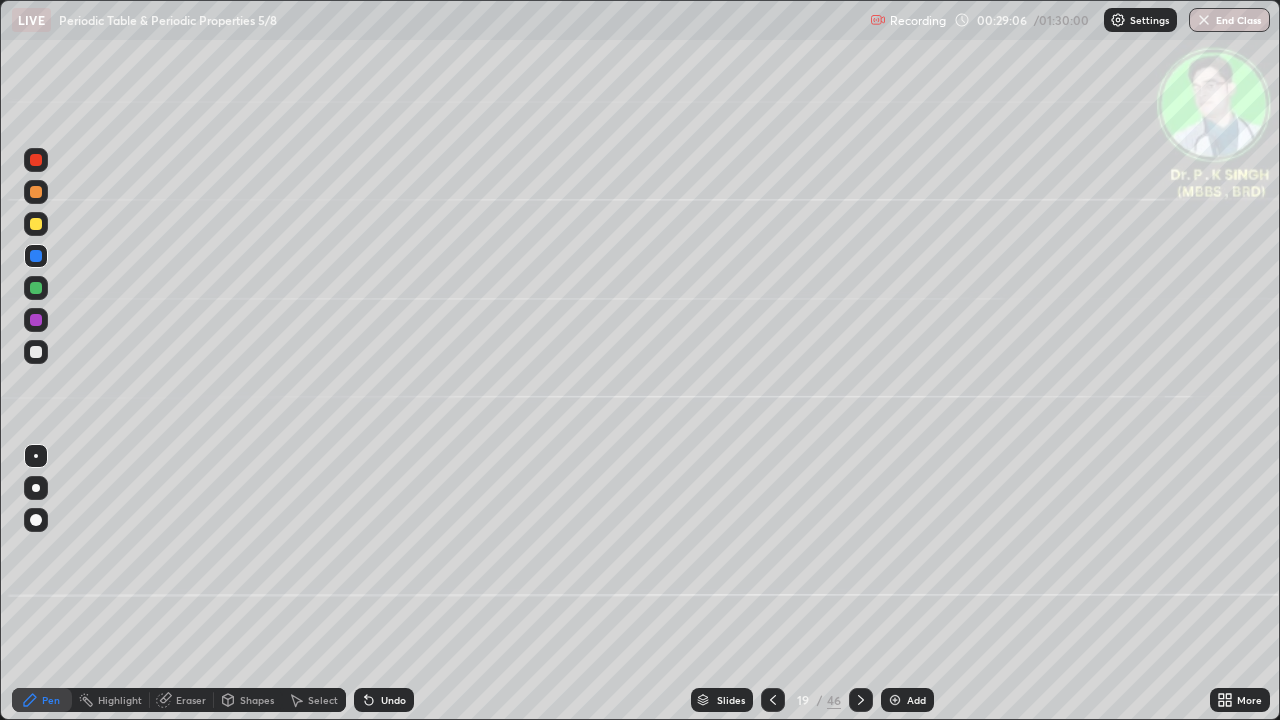 click 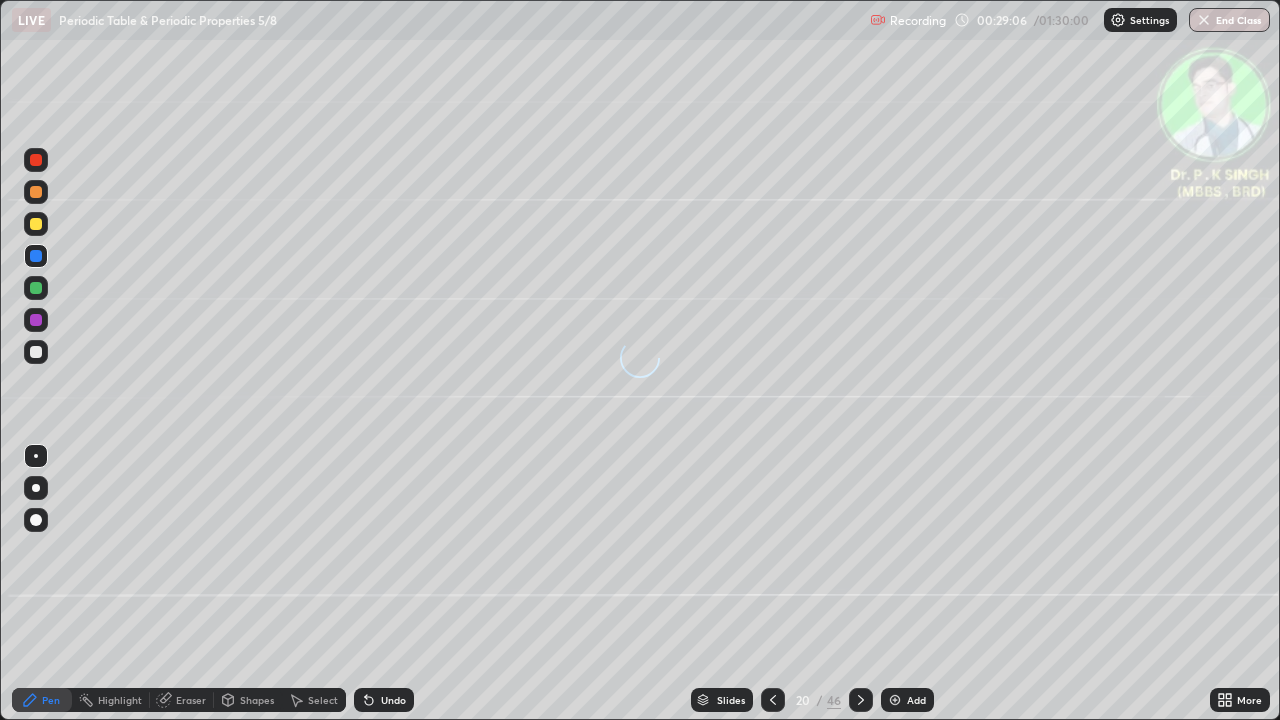 click 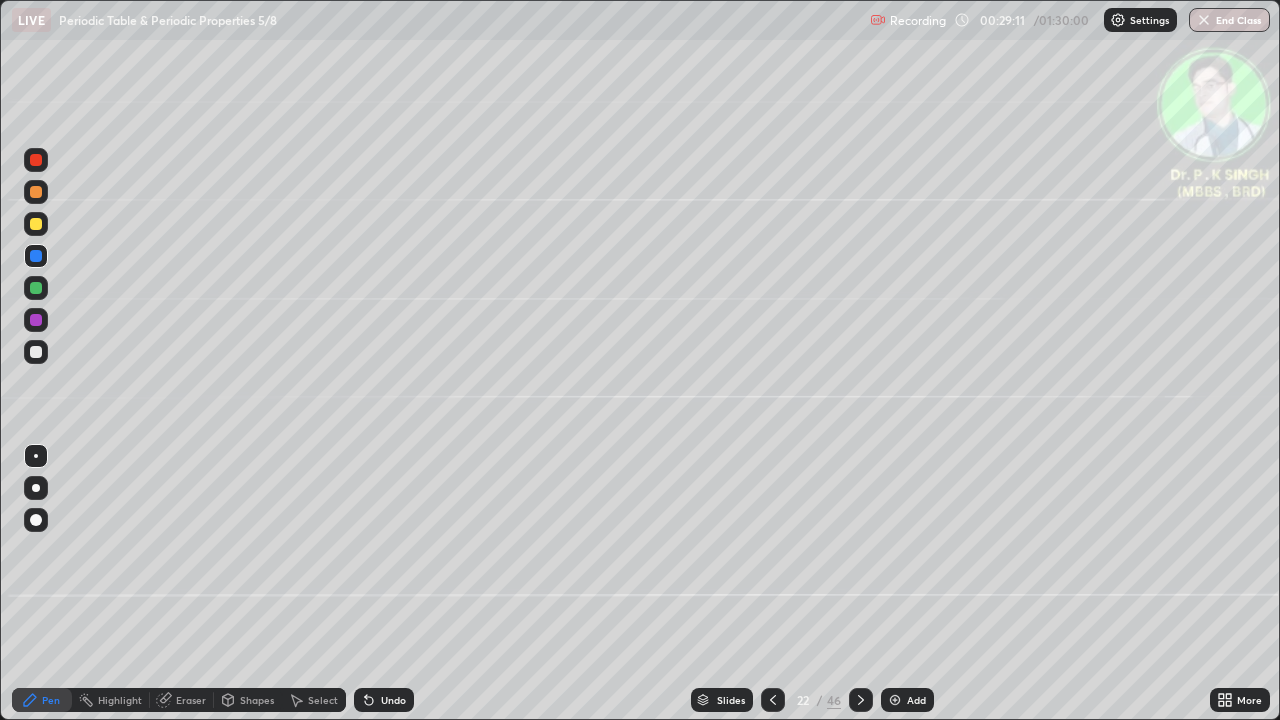 click 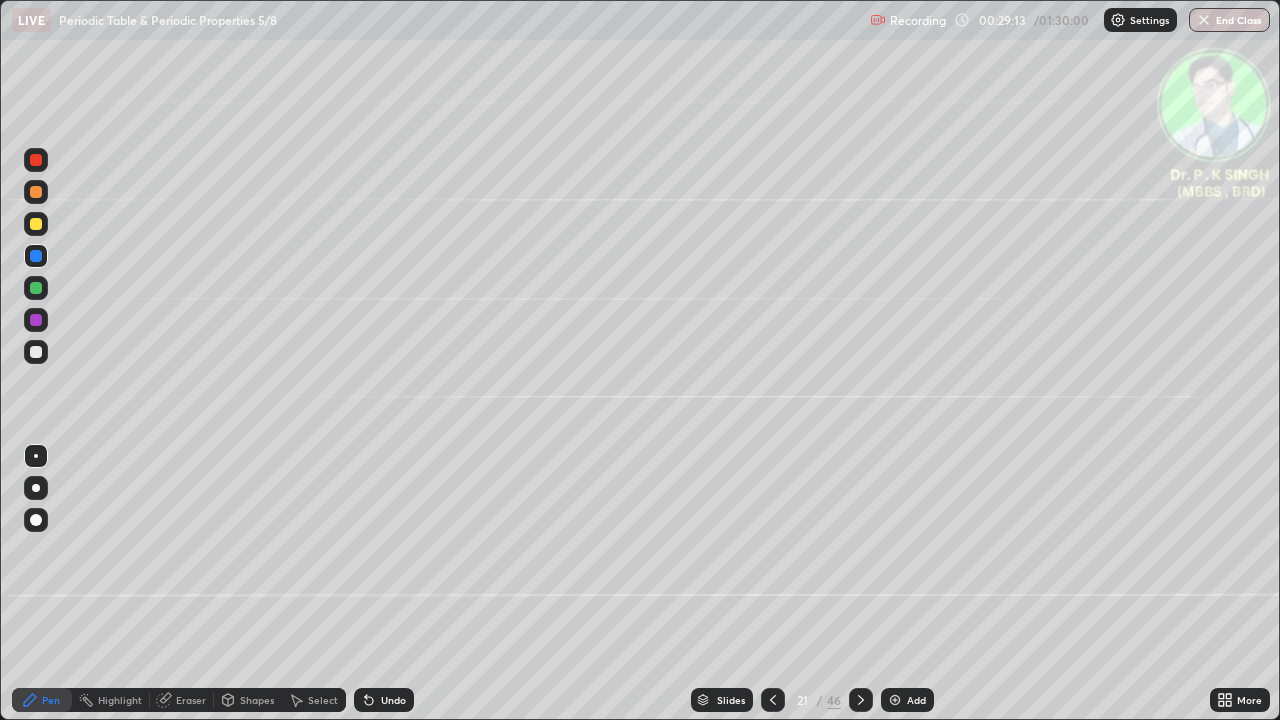 click at bounding box center [773, 700] 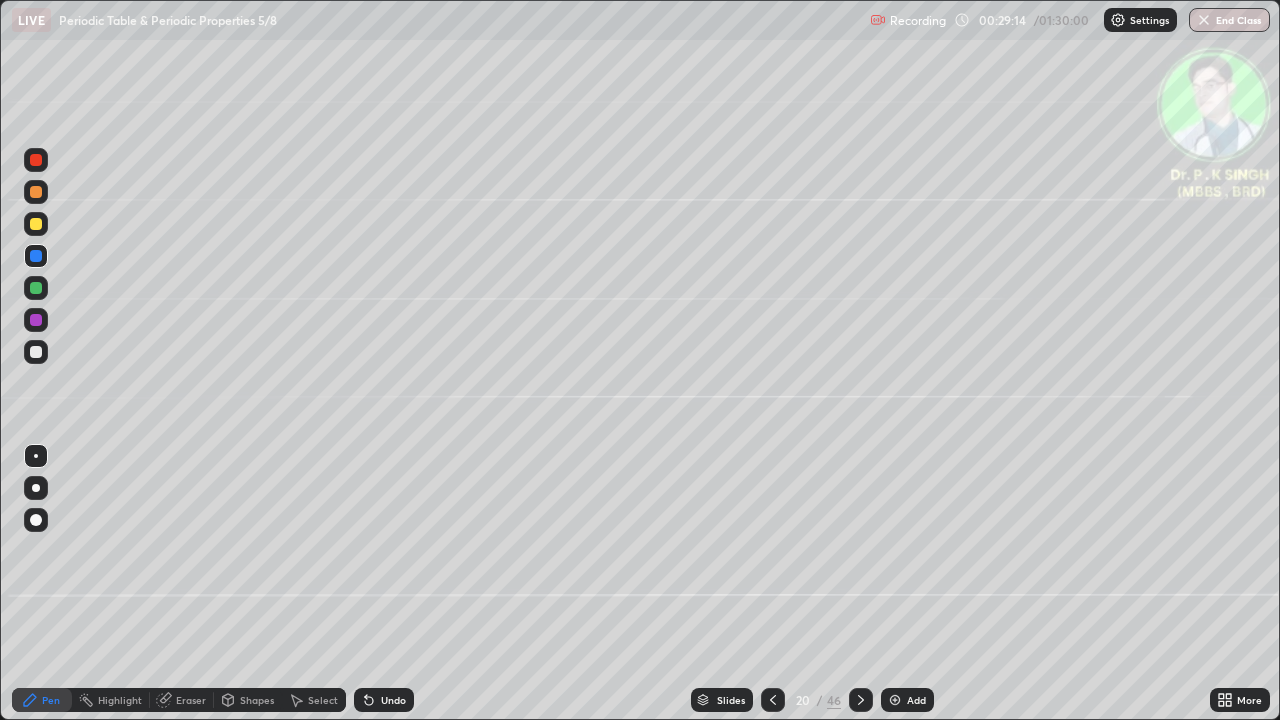 click 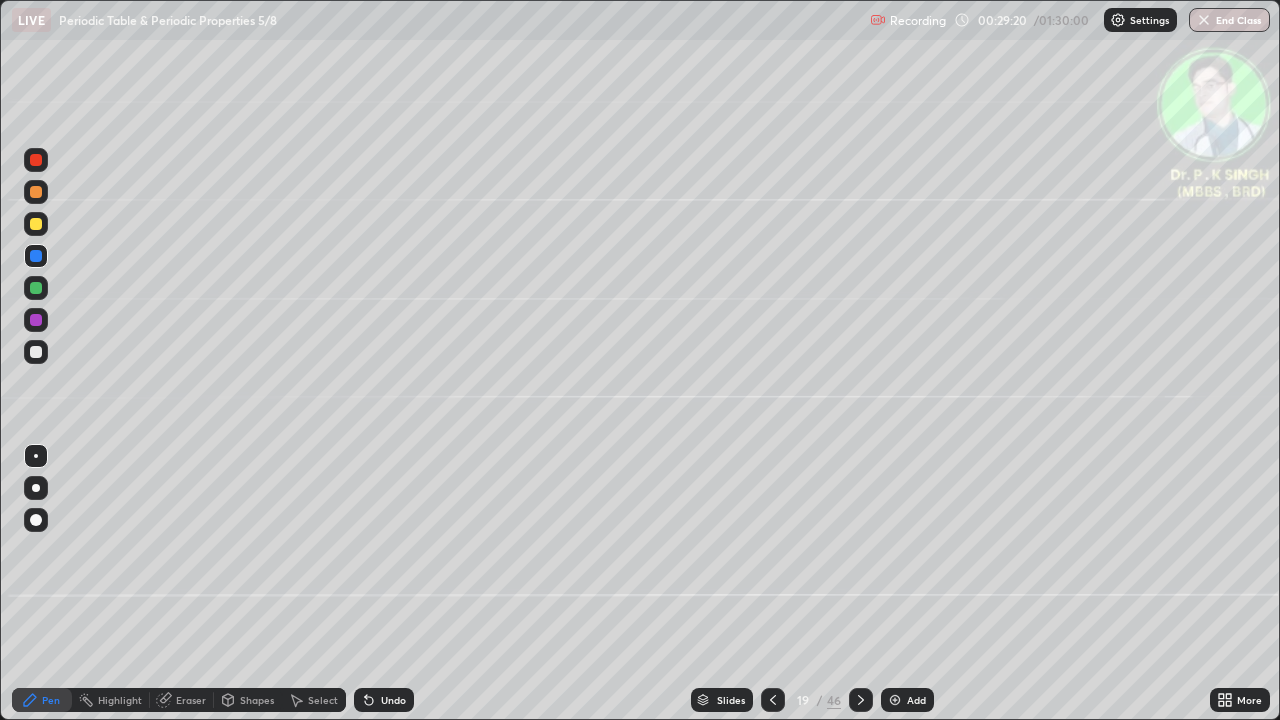 click at bounding box center [861, 700] 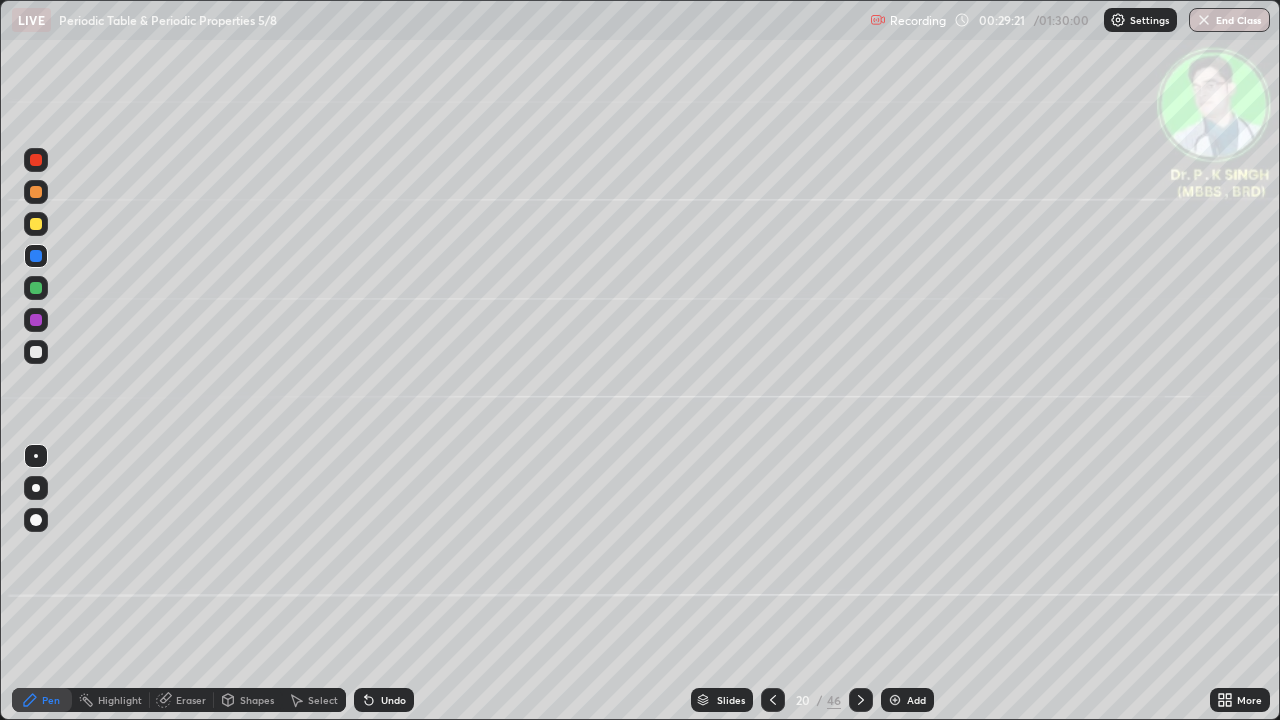 click at bounding box center (861, 700) 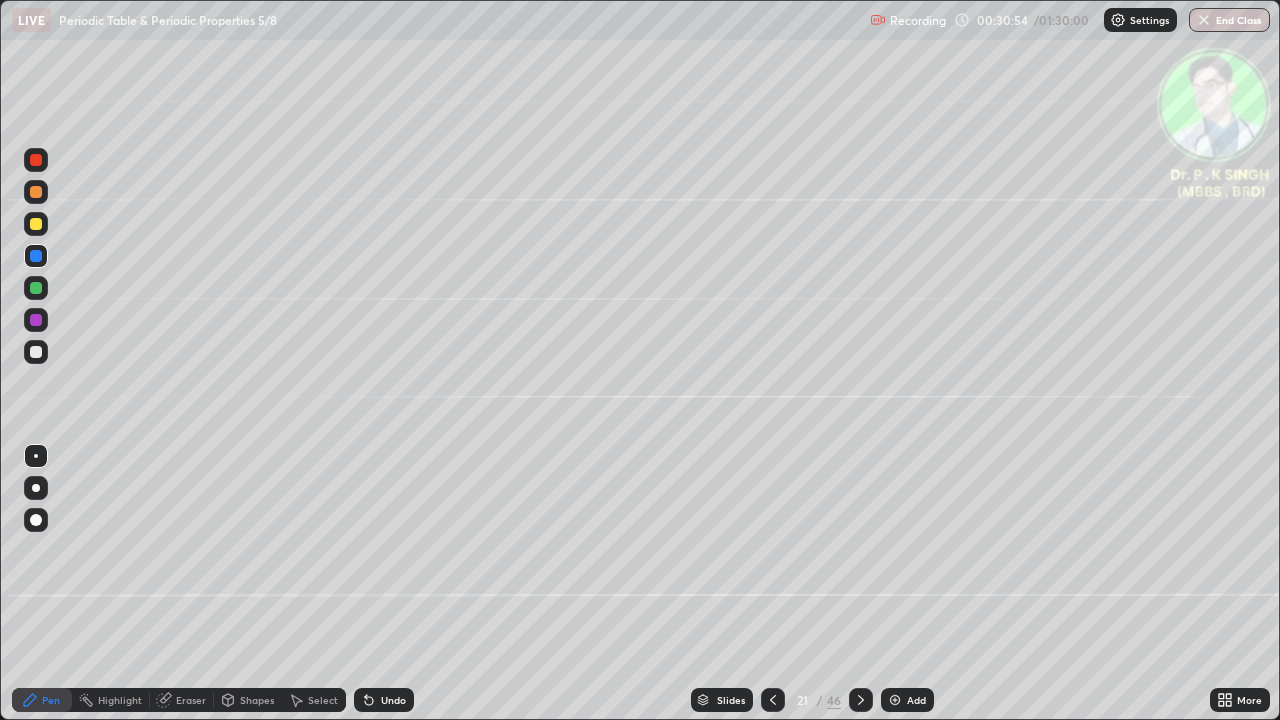 click 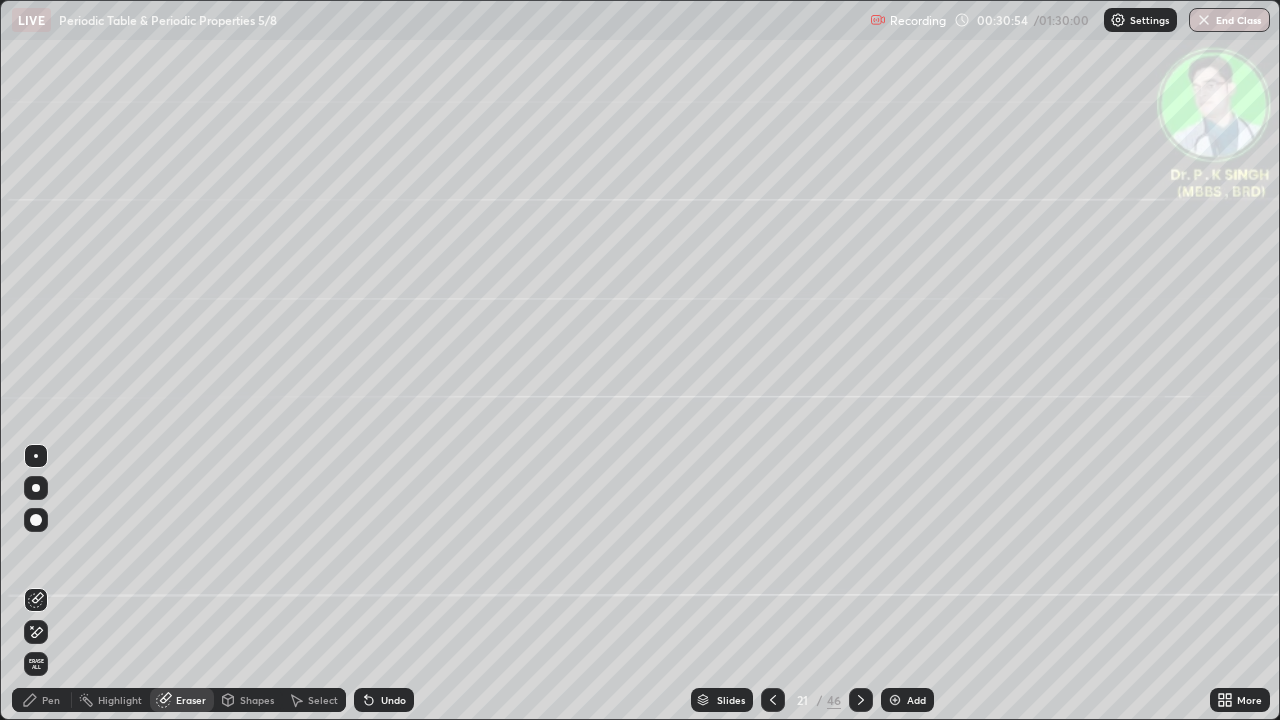 click at bounding box center (36, 632) 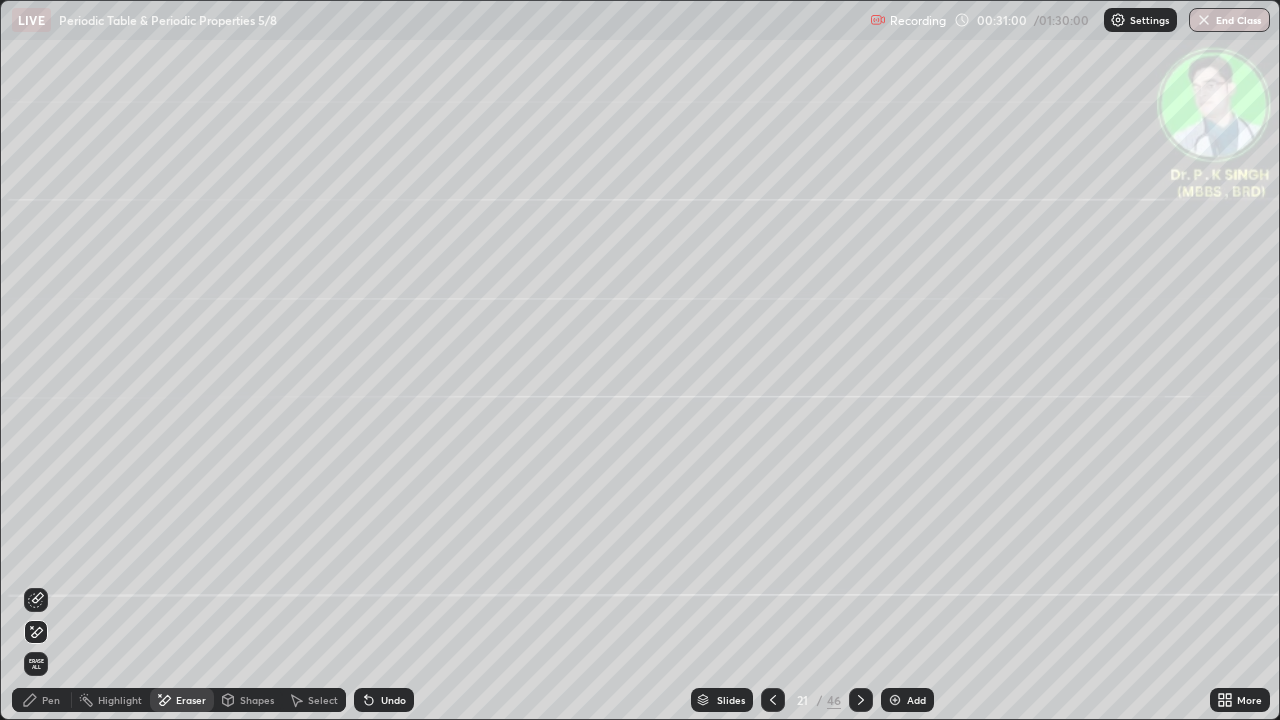 click on "Pen" at bounding box center (42, 700) 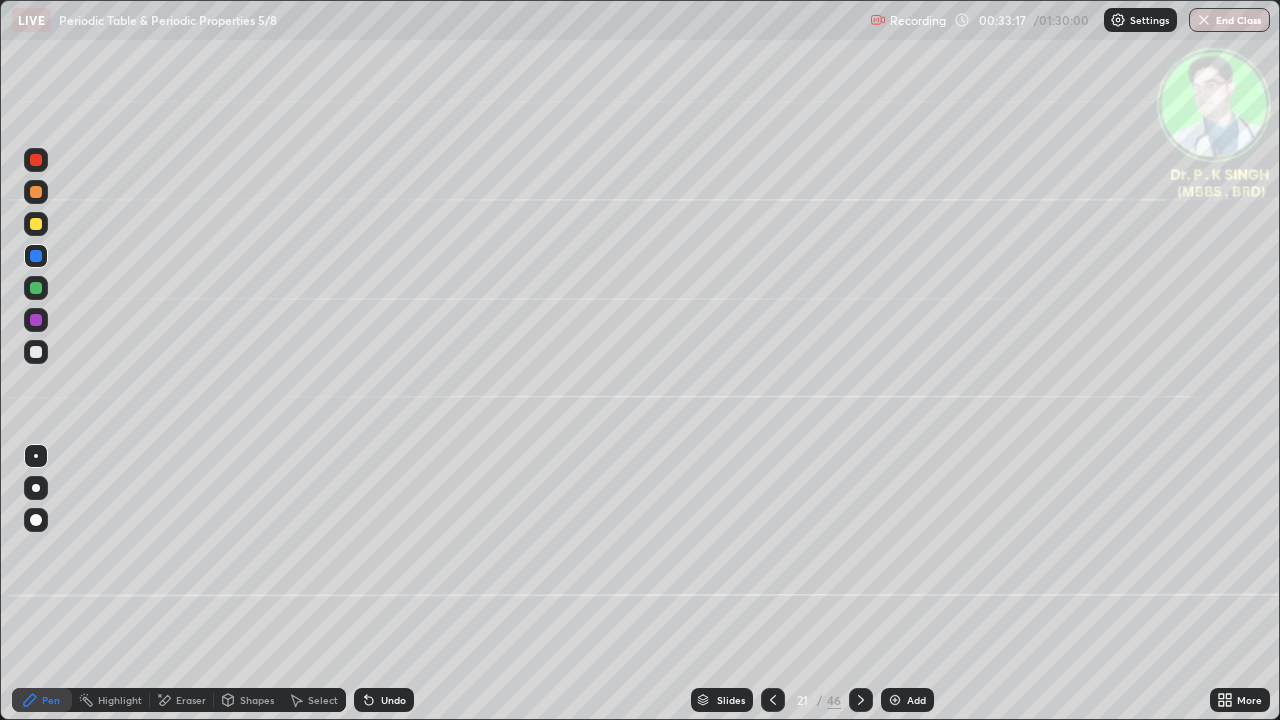 click at bounding box center [773, 700] 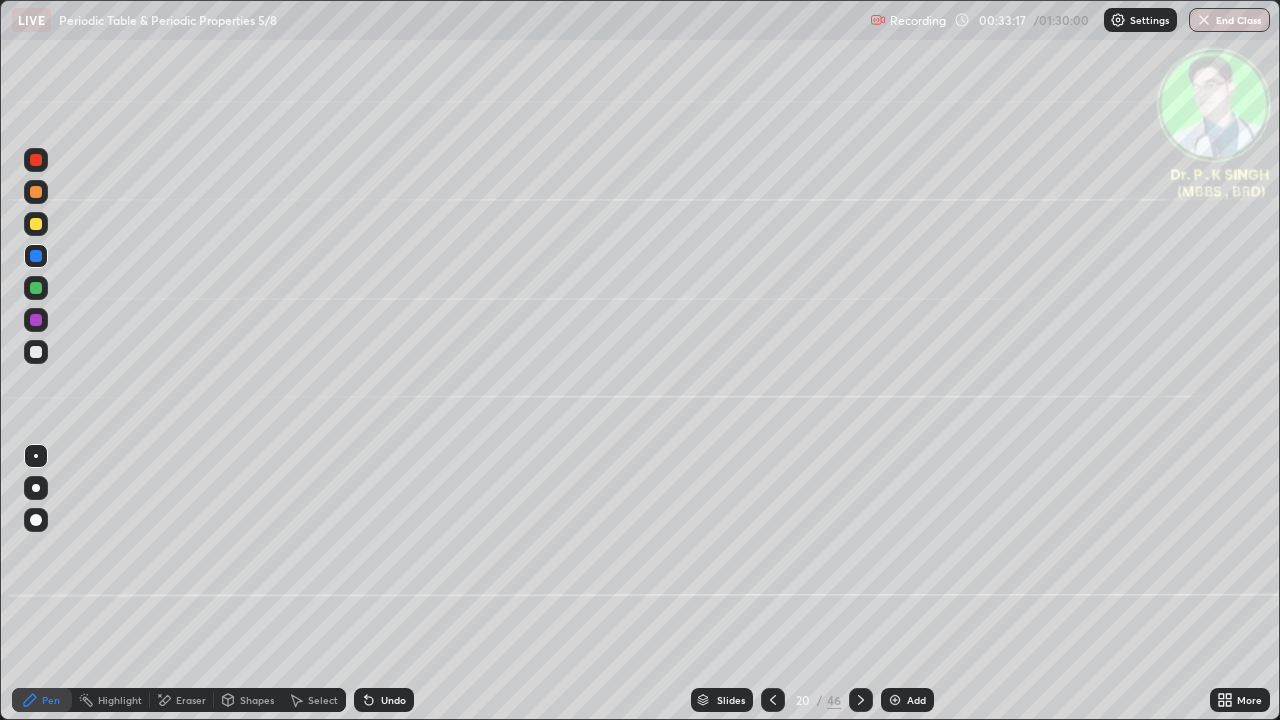 click 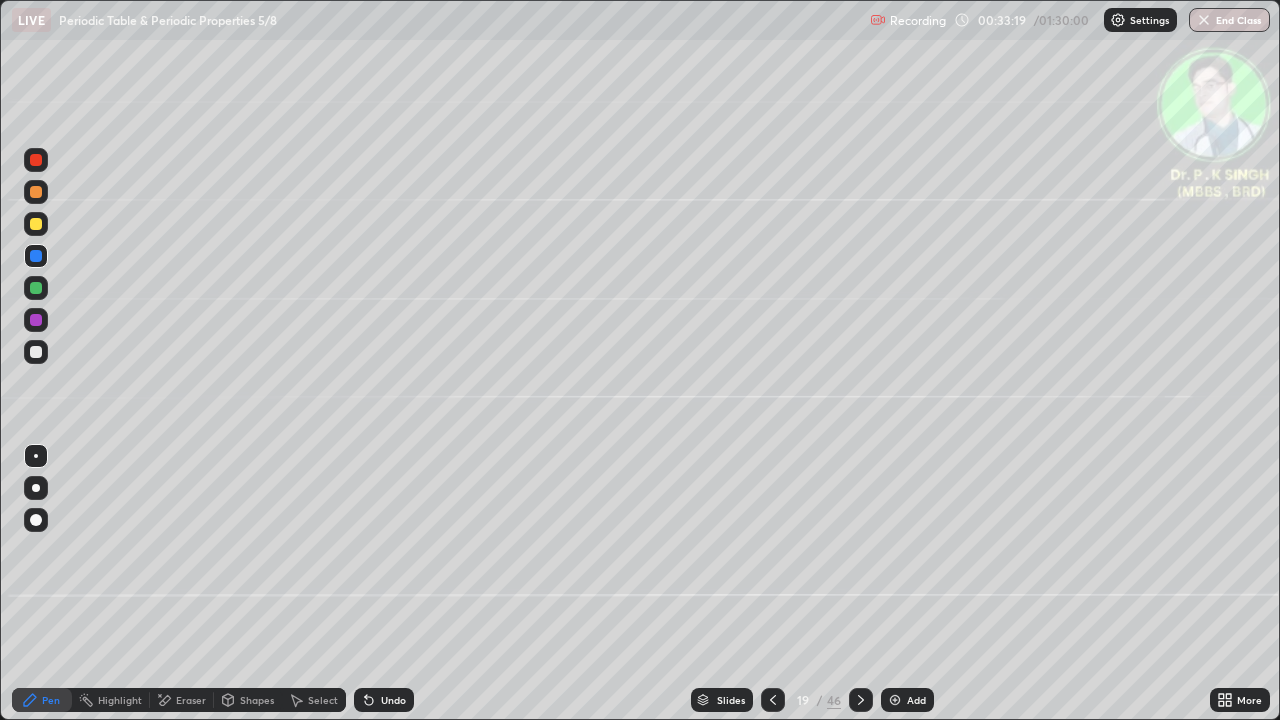 click 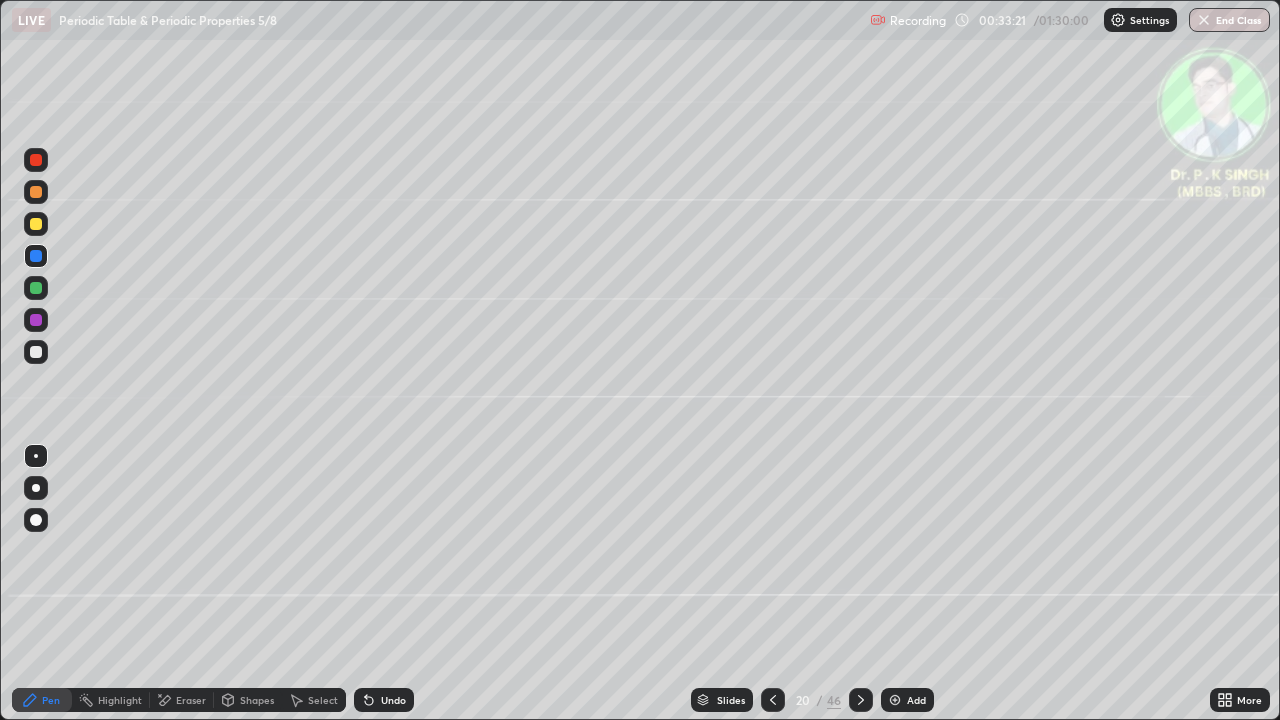 click 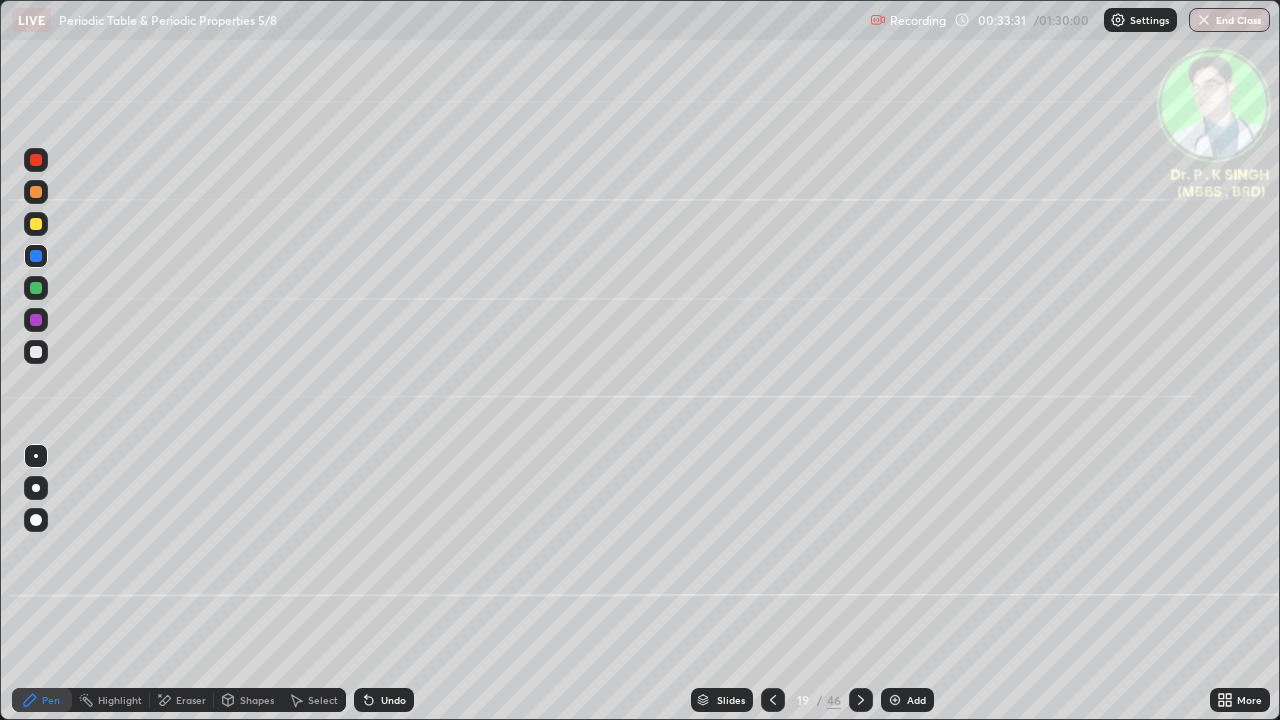 click 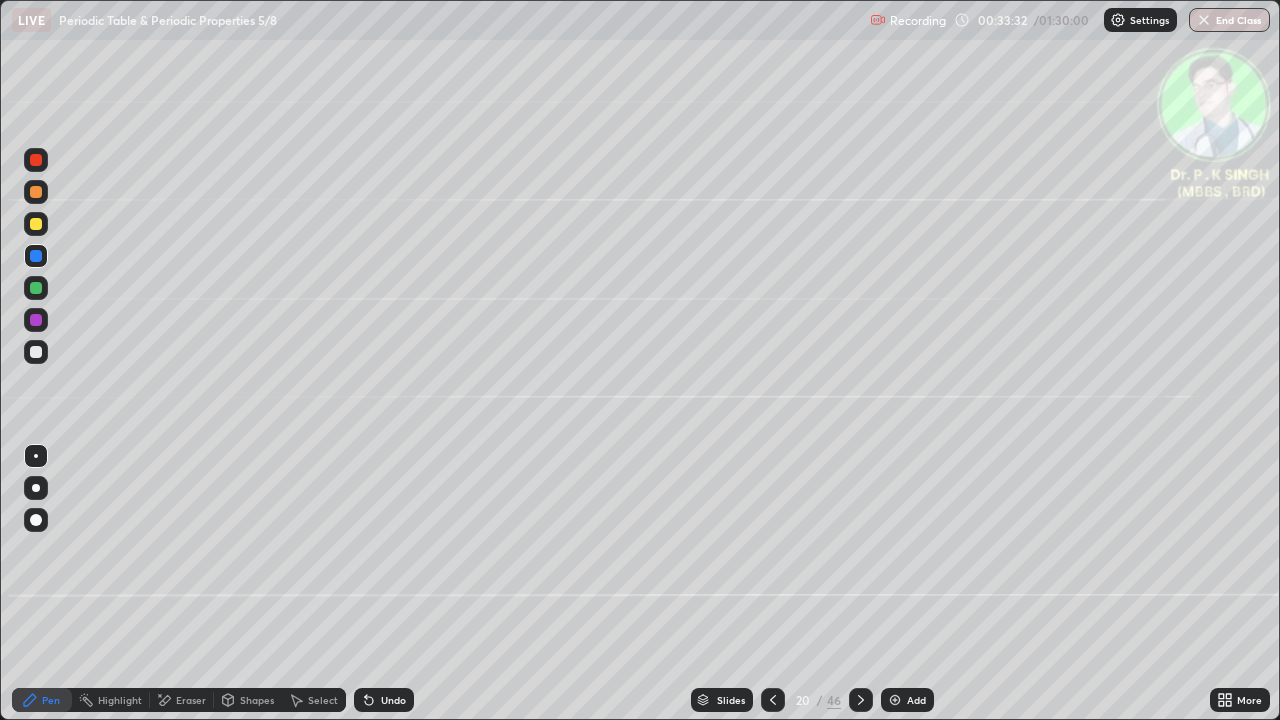 click at bounding box center [36, 256] 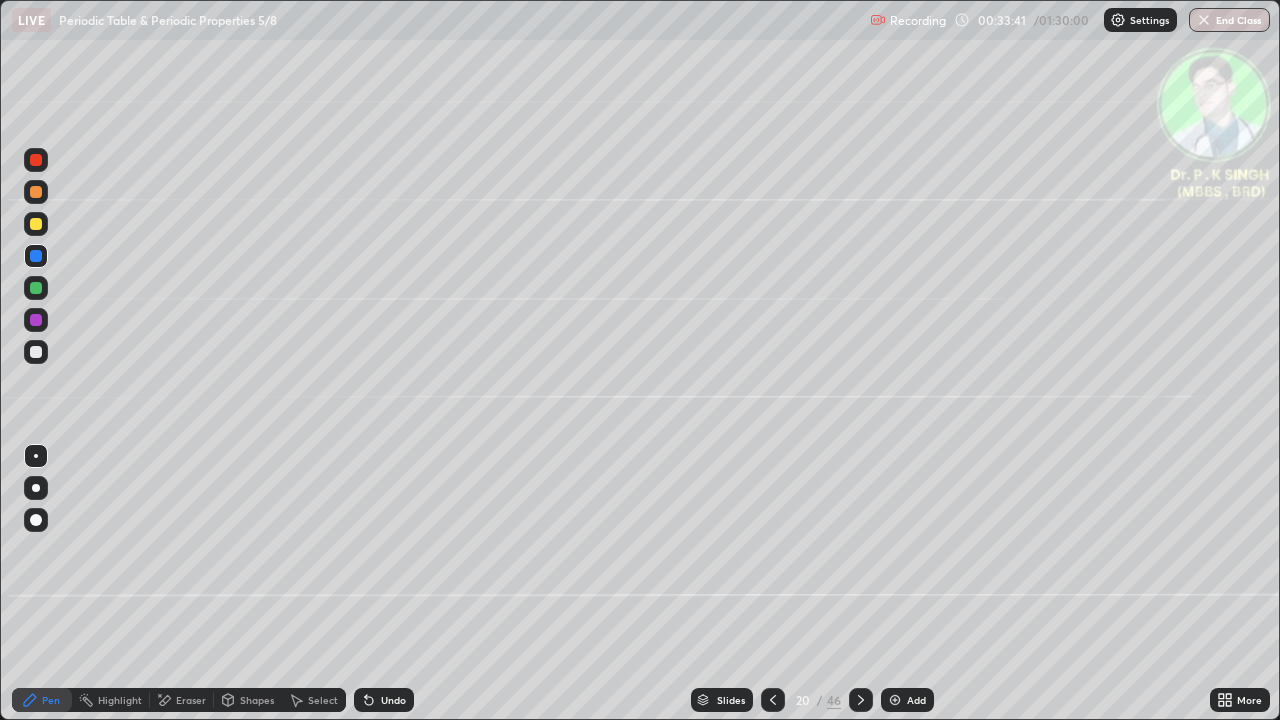 click at bounding box center [36, 224] 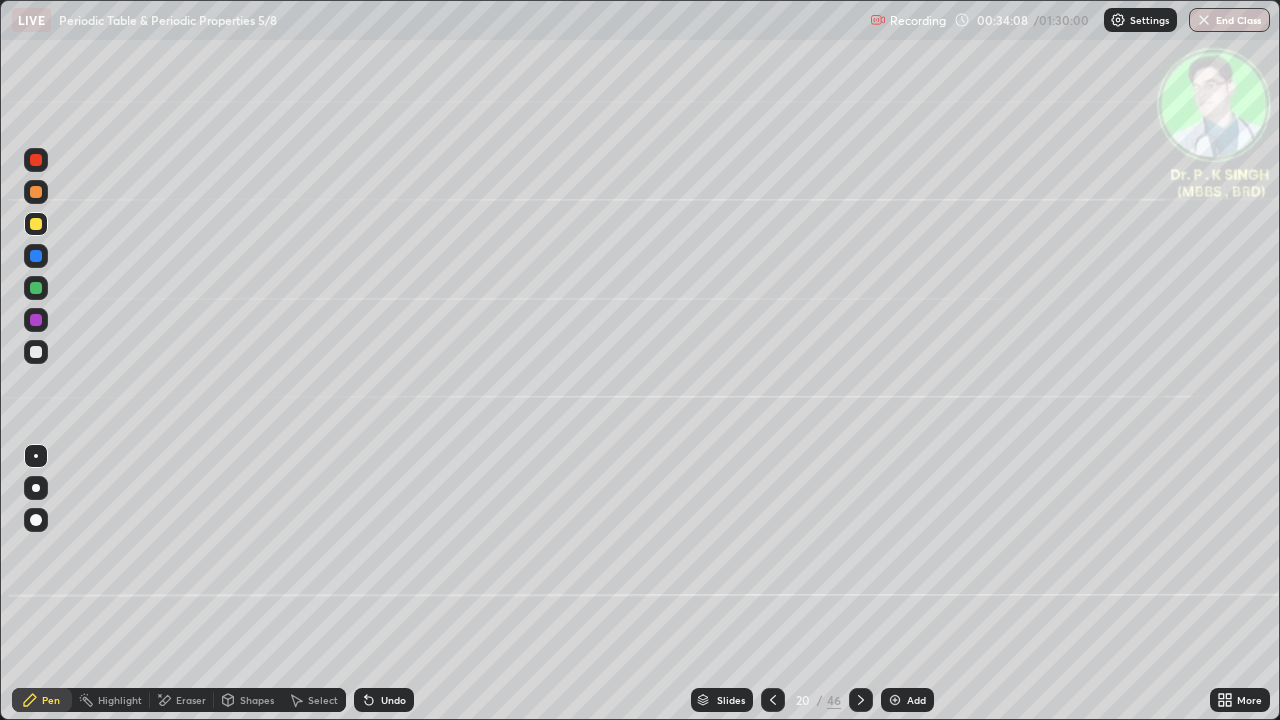 click 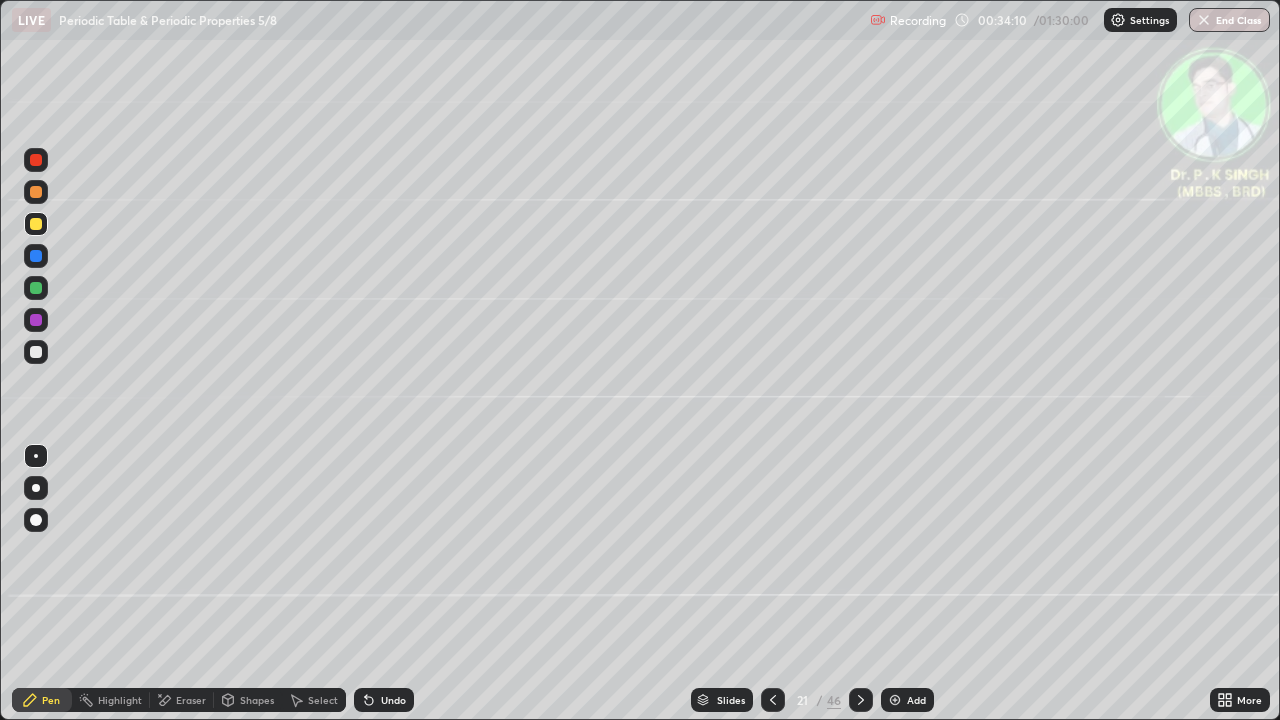 click 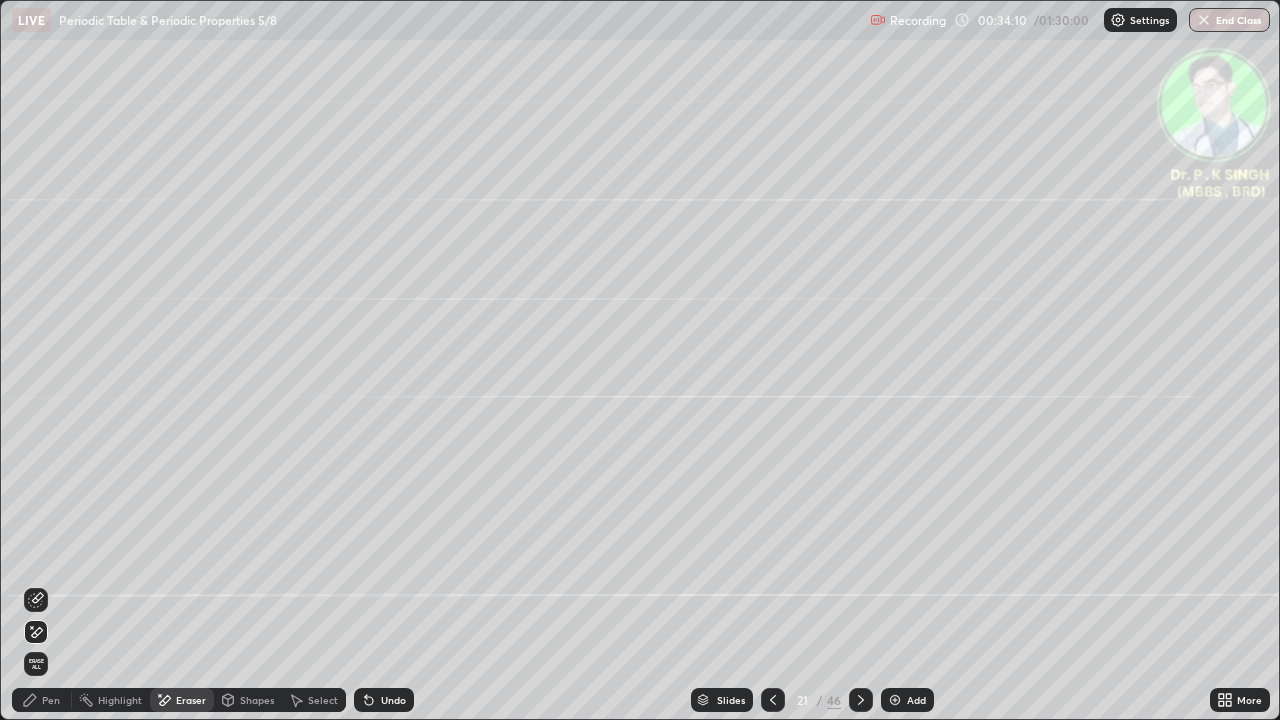 click on "Erase all" at bounding box center (36, 664) 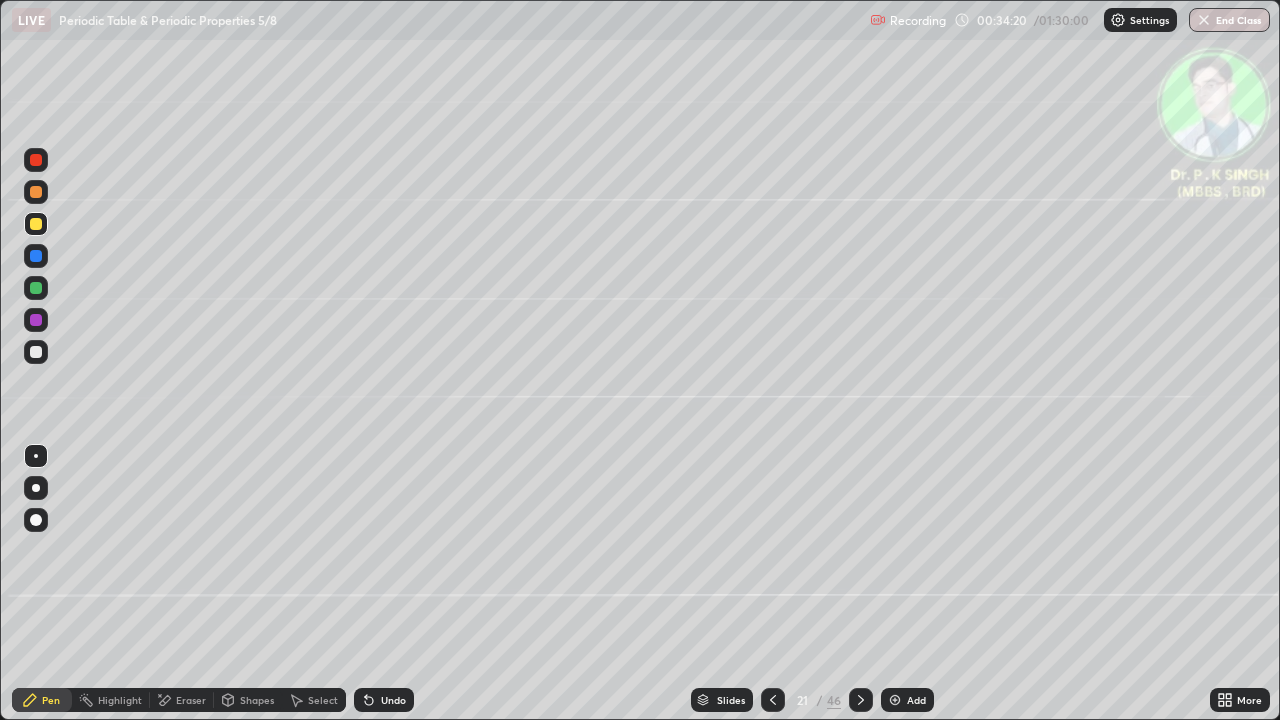click 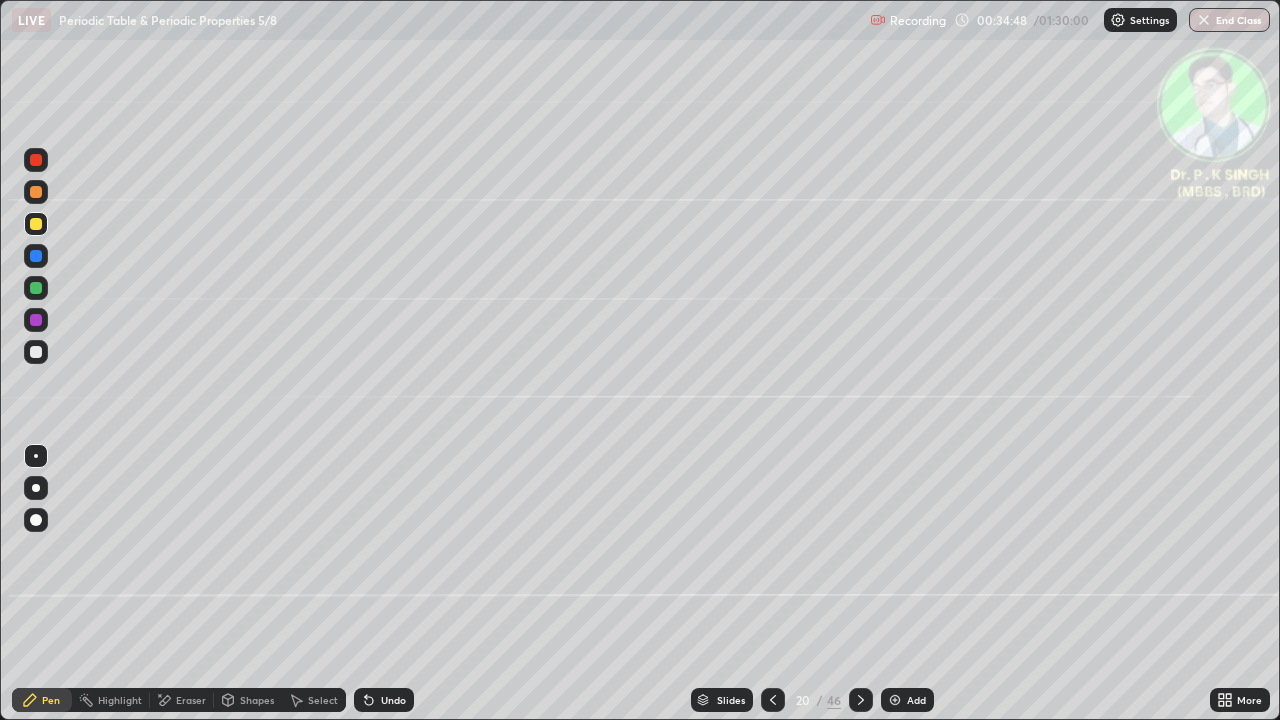 click 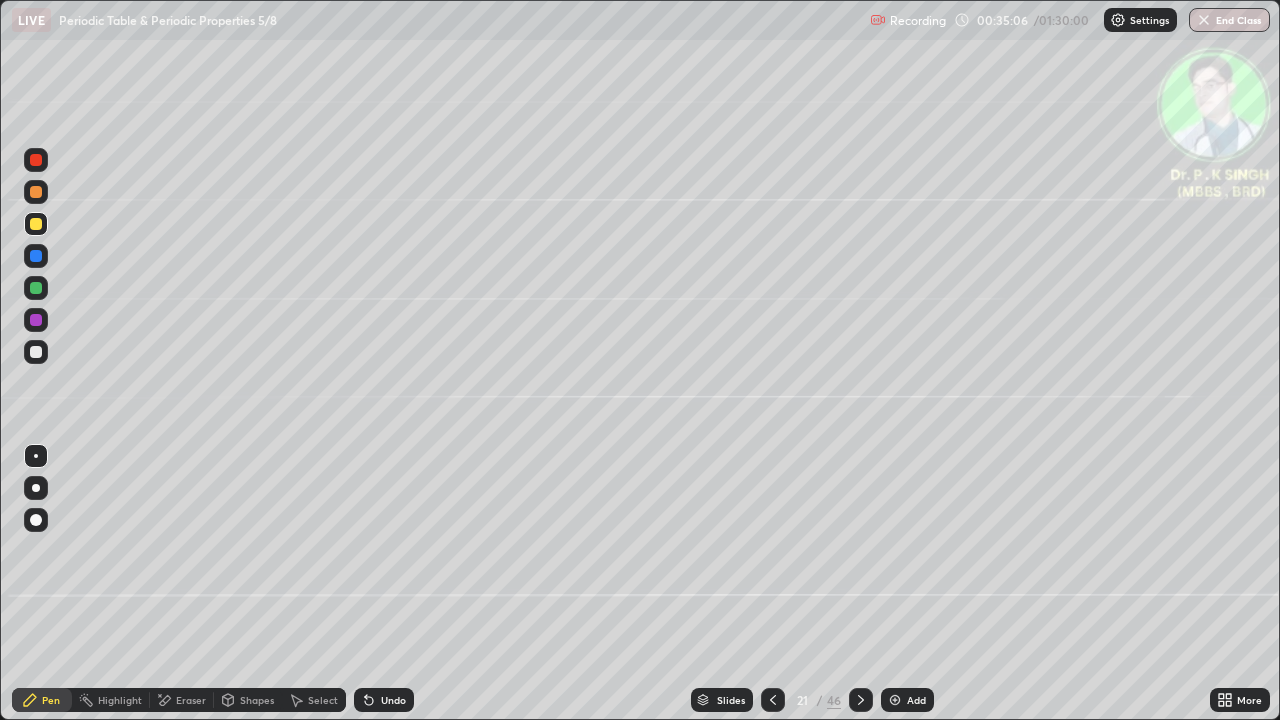 click 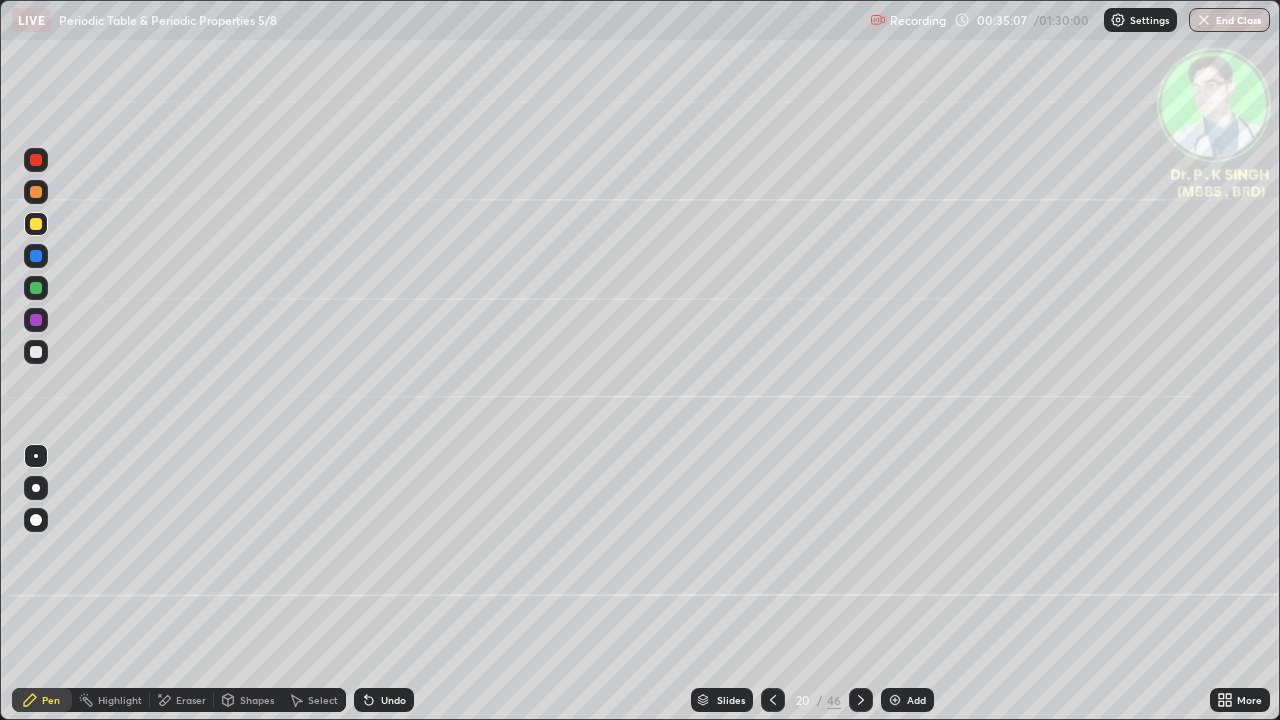 click at bounding box center [773, 700] 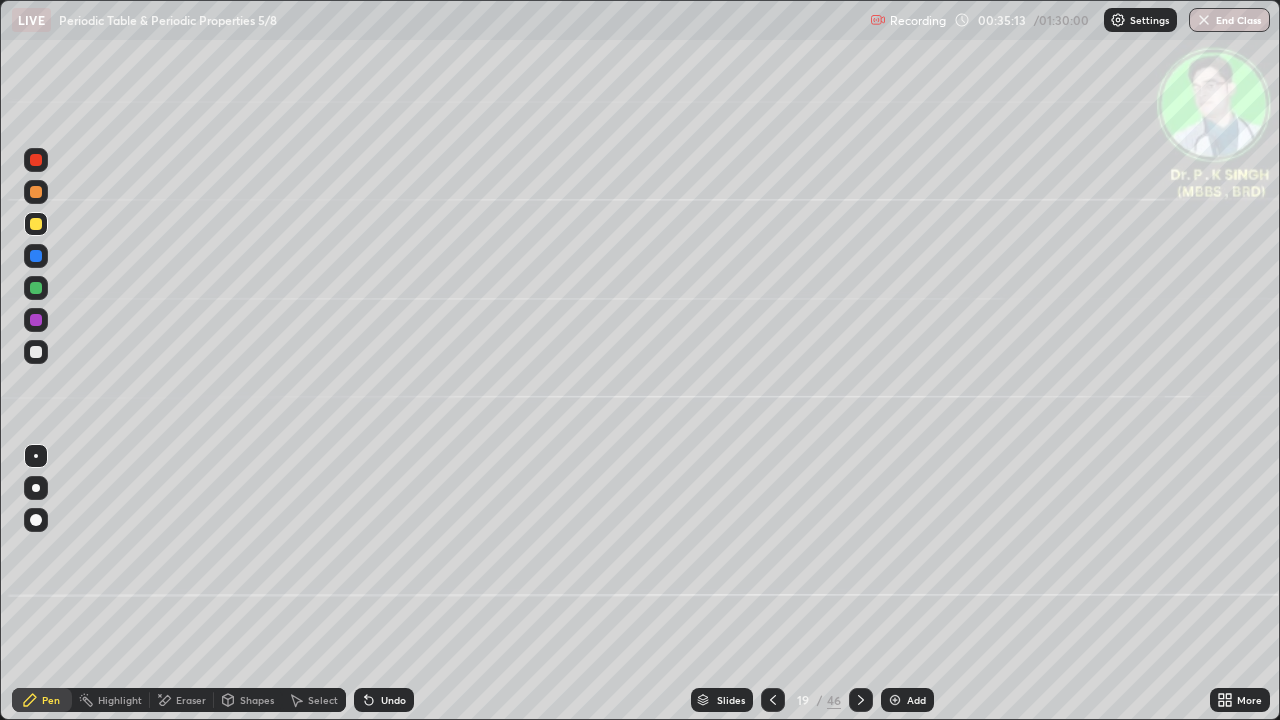 click at bounding box center (861, 700) 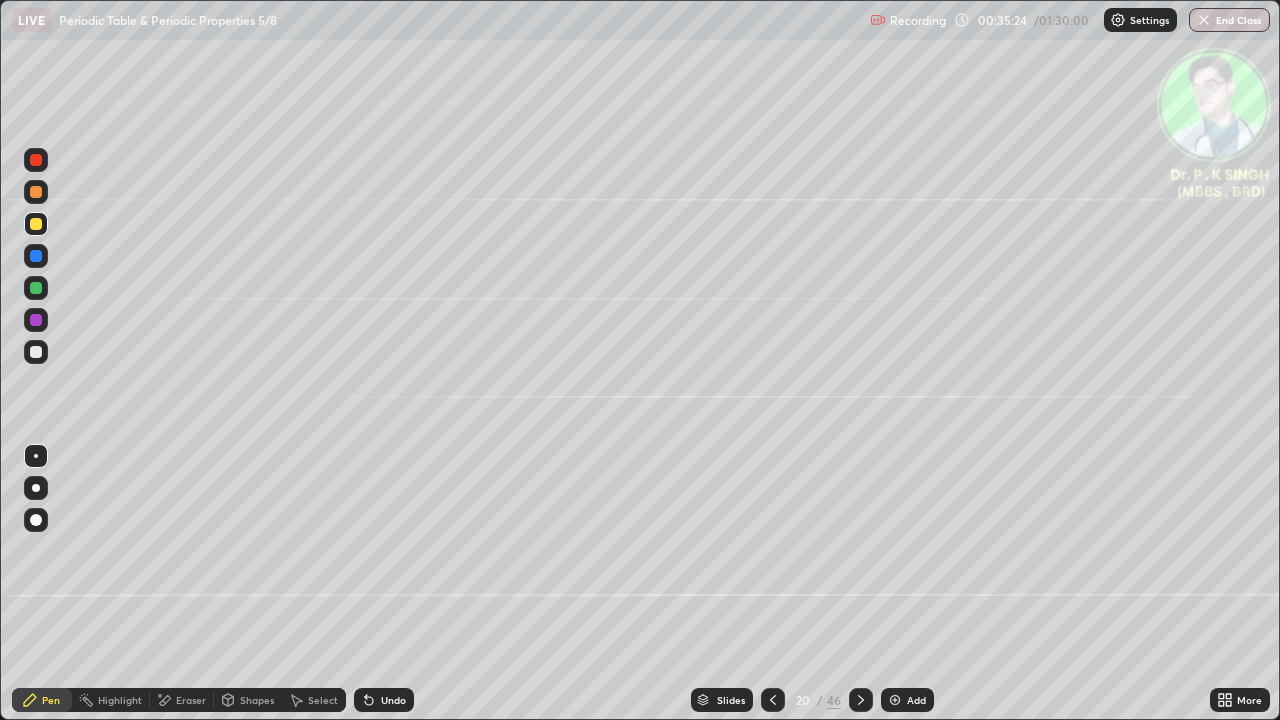 click 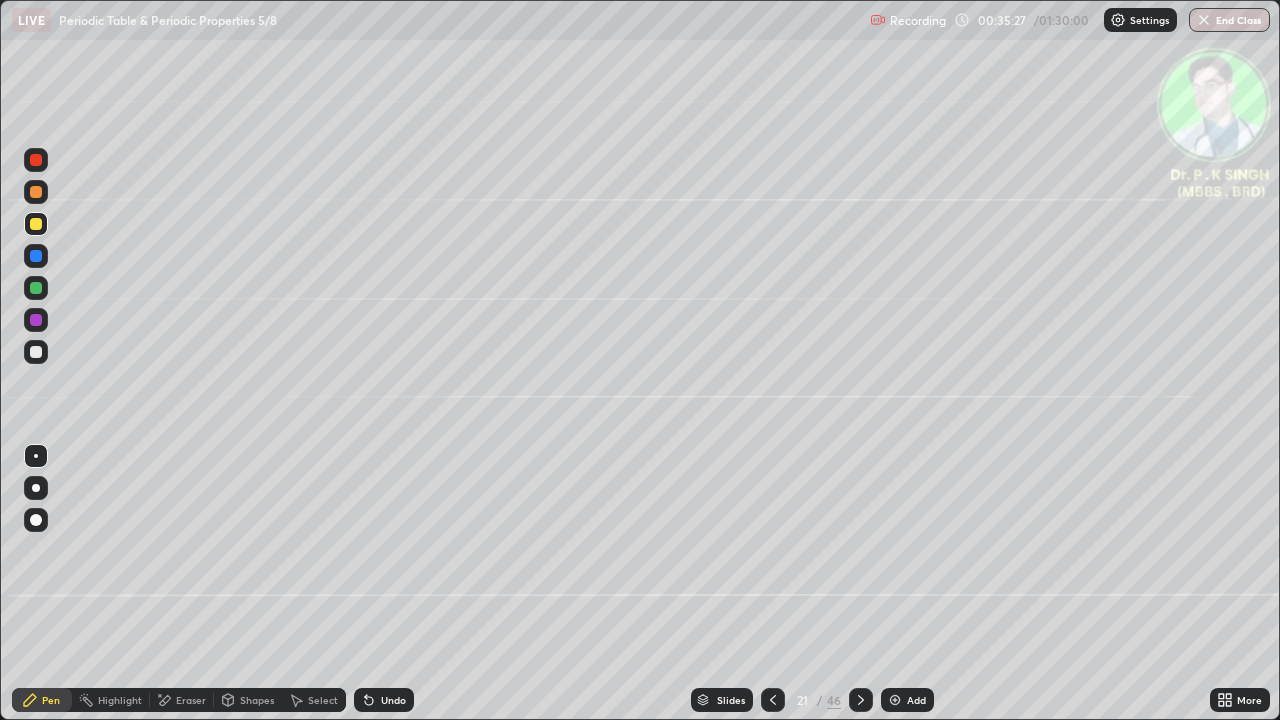click 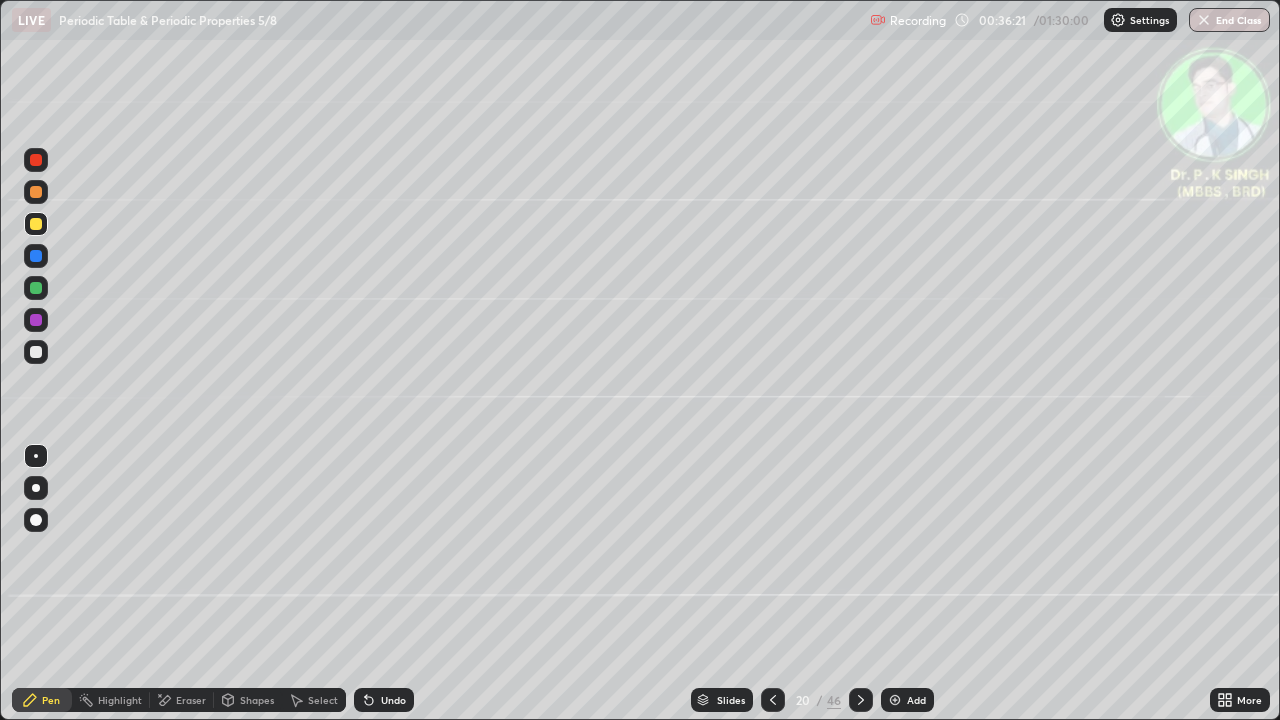 click 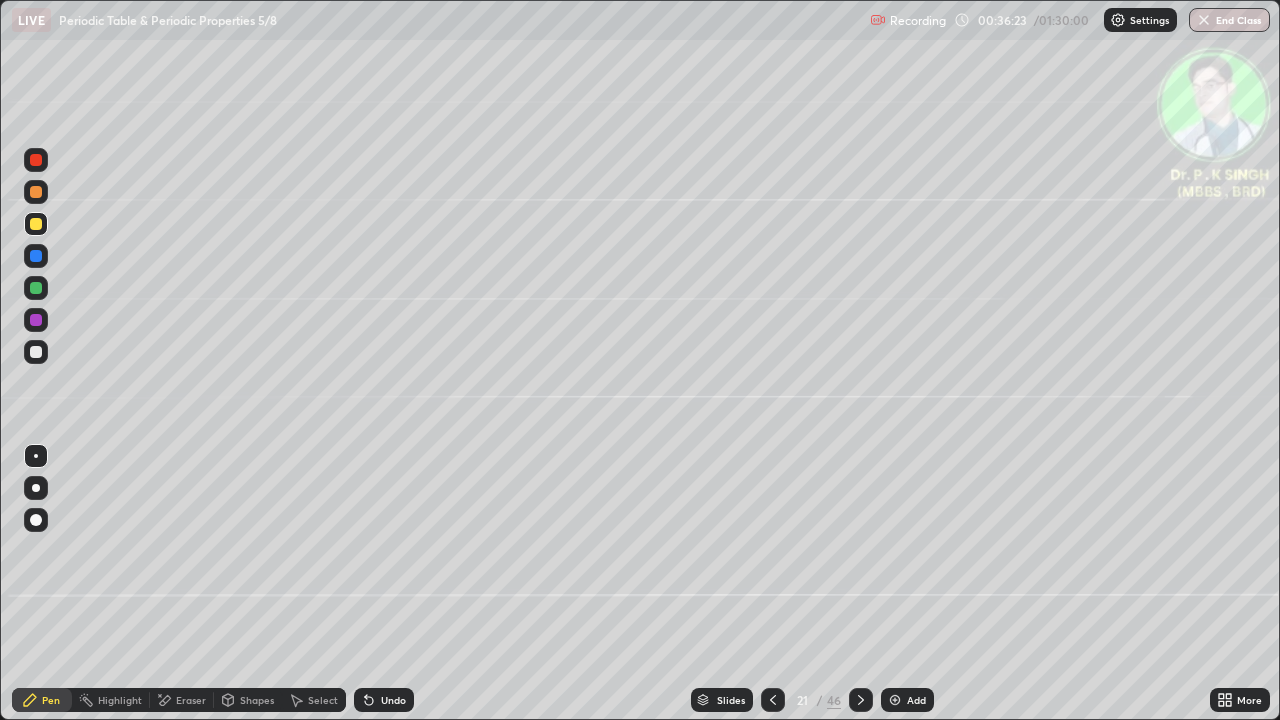click 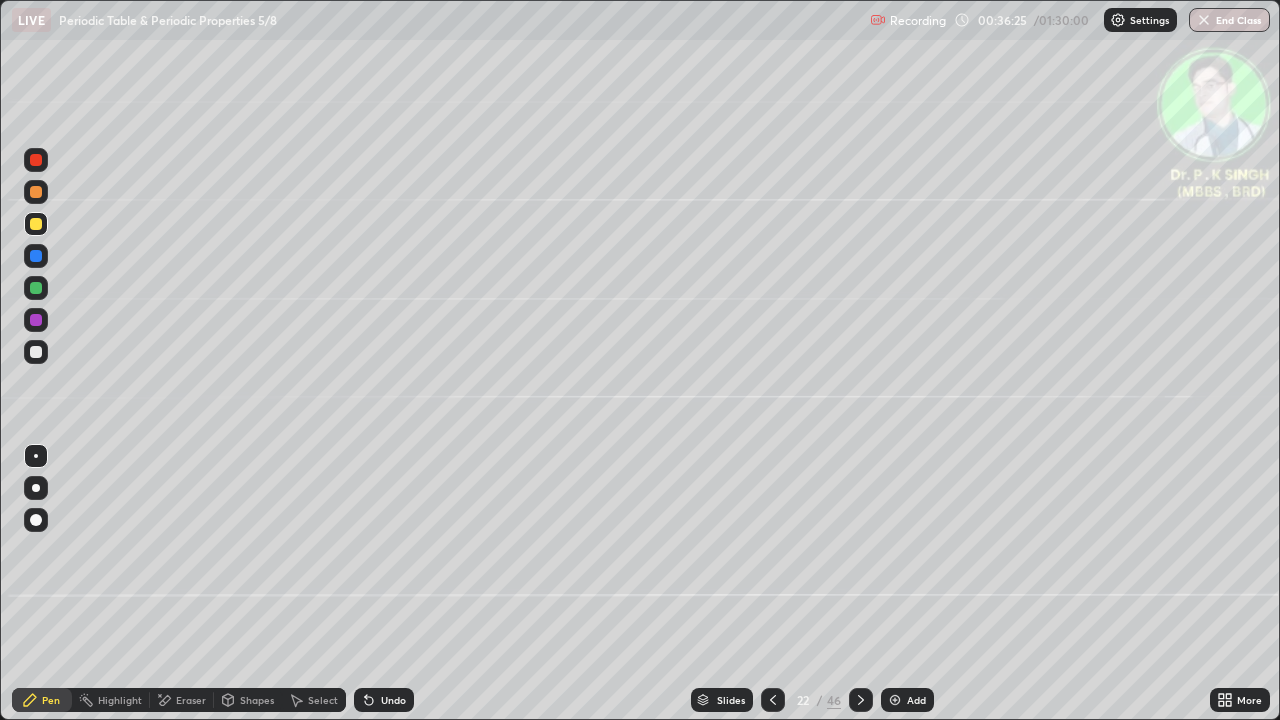 click 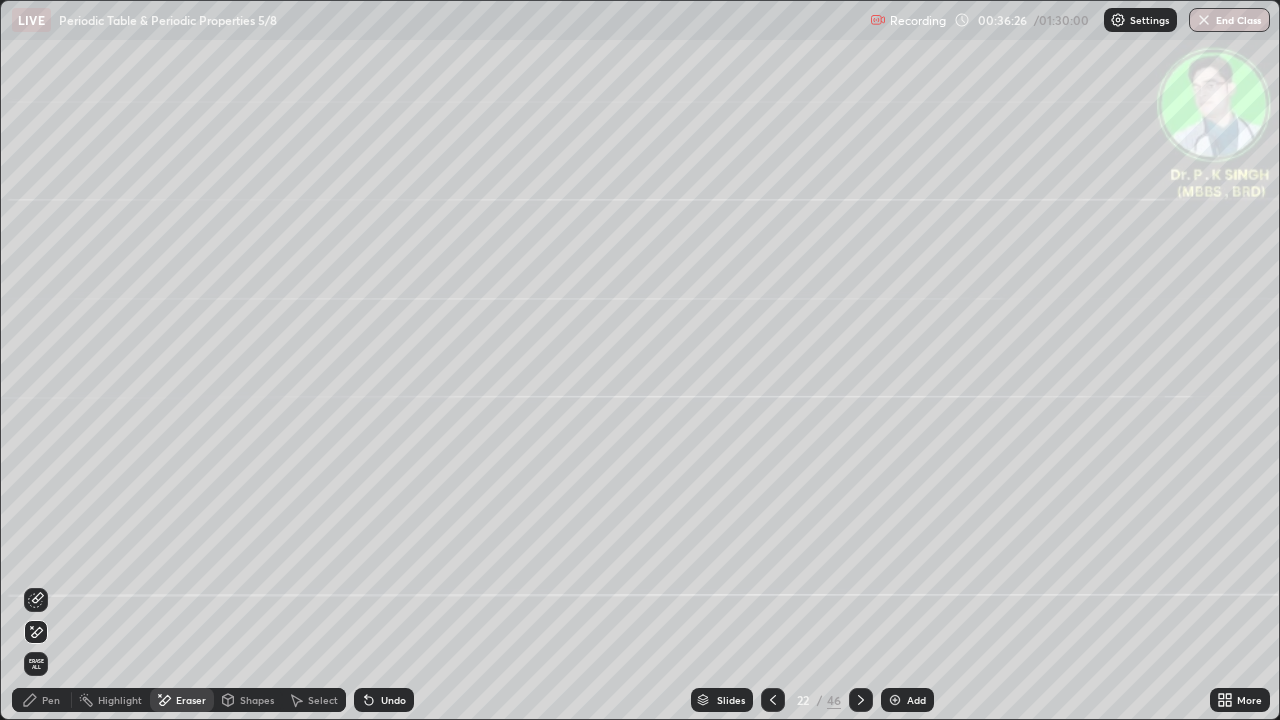 click on "Erase all" at bounding box center [36, 664] 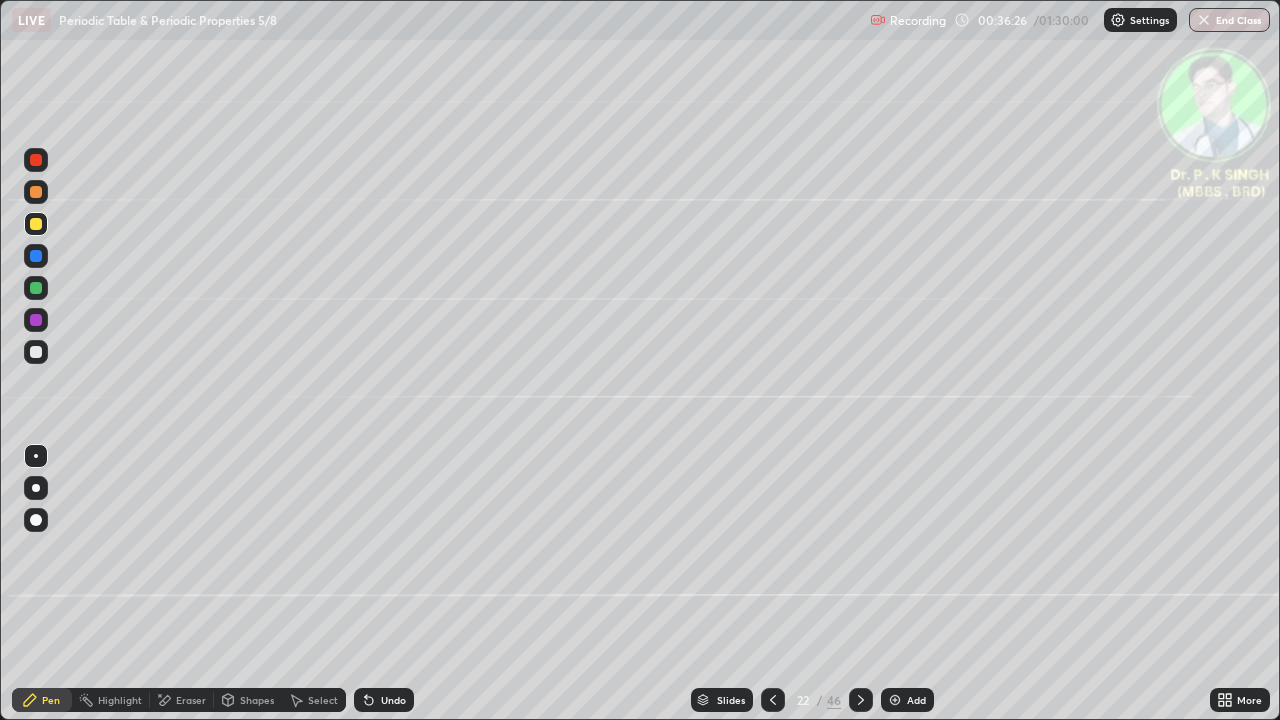click on "Pen" at bounding box center [42, 700] 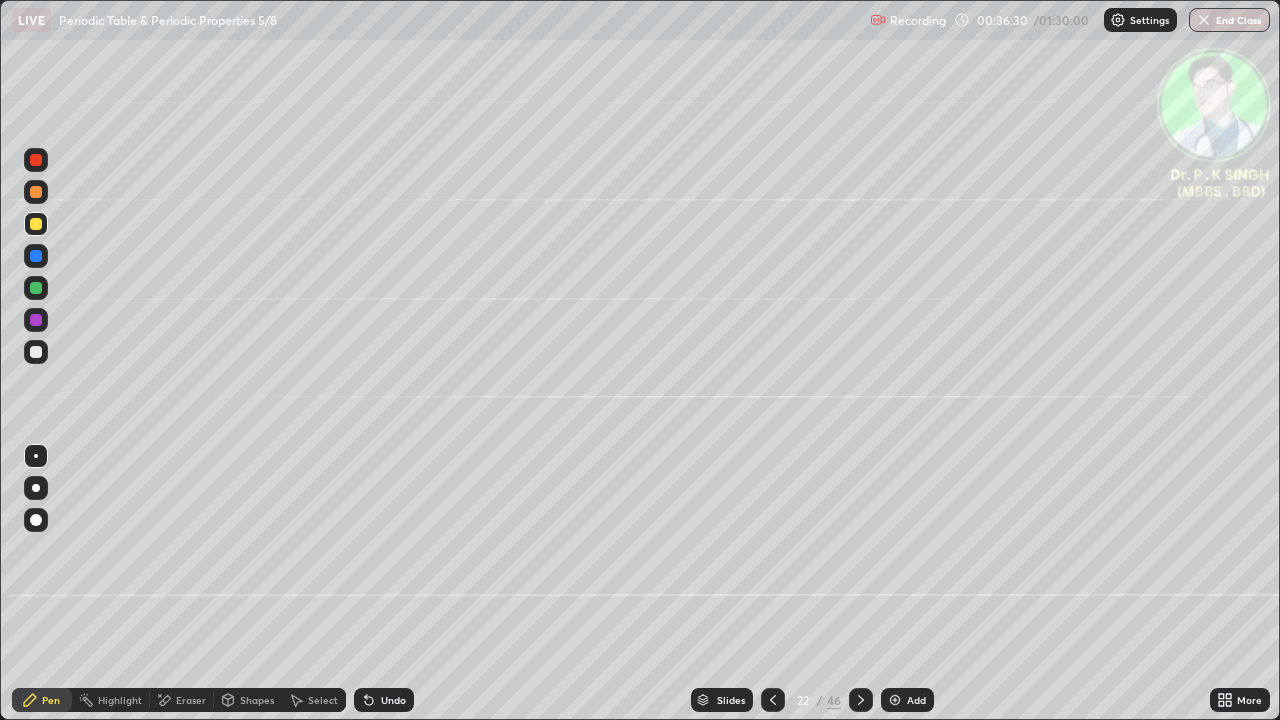 click 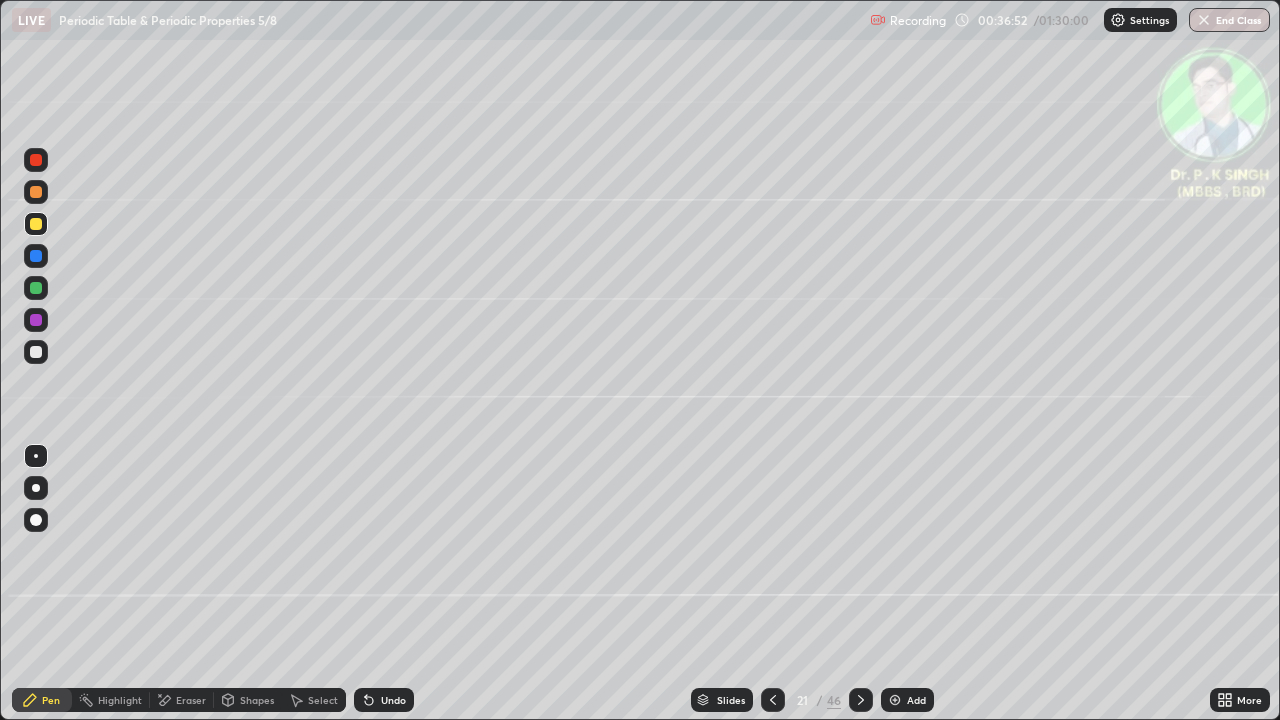 click at bounding box center (773, 700) 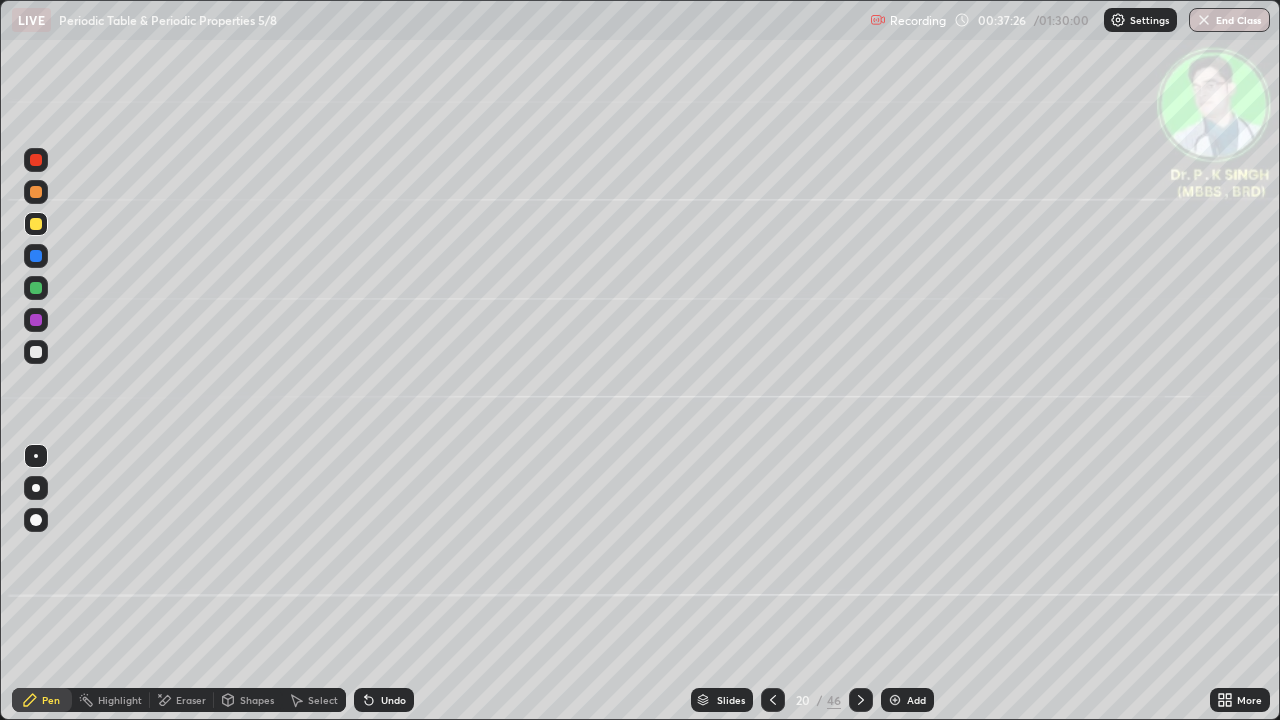 click 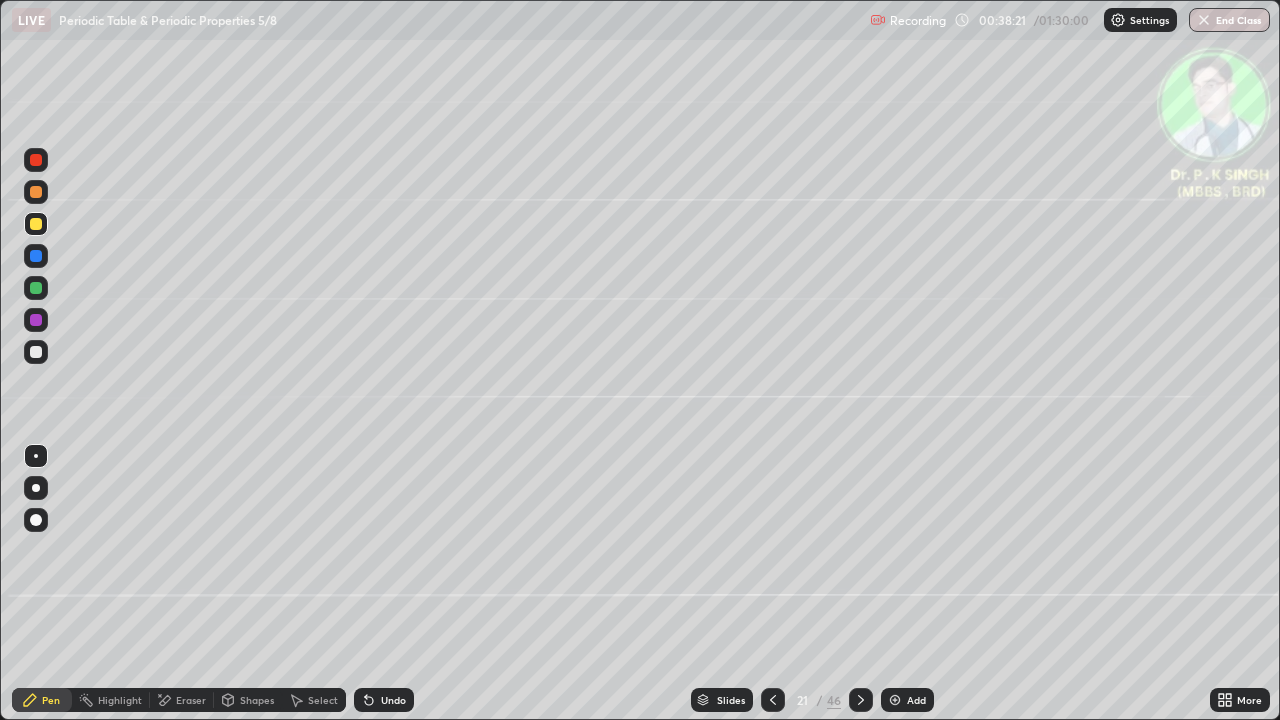 click 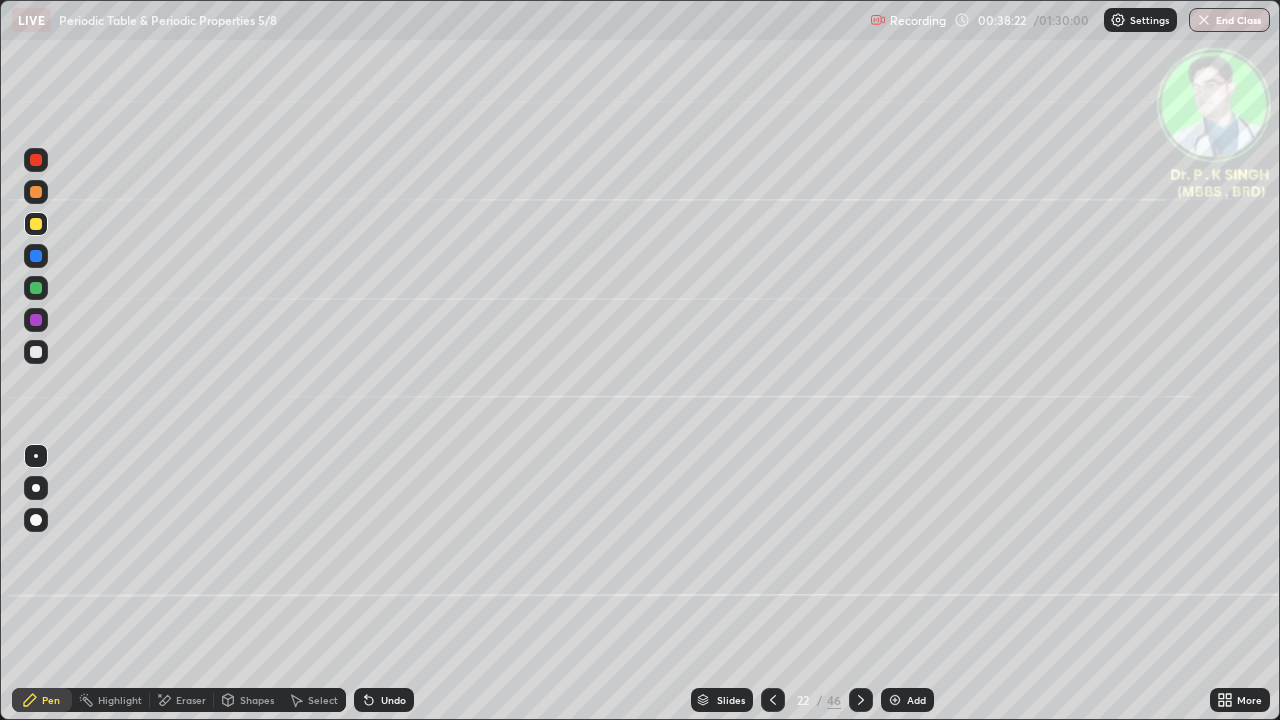 click at bounding box center [36, 224] 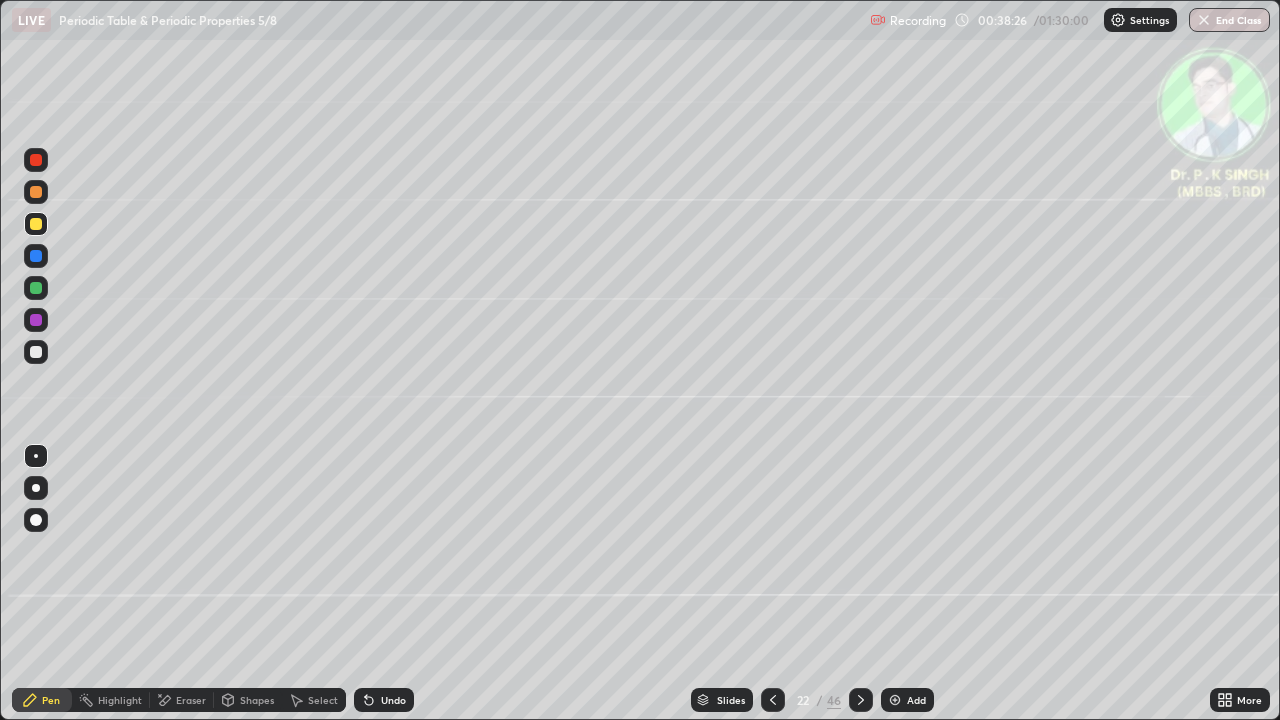 click at bounding box center (36, 224) 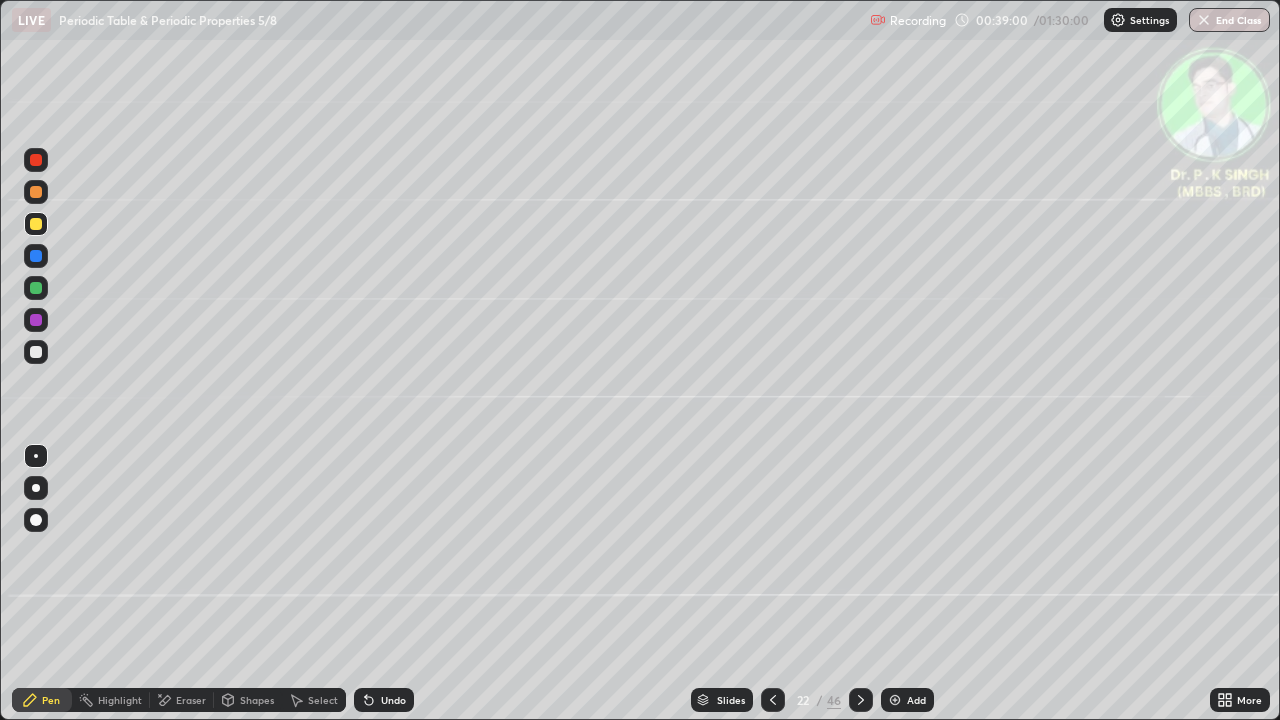 click at bounding box center (773, 700) 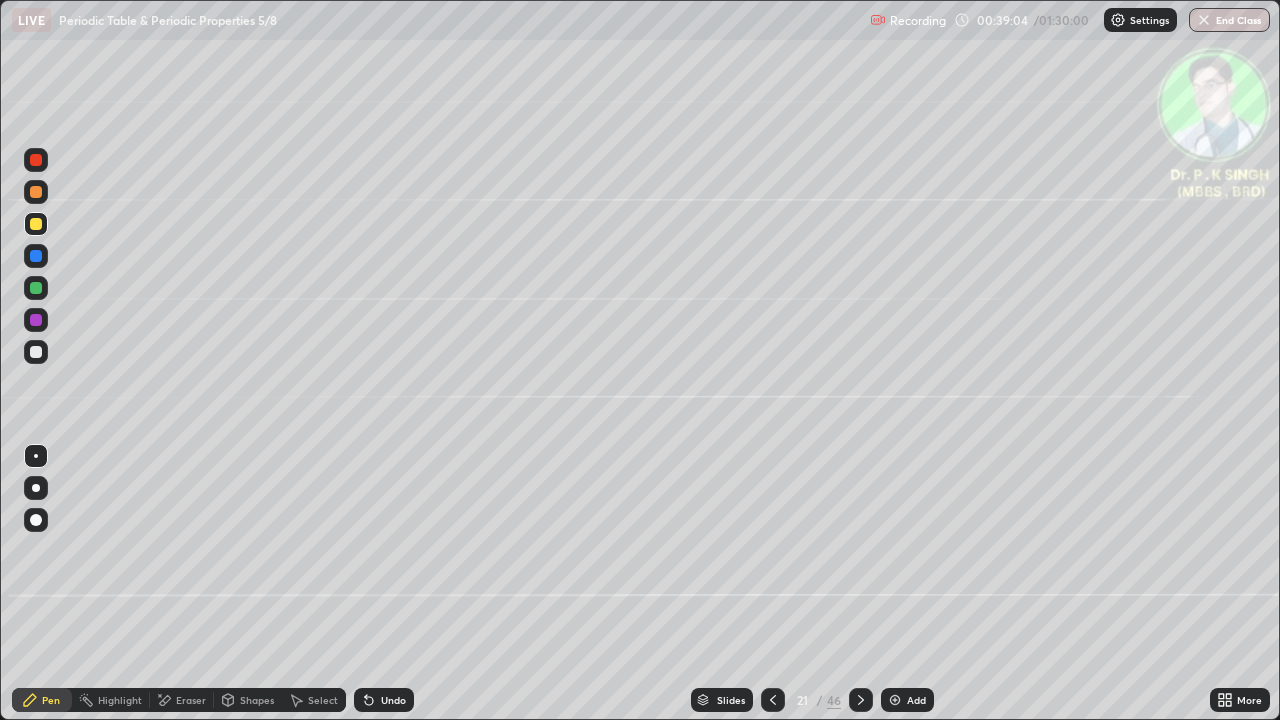 click 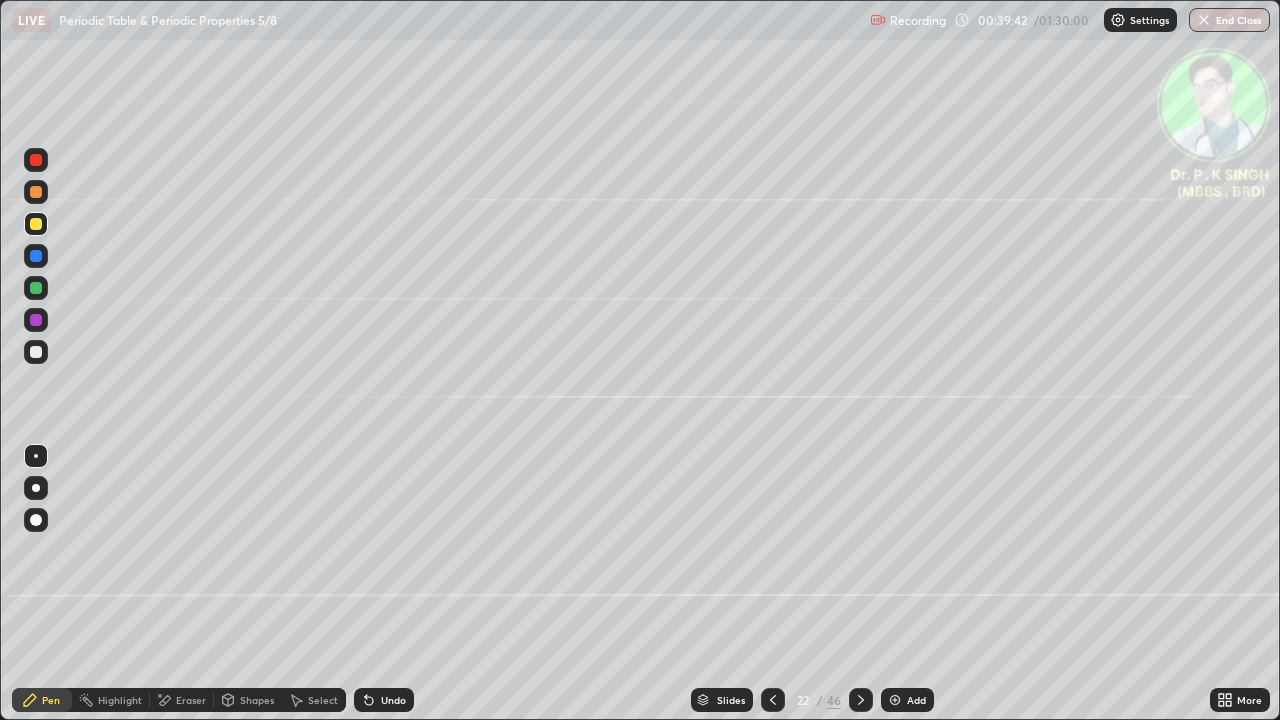 click 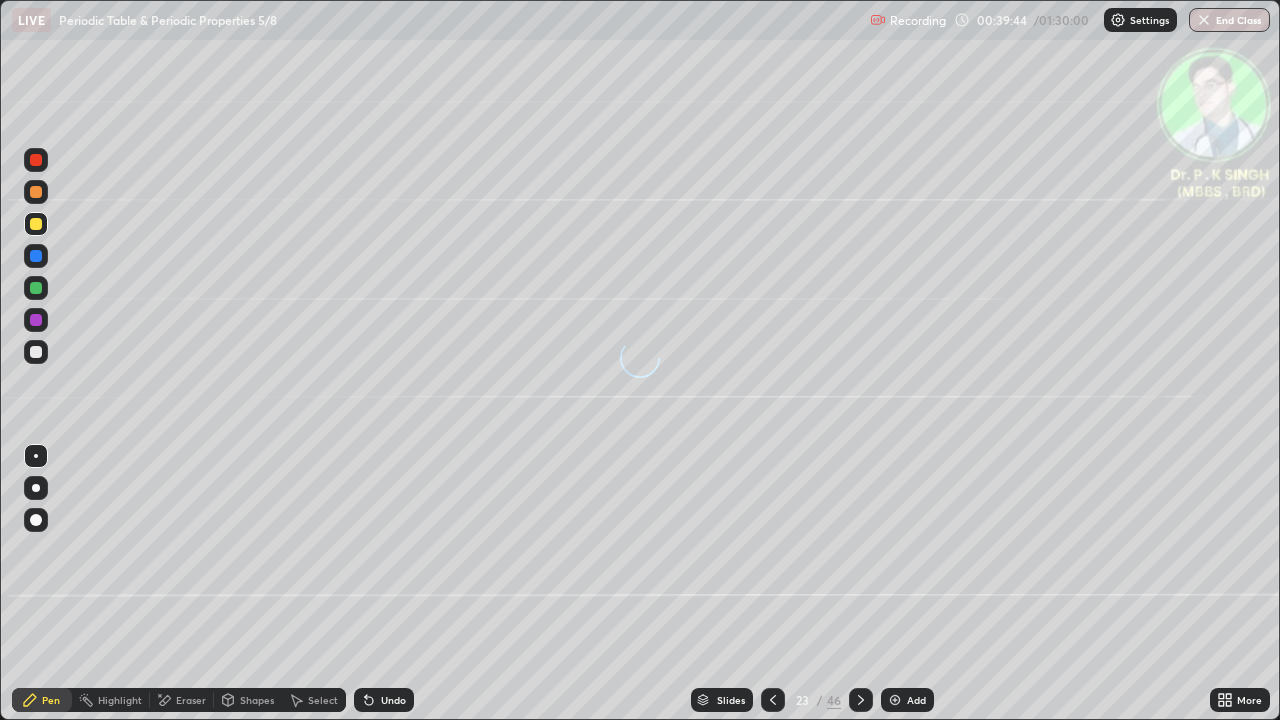 click at bounding box center (36, 224) 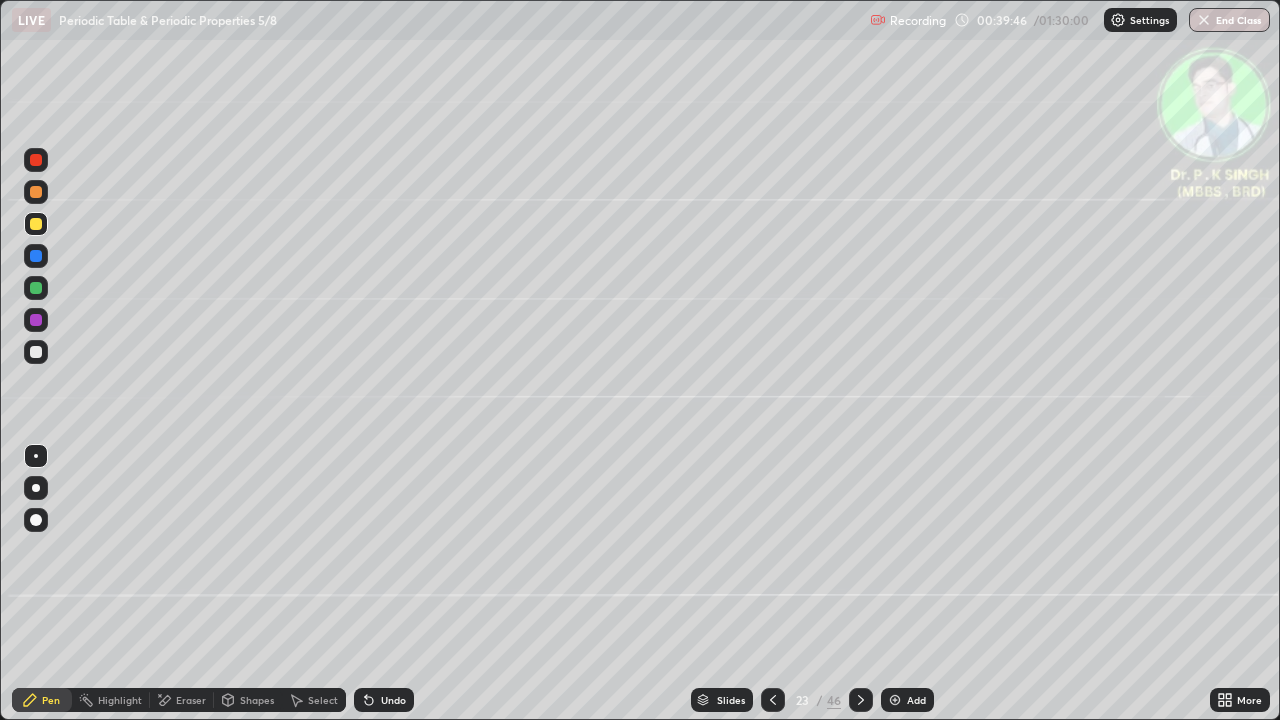 click 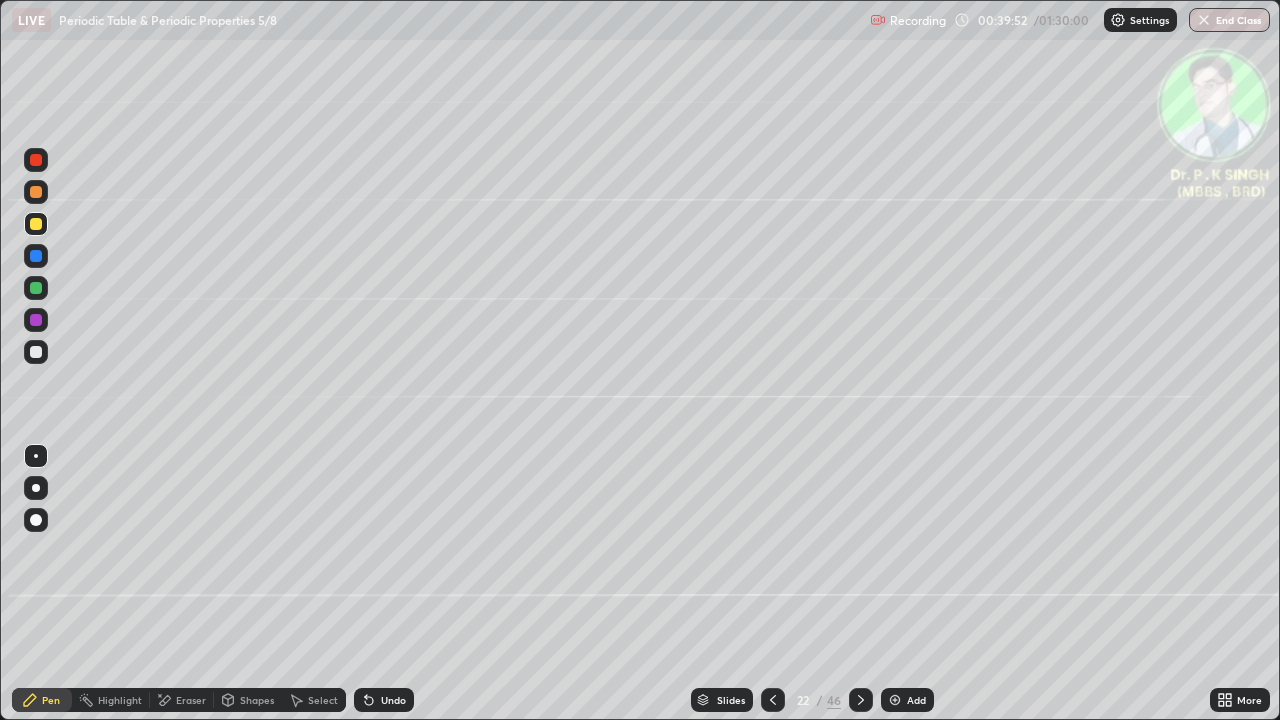 click 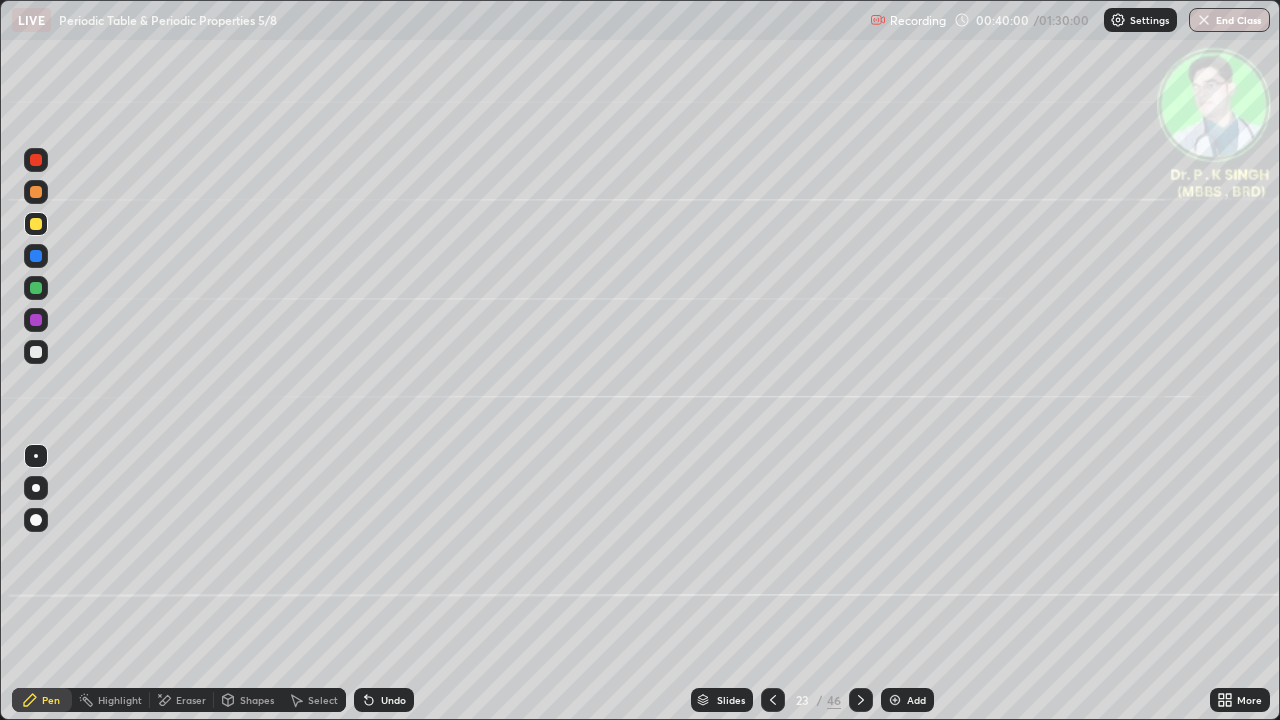 click at bounding box center (36, 224) 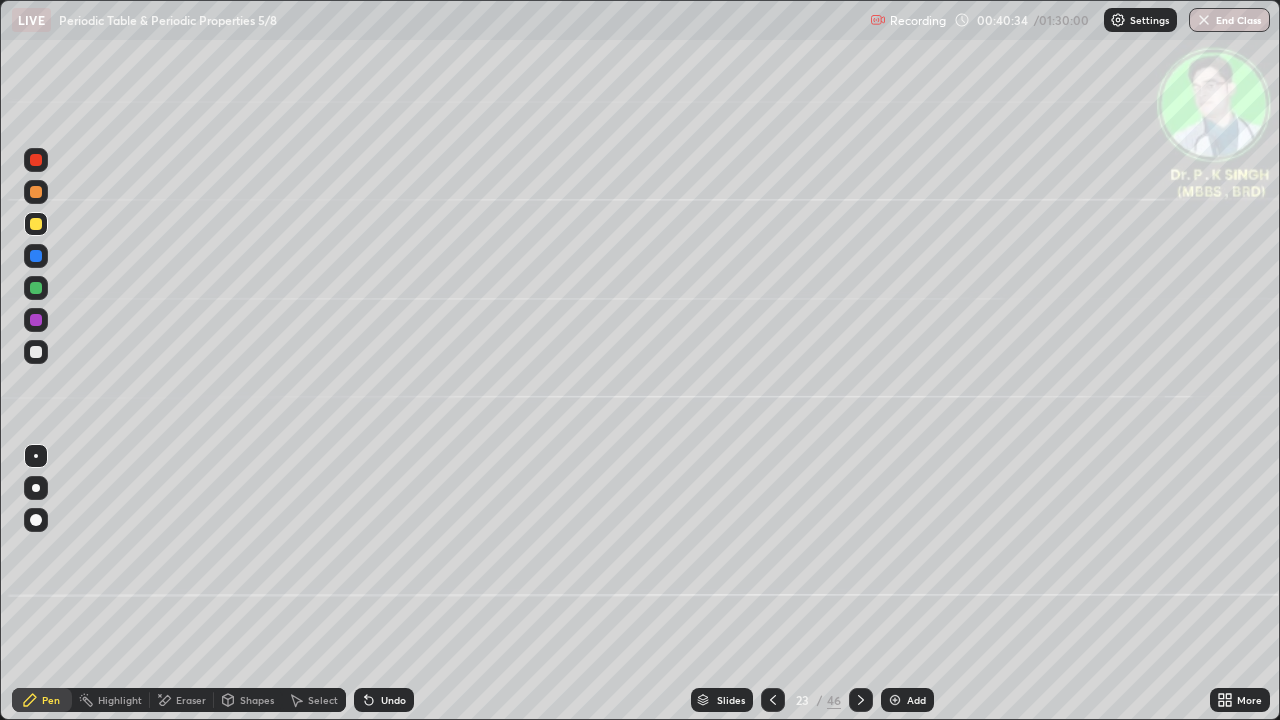 click on "Eraser" at bounding box center (182, 700) 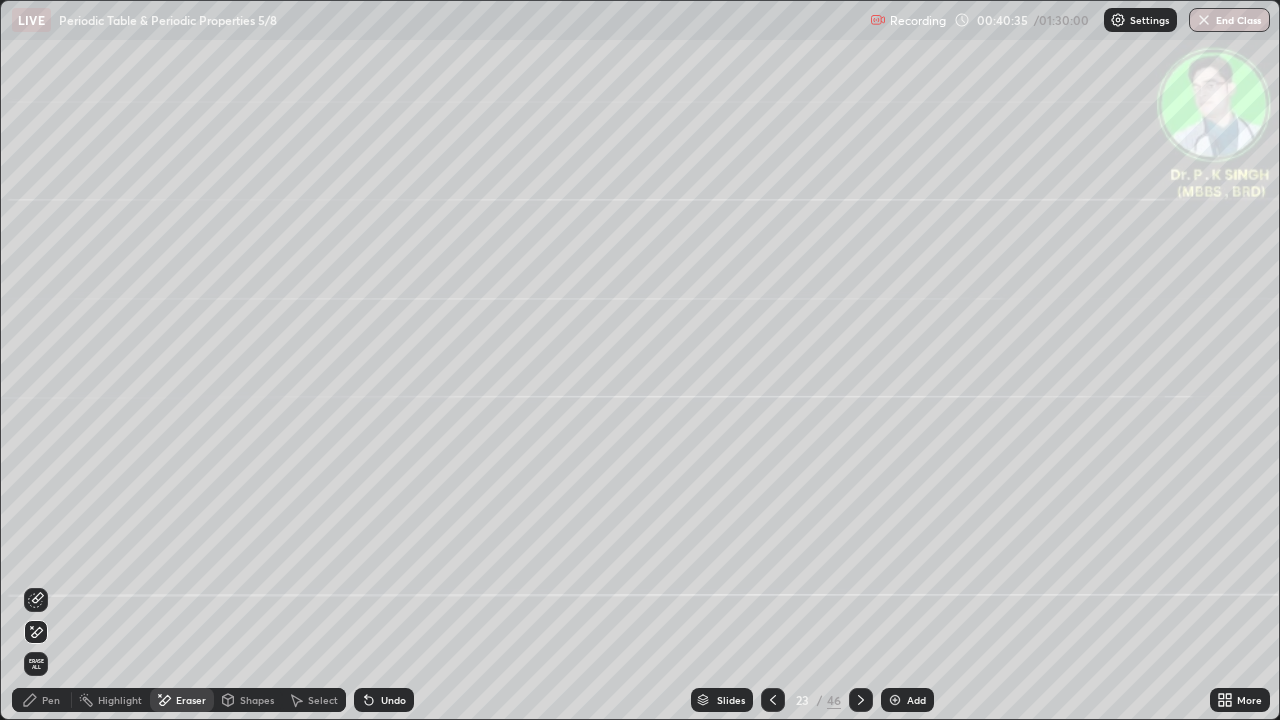 click 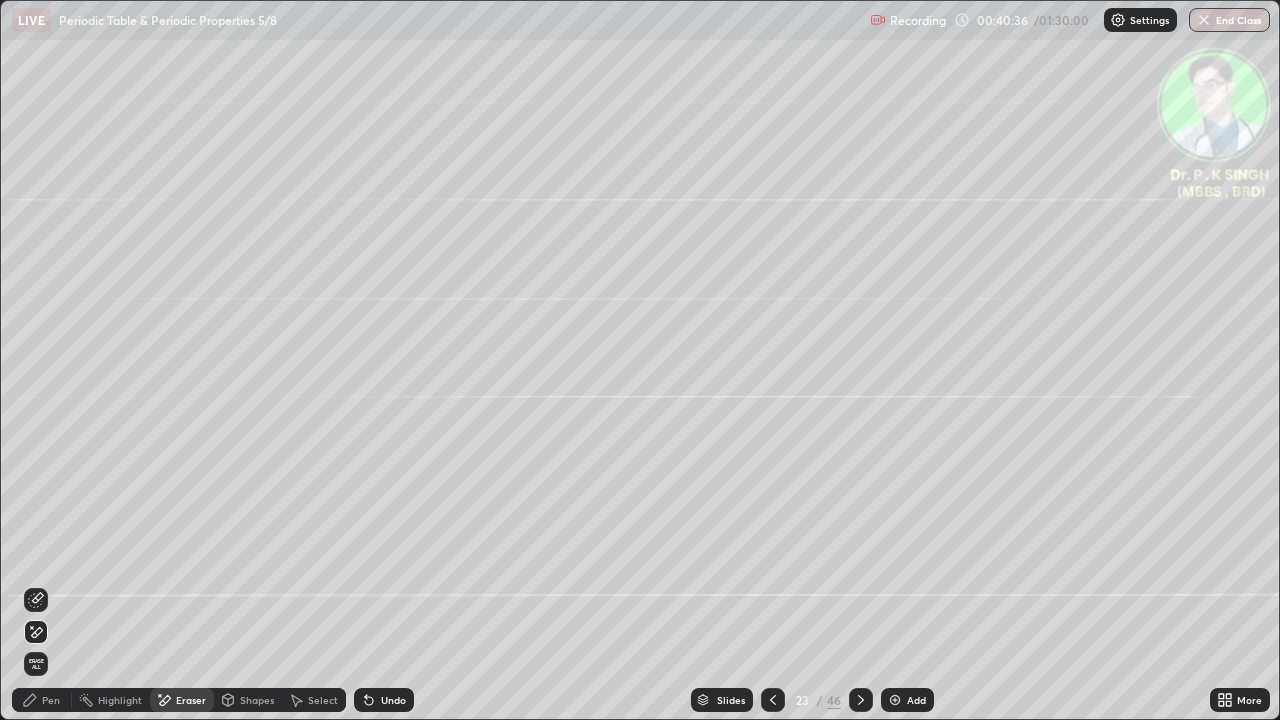 click 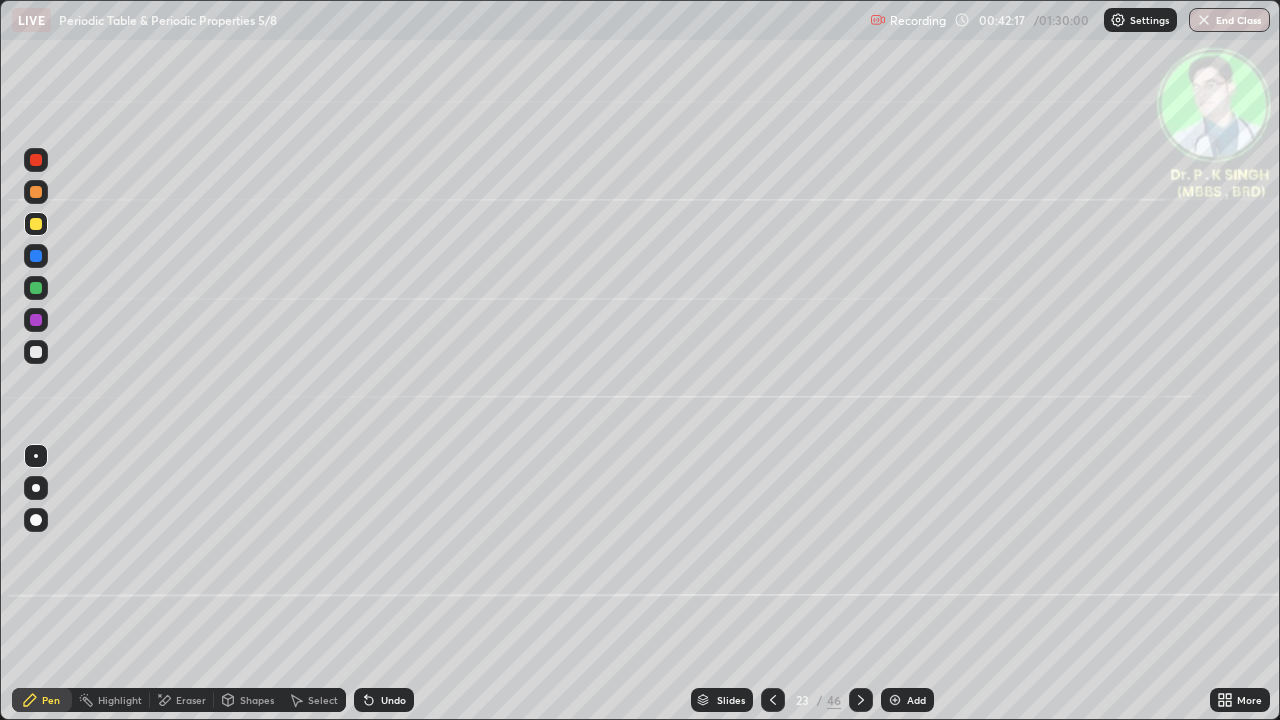 click 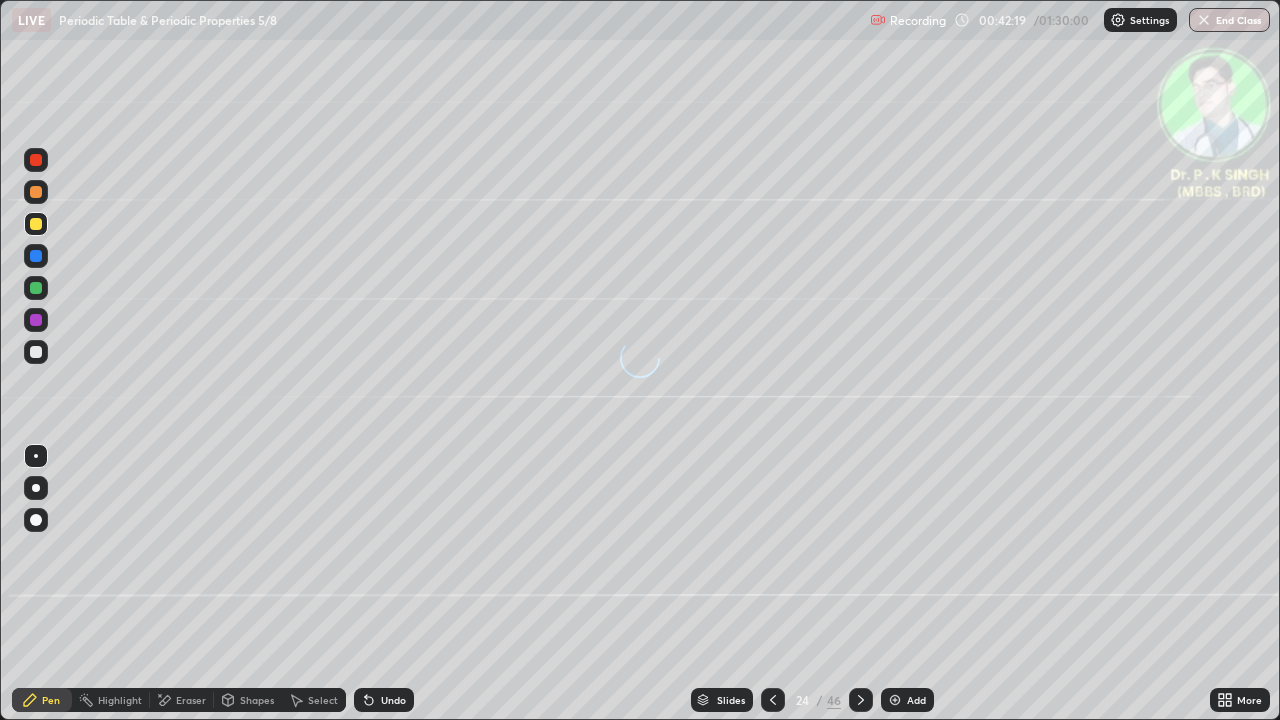 click at bounding box center [36, 256] 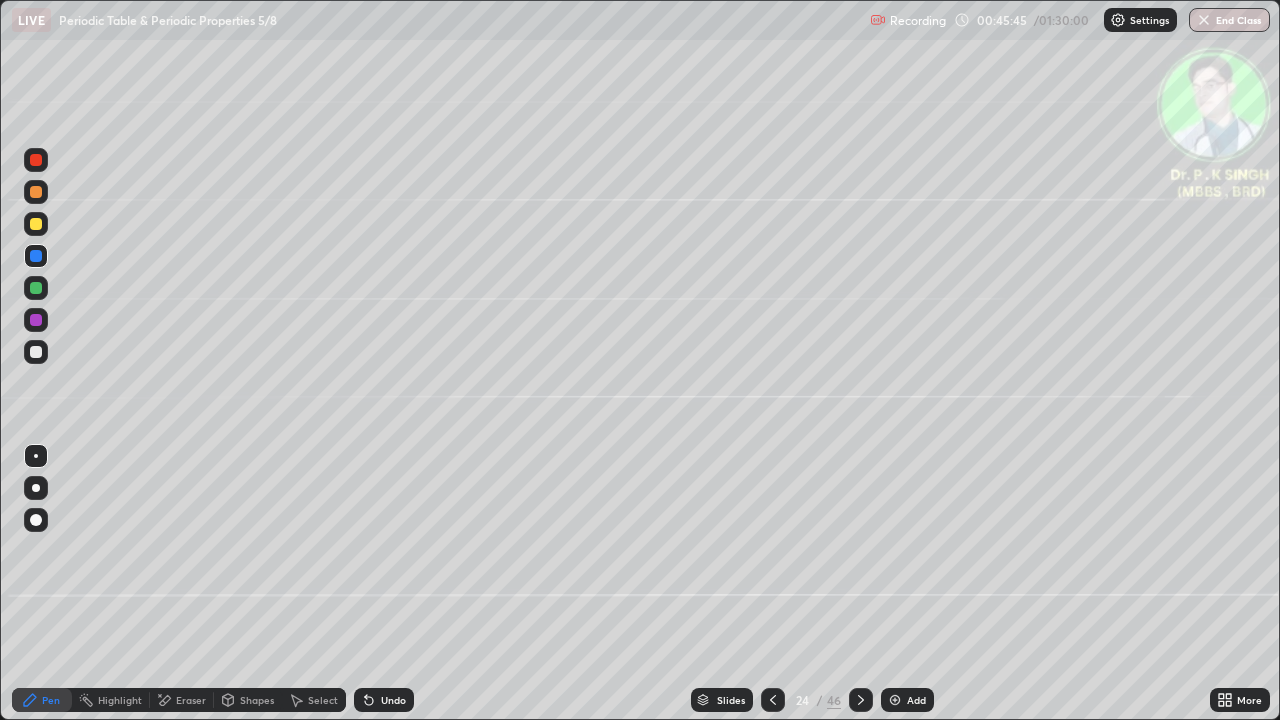 click 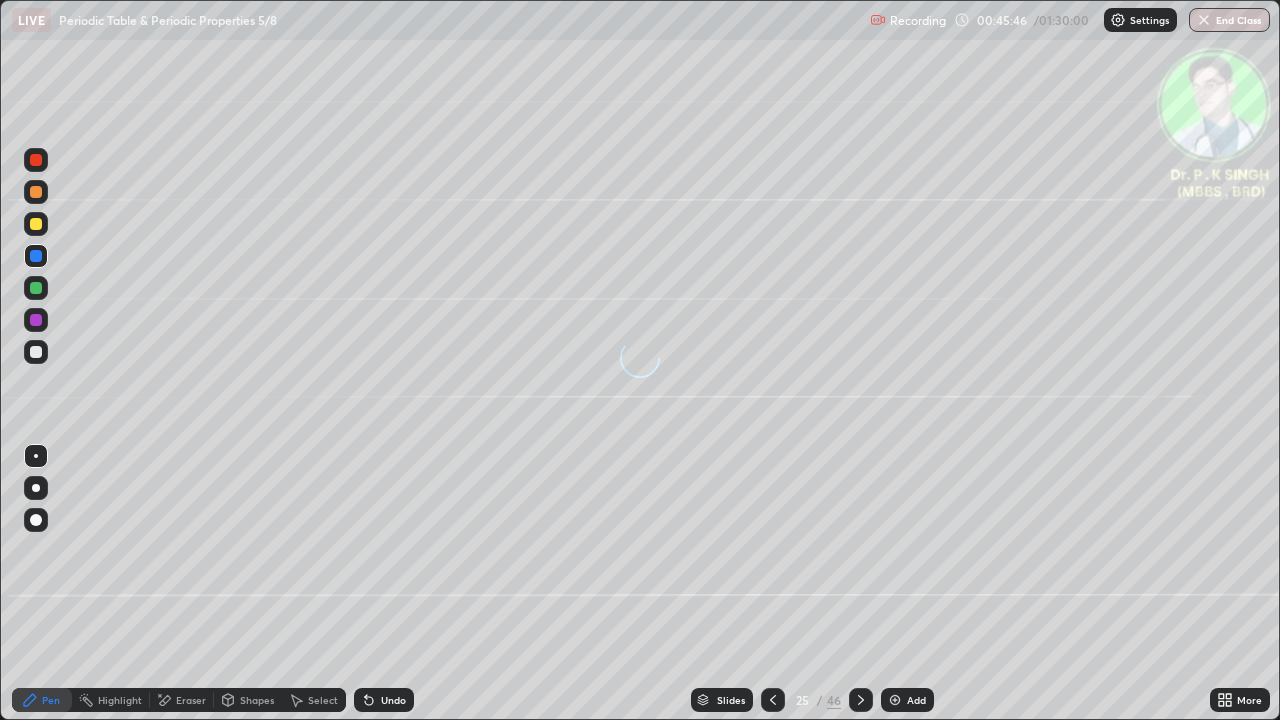 click at bounding box center (36, 224) 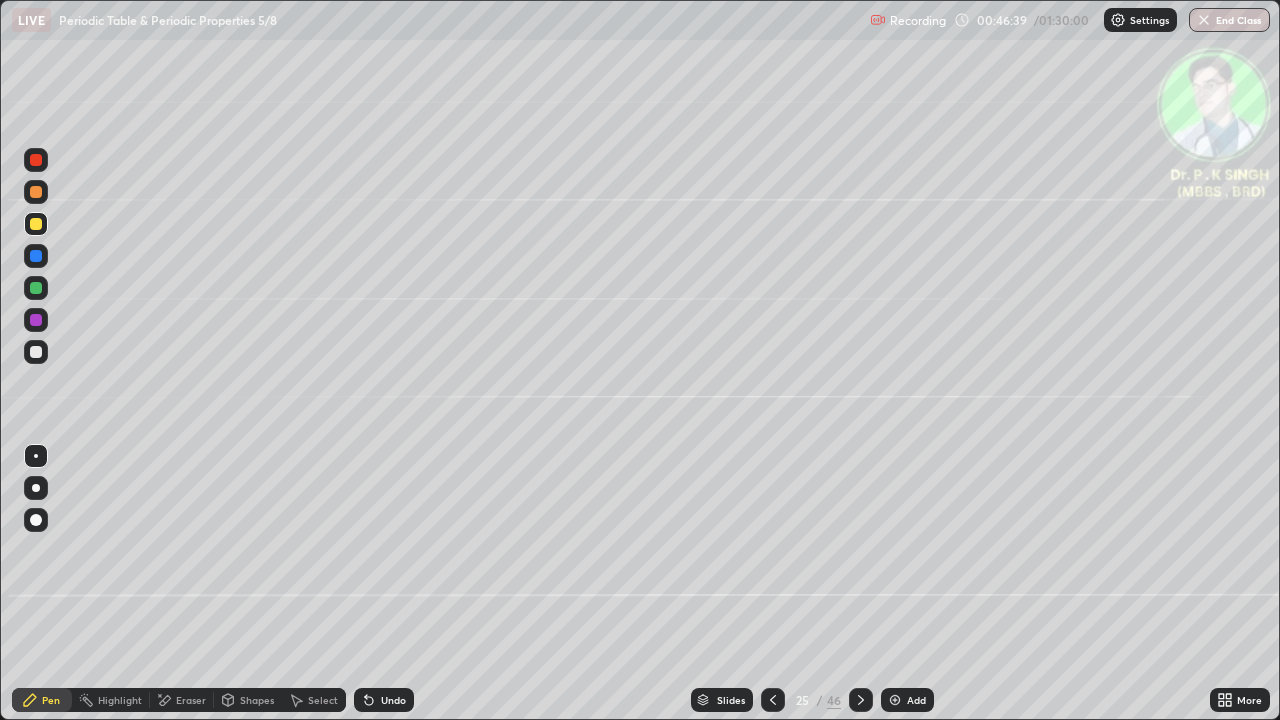 click at bounding box center (861, 700) 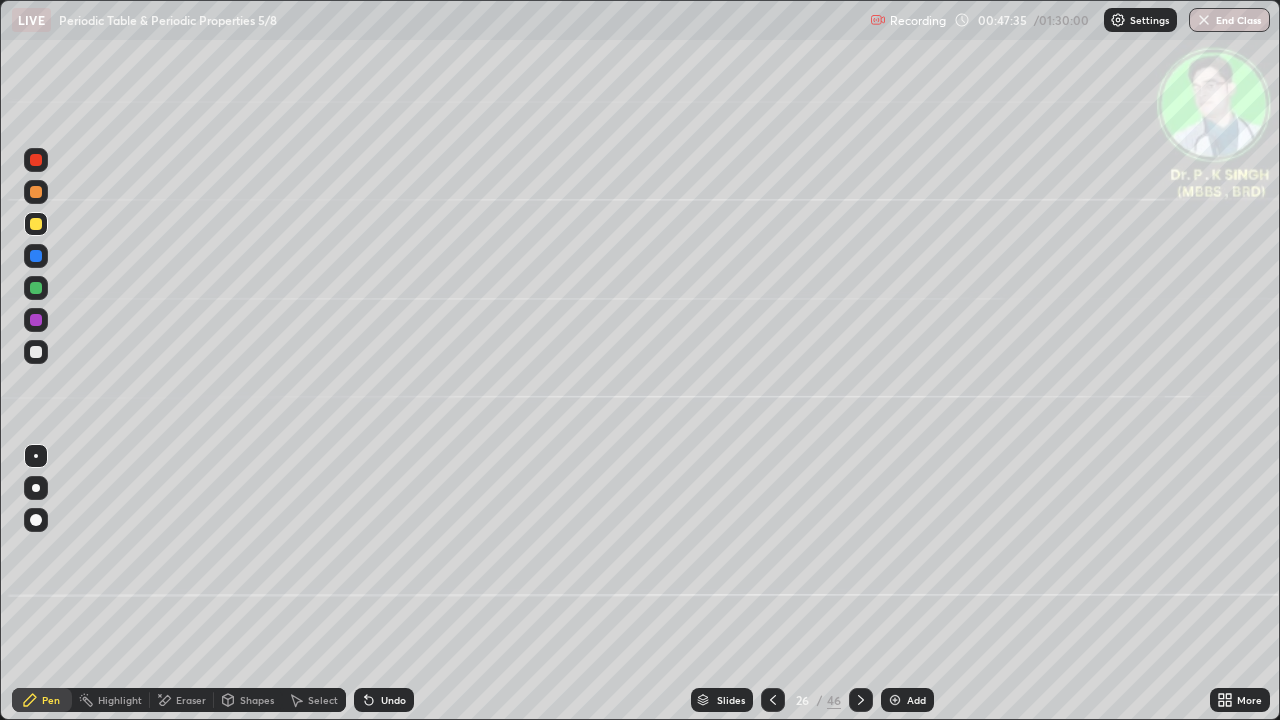 click 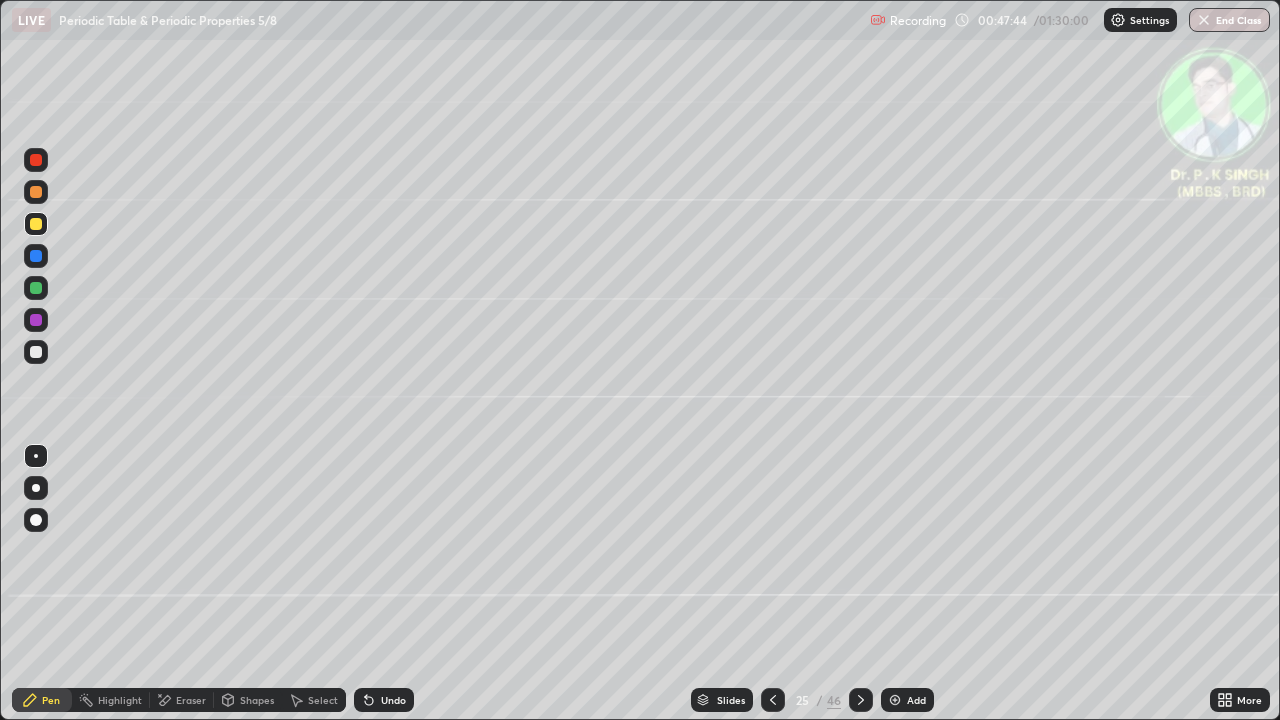 click at bounding box center (861, 700) 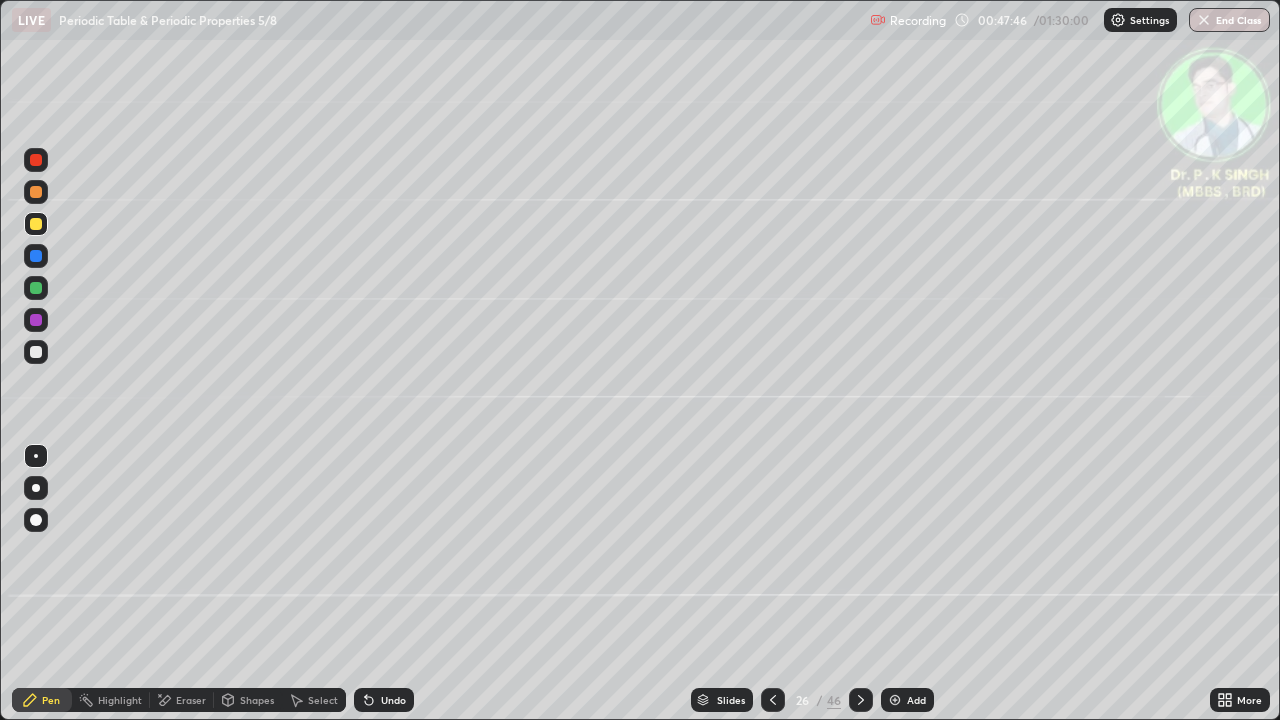 click 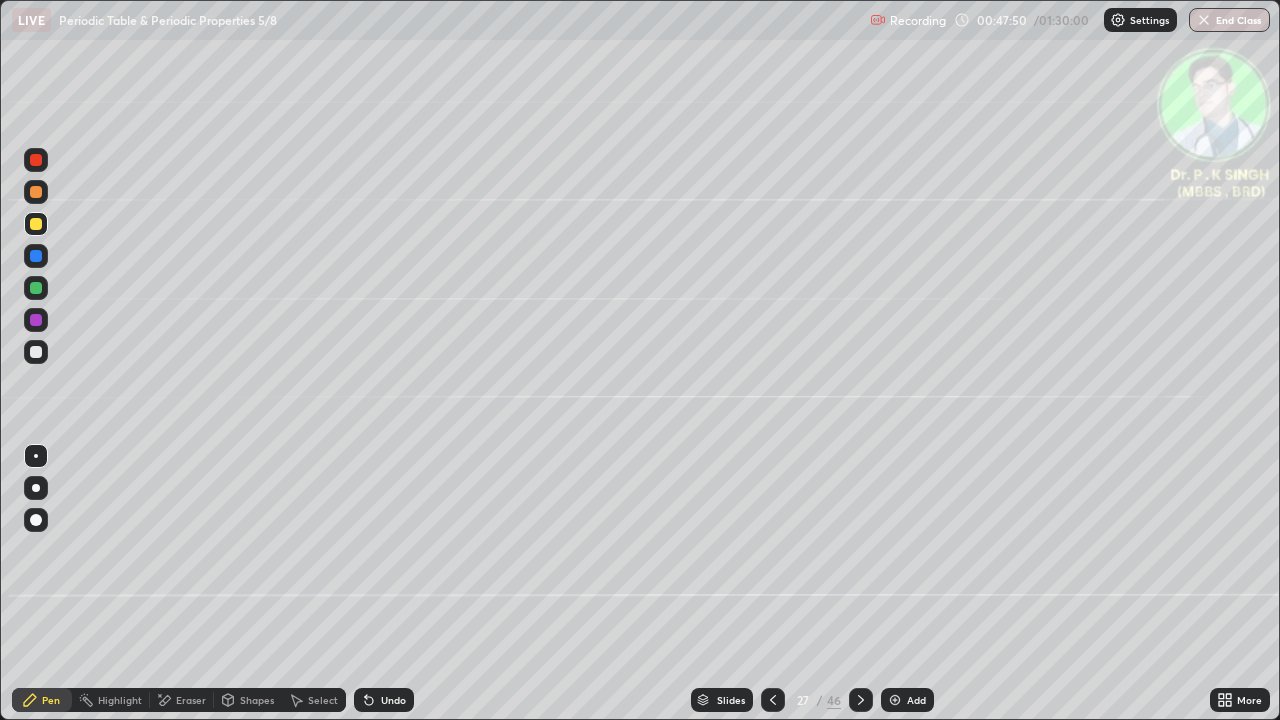 click on "Eraser" at bounding box center (182, 700) 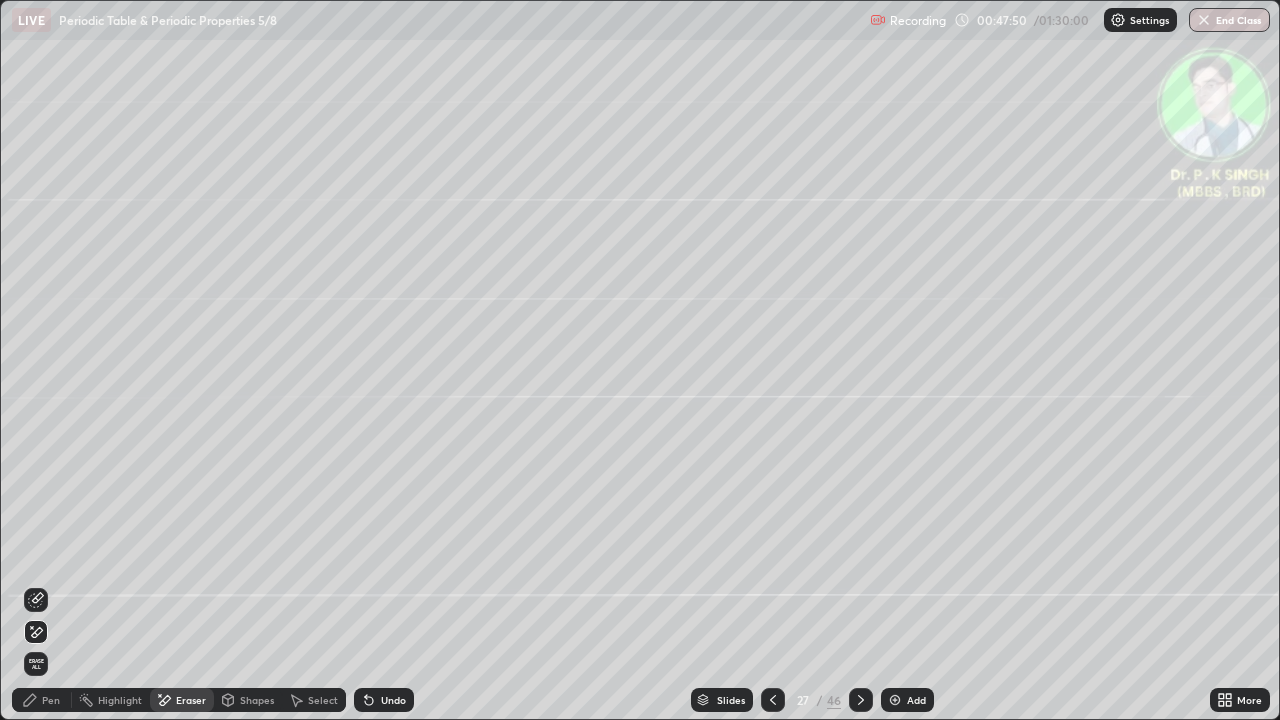 click 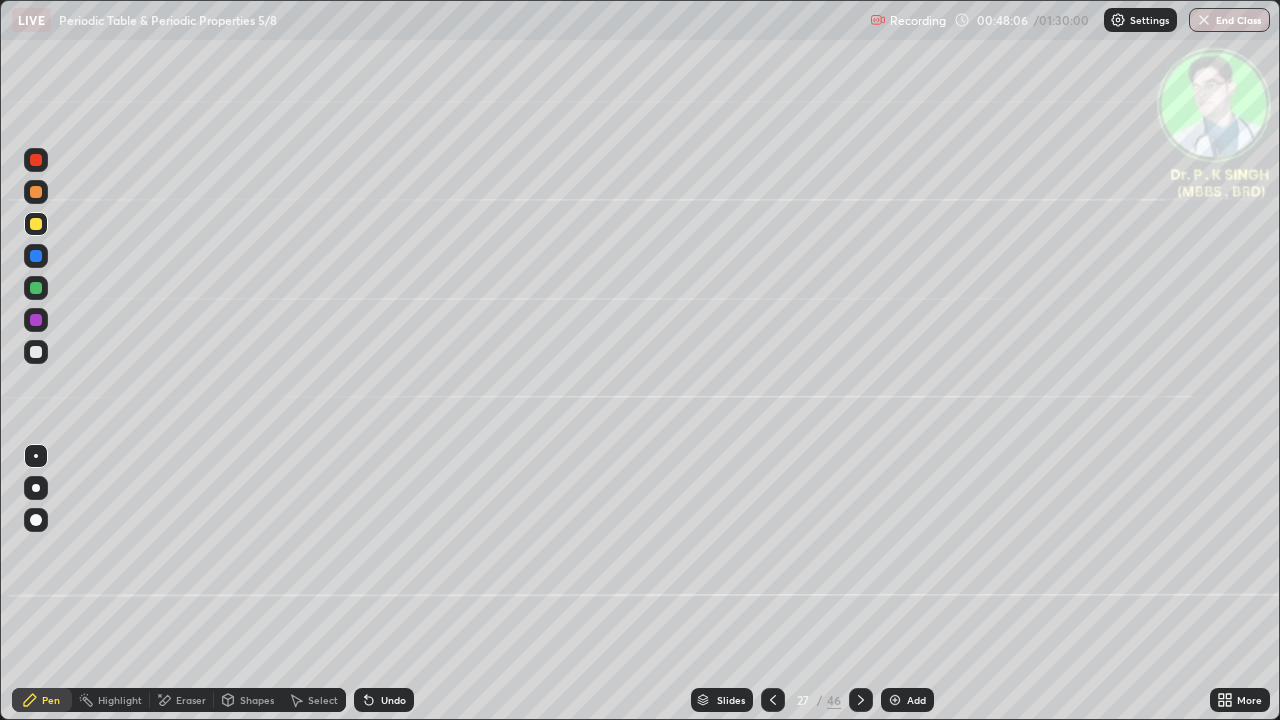 click 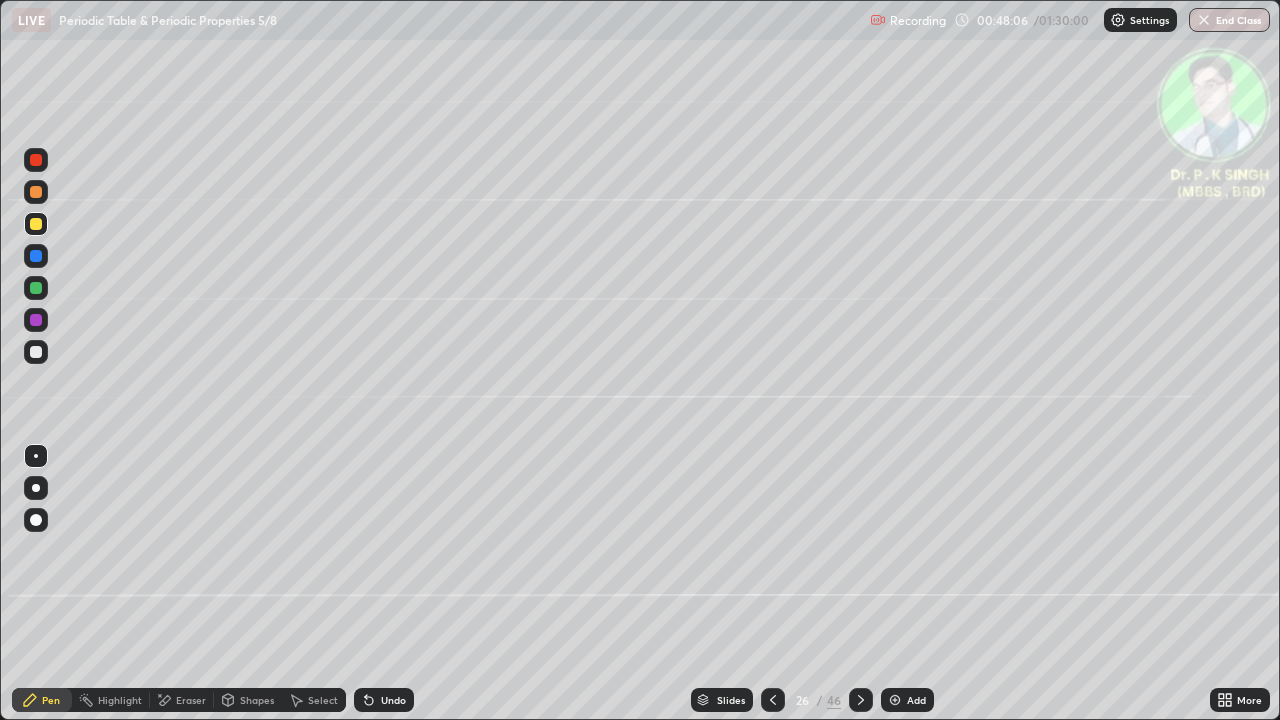 click 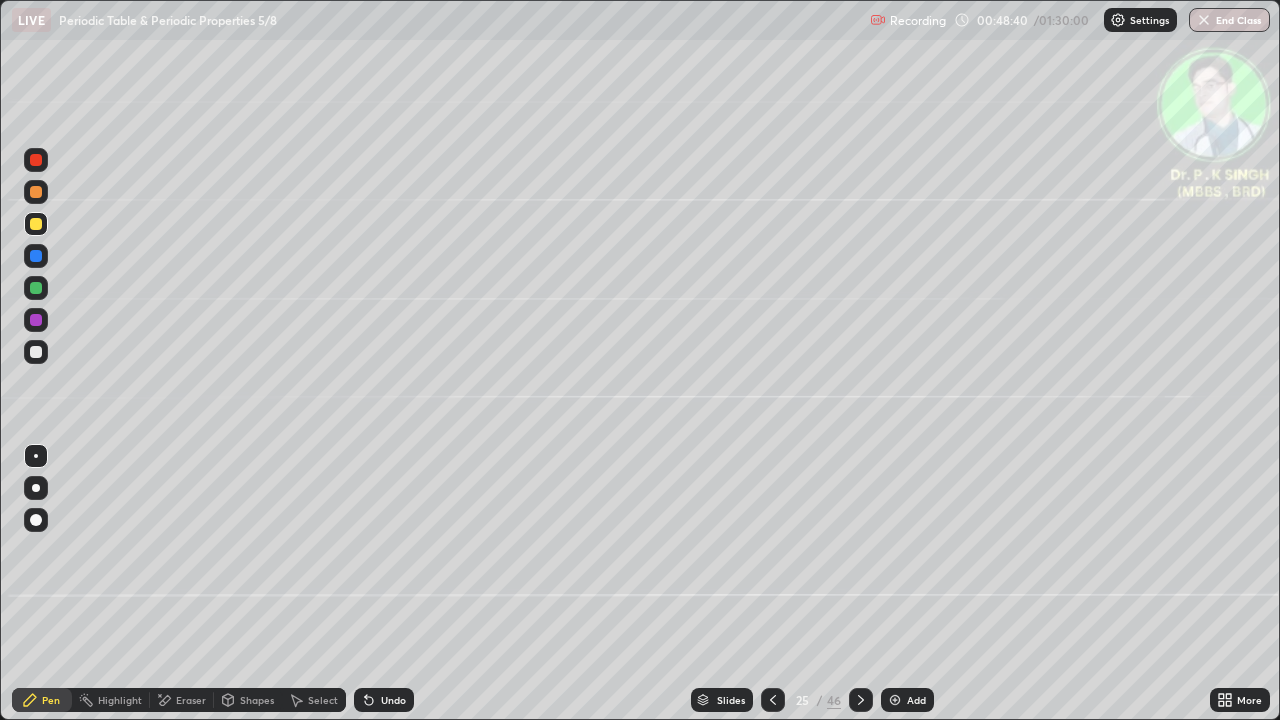 click 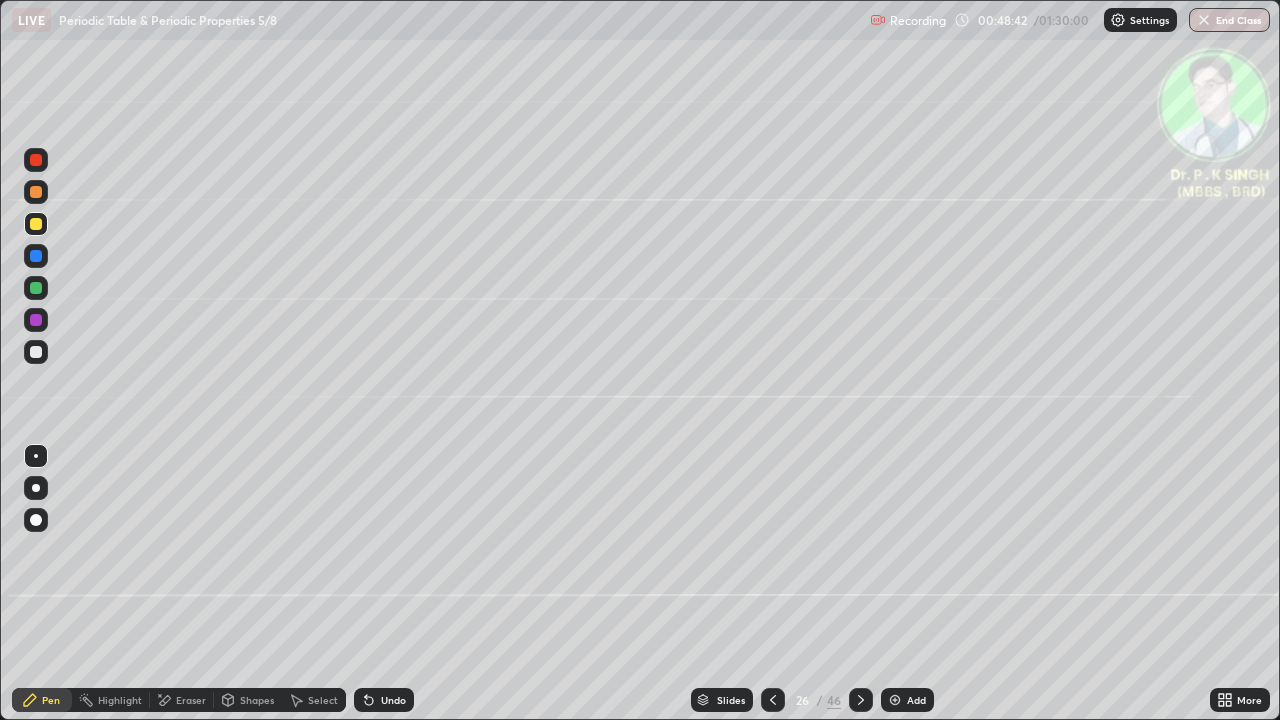 click 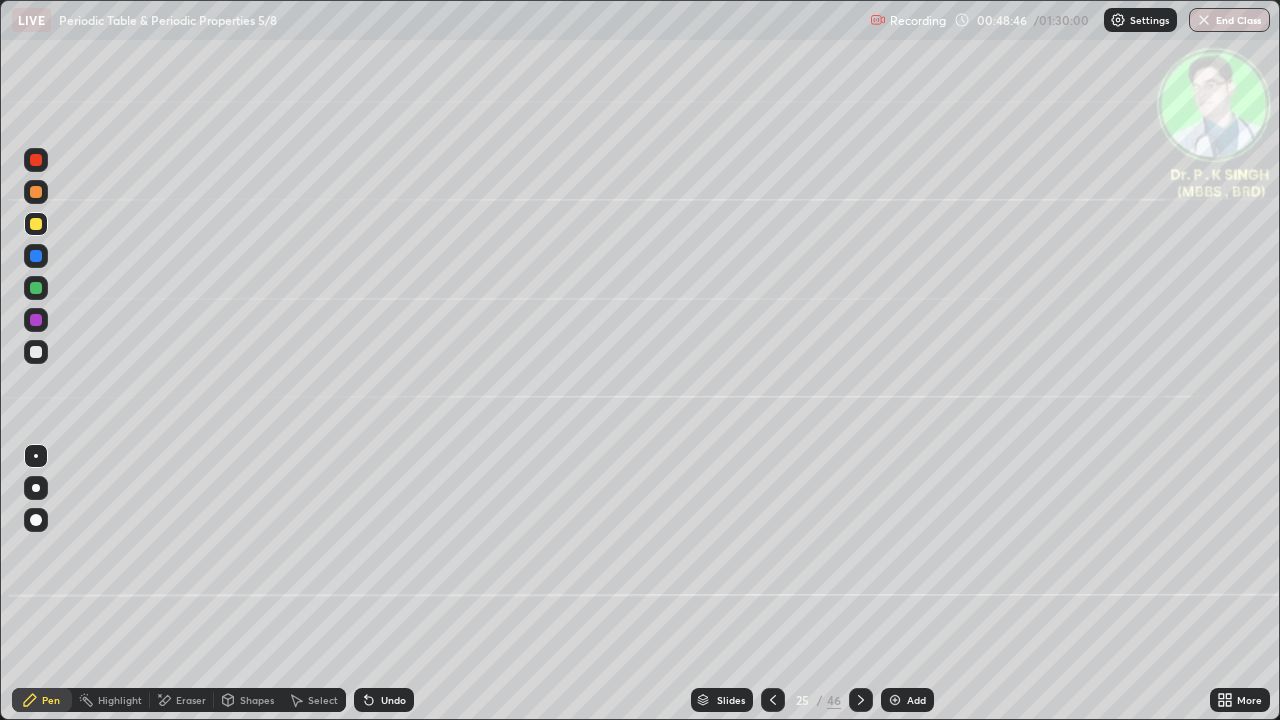 click at bounding box center (861, 700) 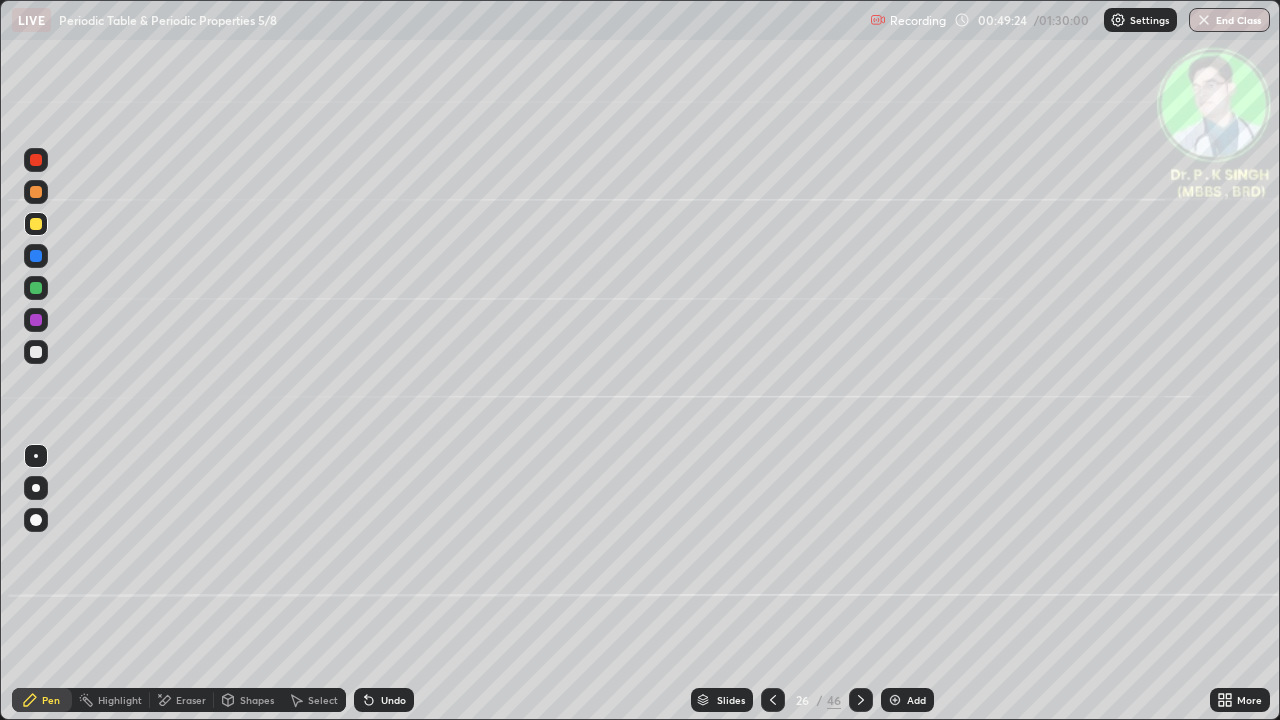click 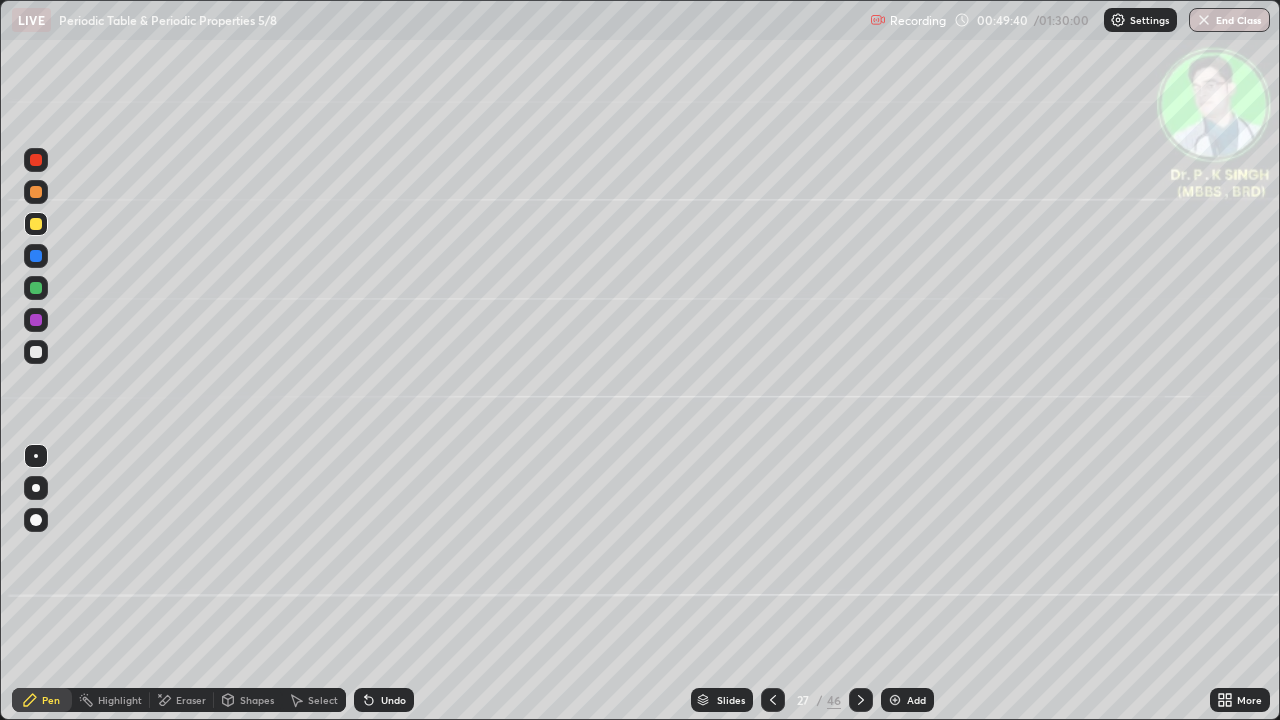 click 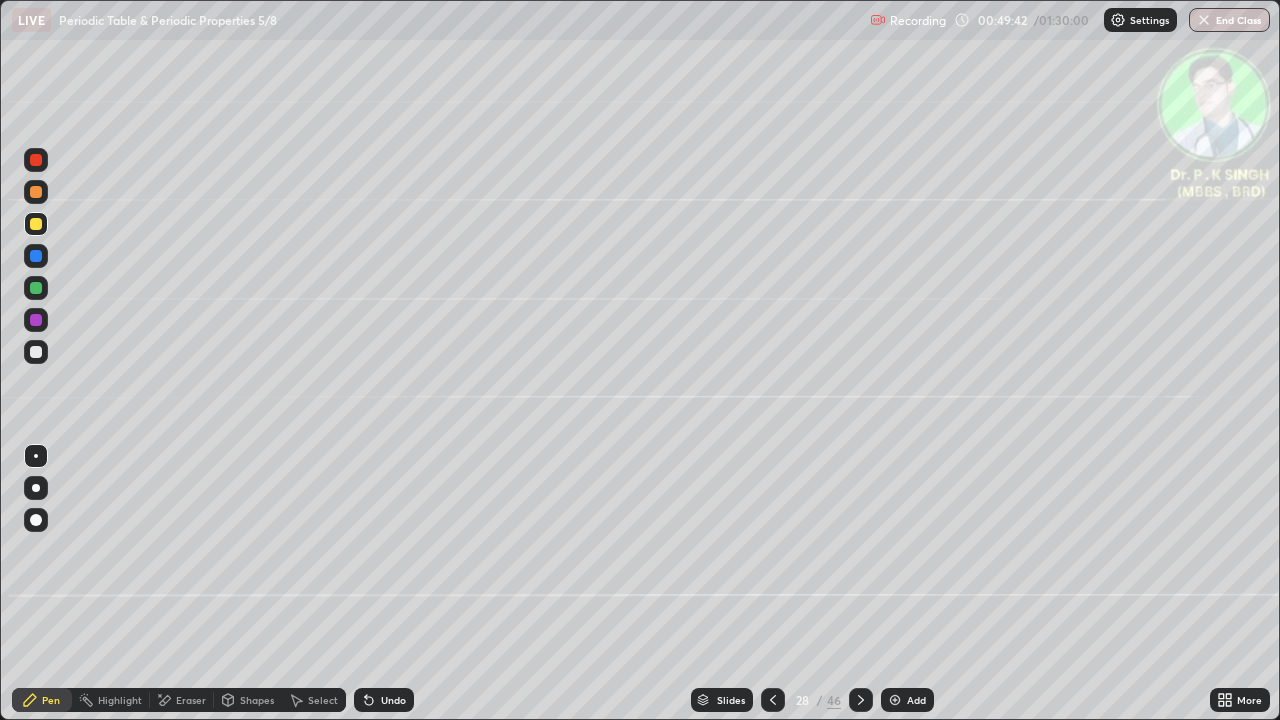 click at bounding box center [36, 288] 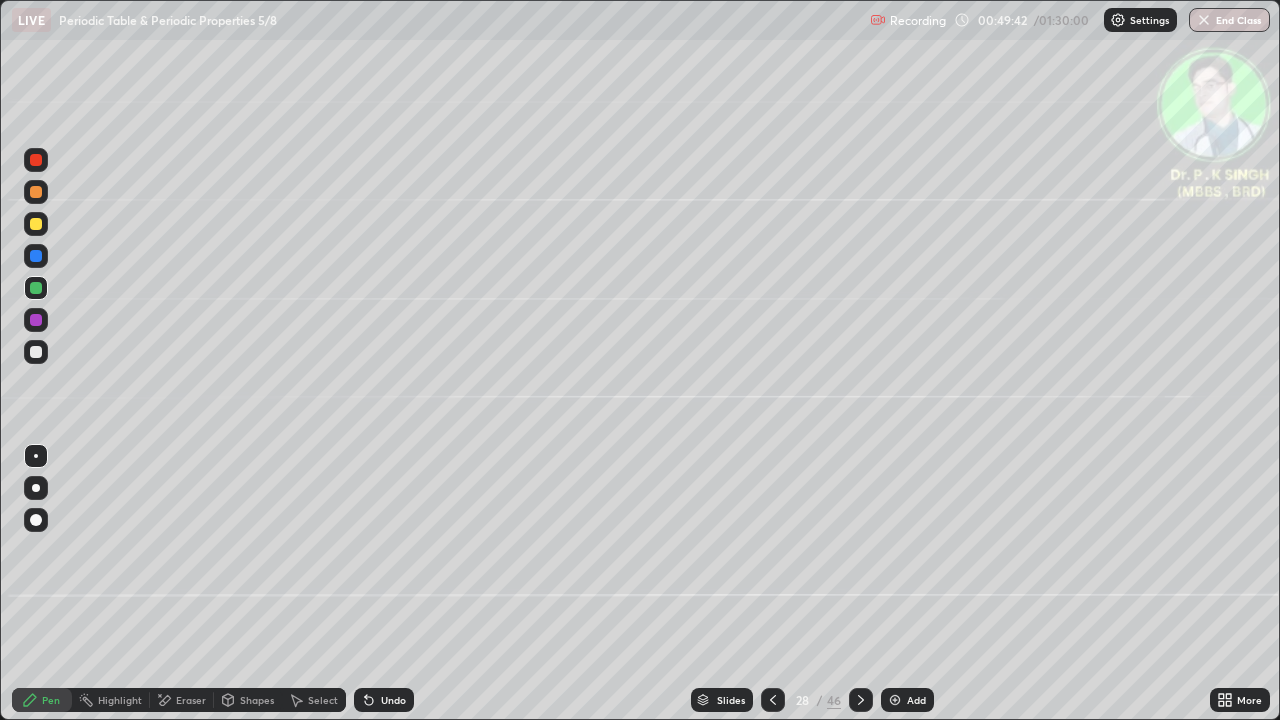 click at bounding box center (36, 288) 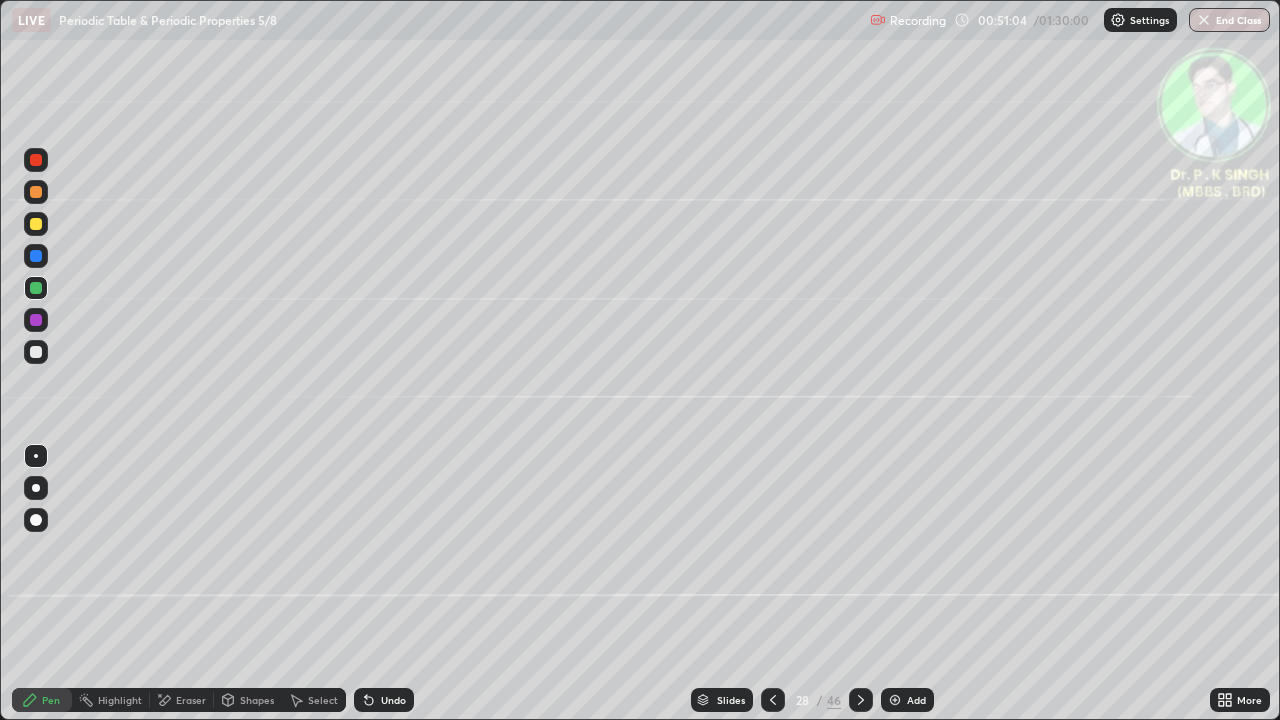 click at bounding box center (36, 224) 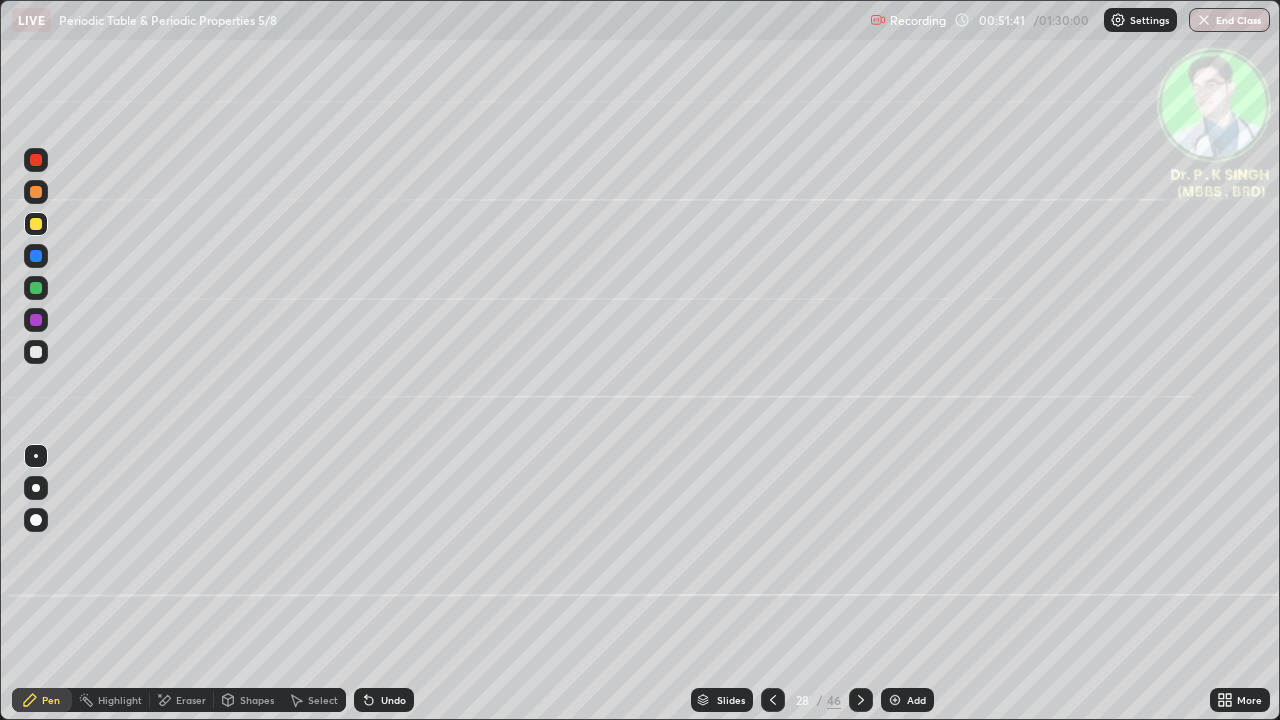 click 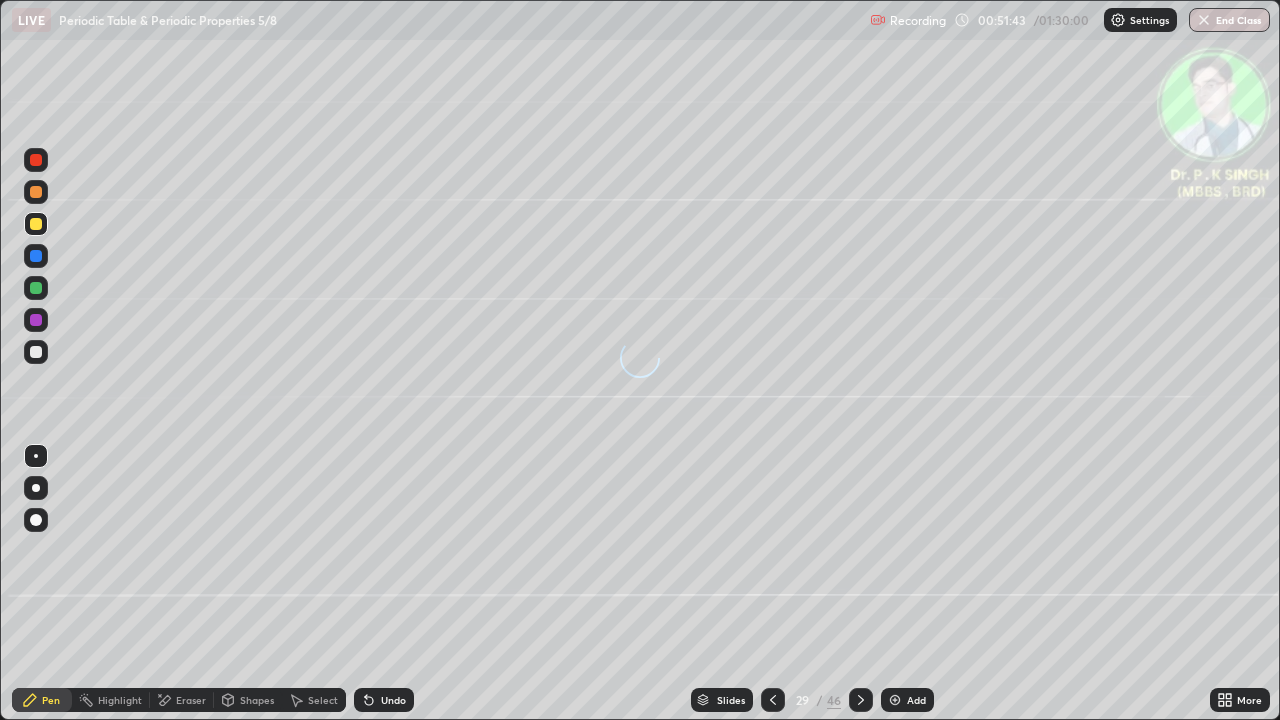 click at bounding box center [36, 224] 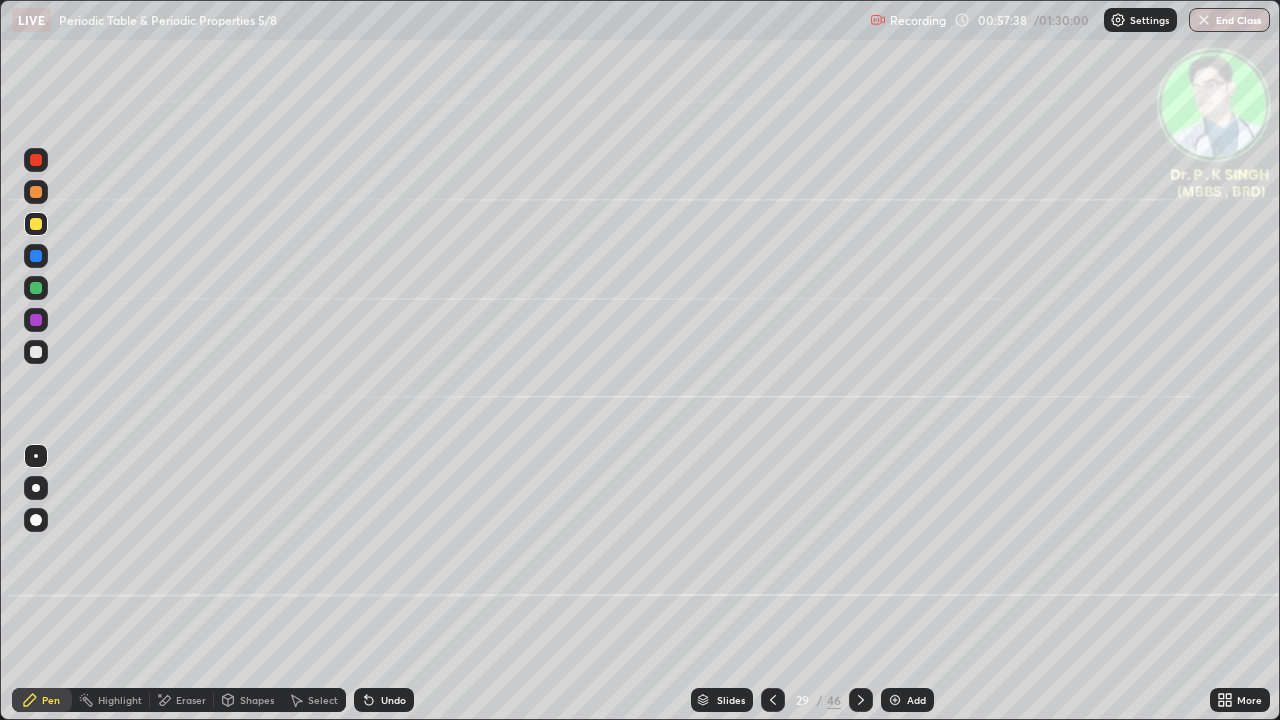 click 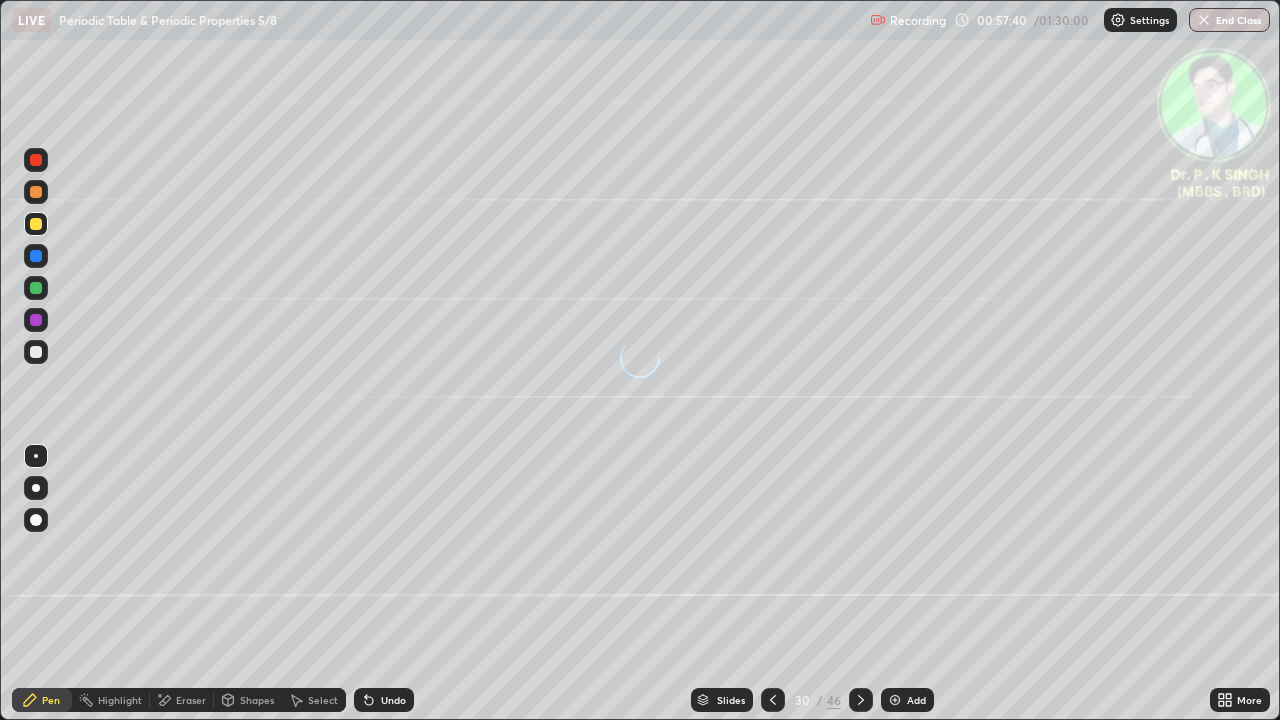 click at bounding box center [36, 224] 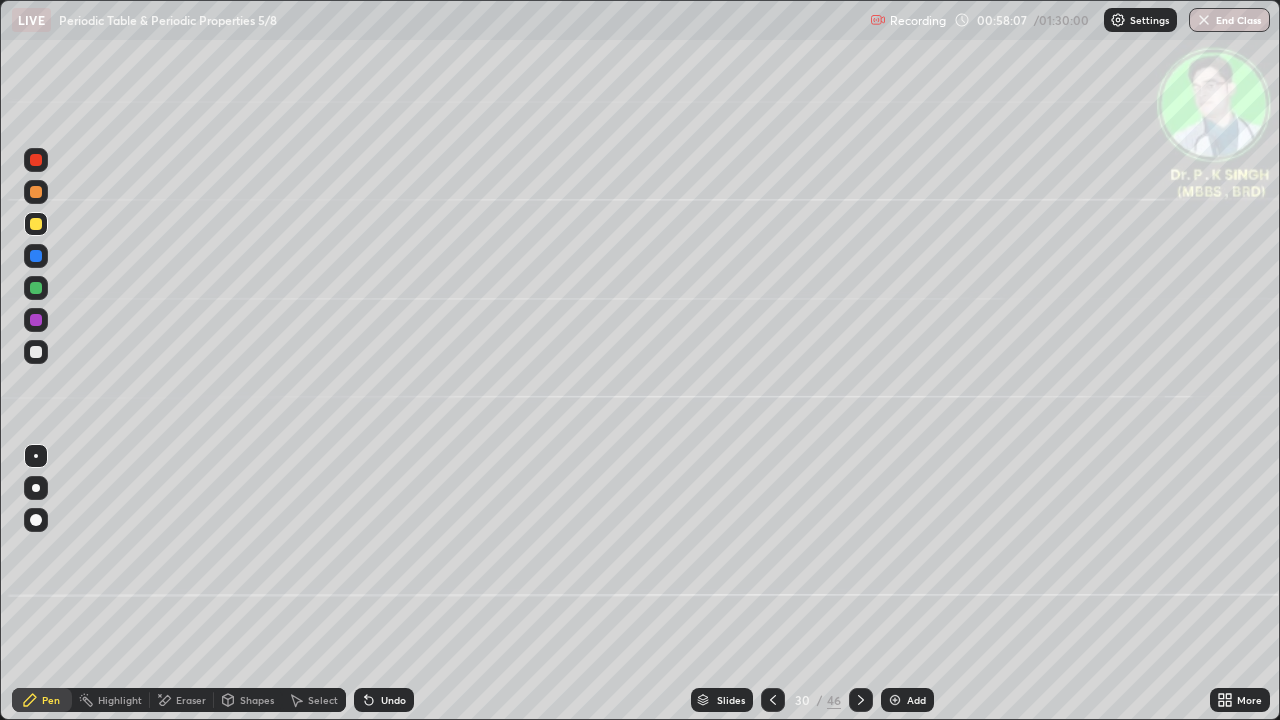 click on "Eraser" at bounding box center [182, 700] 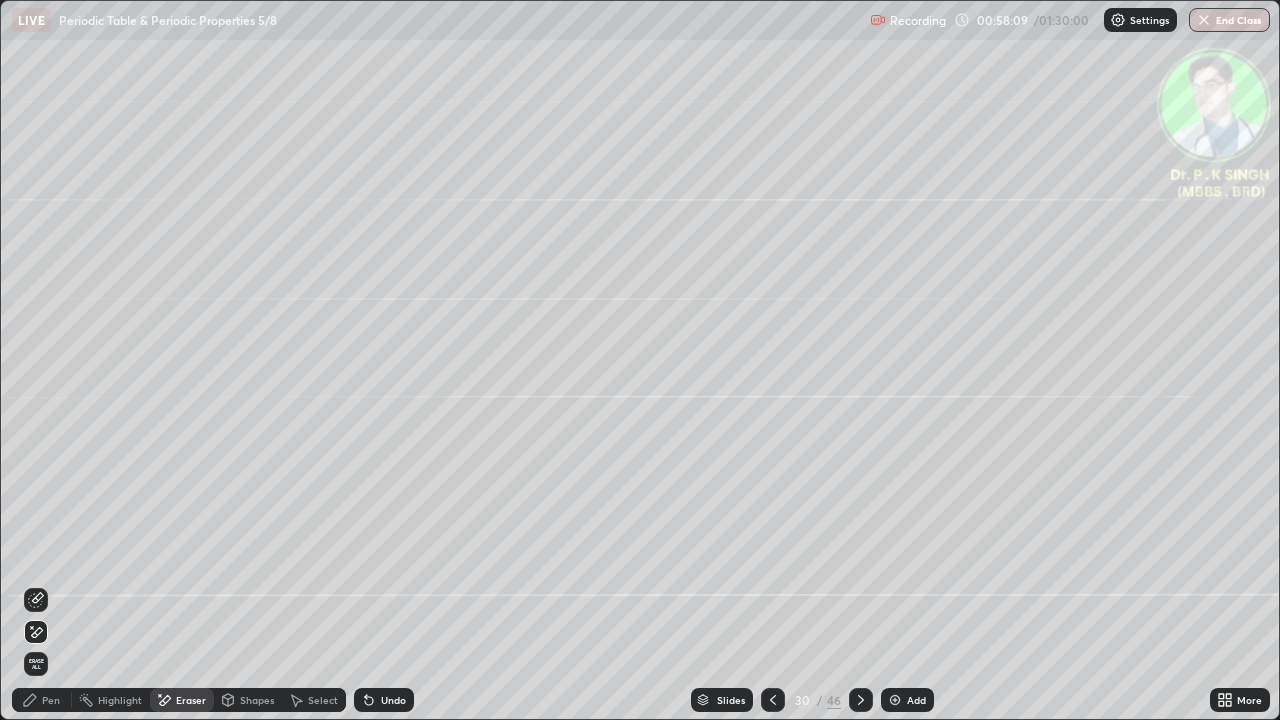 click 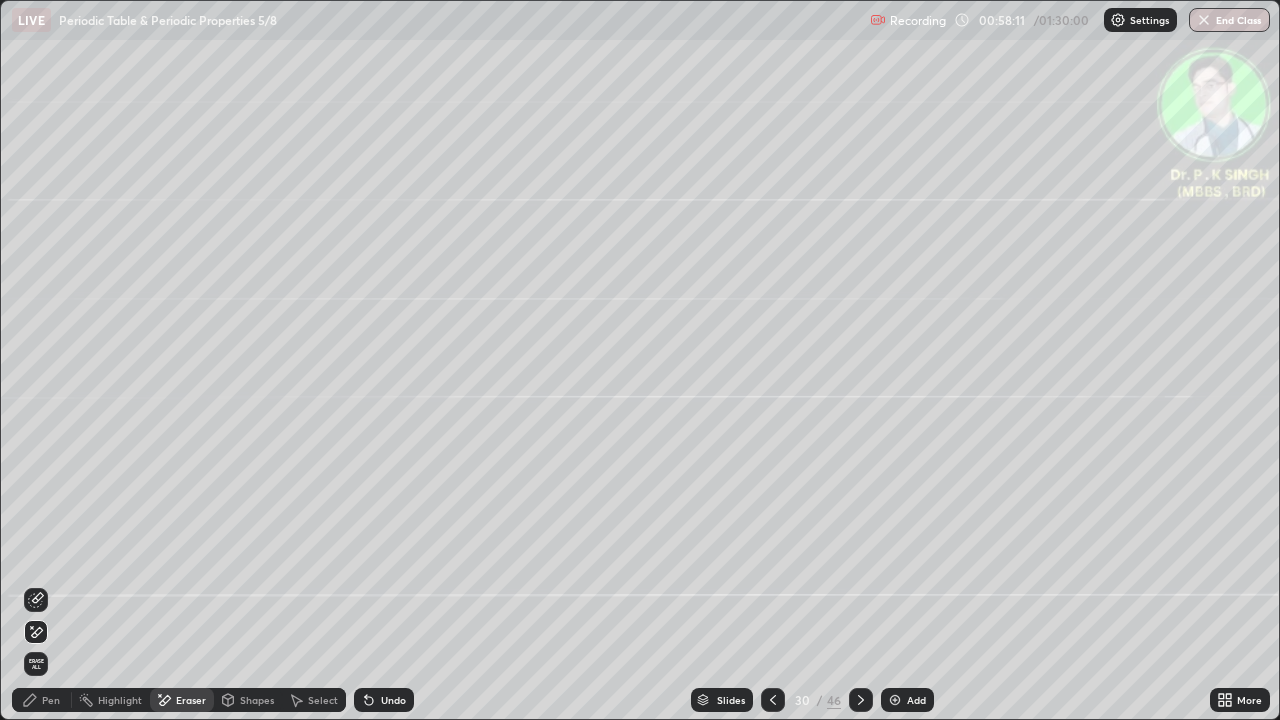 click on "Pen" at bounding box center [51, 700] 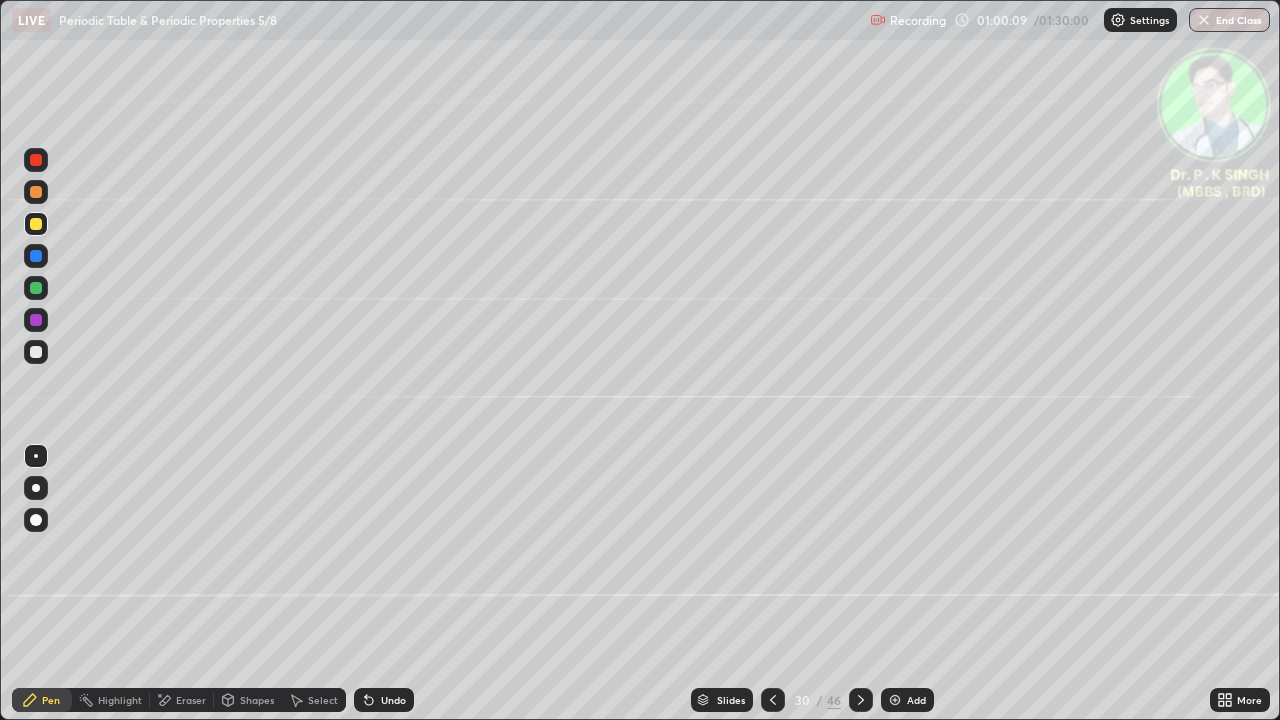click at bounding box center (36, 224) 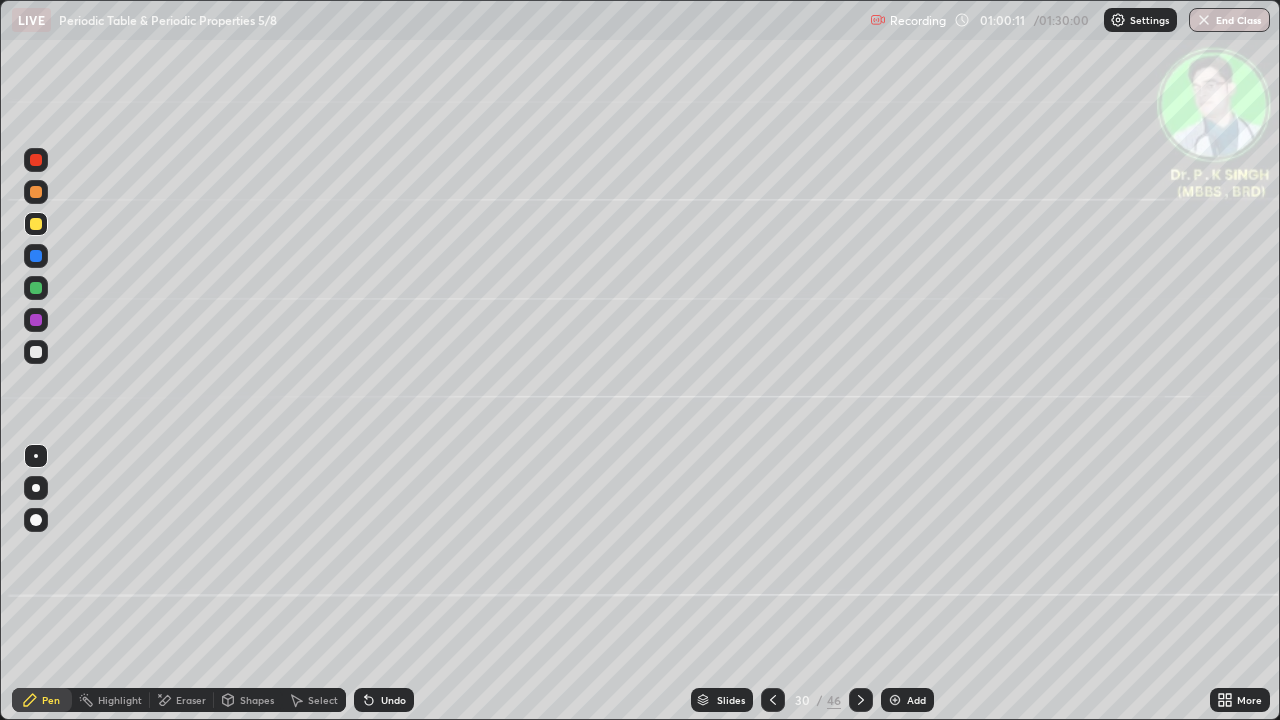click at bounding box center [36, 256] 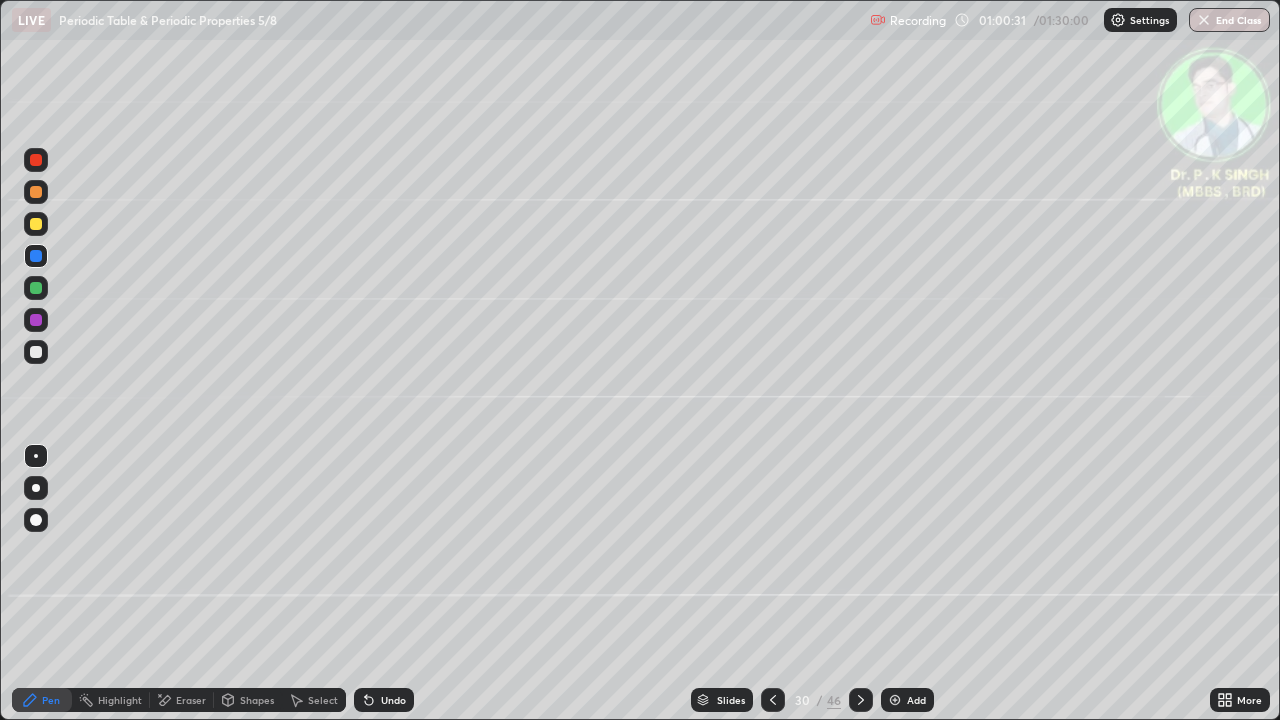 click 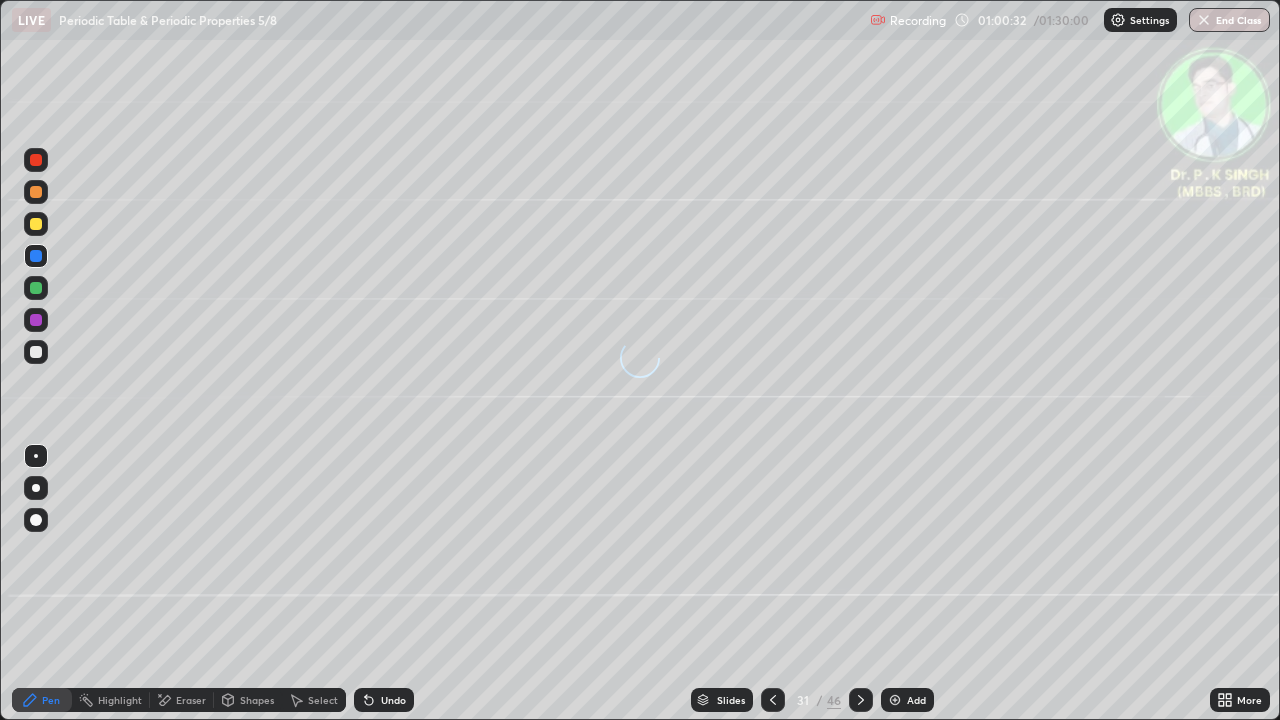 click at bounding box center [36, 256] 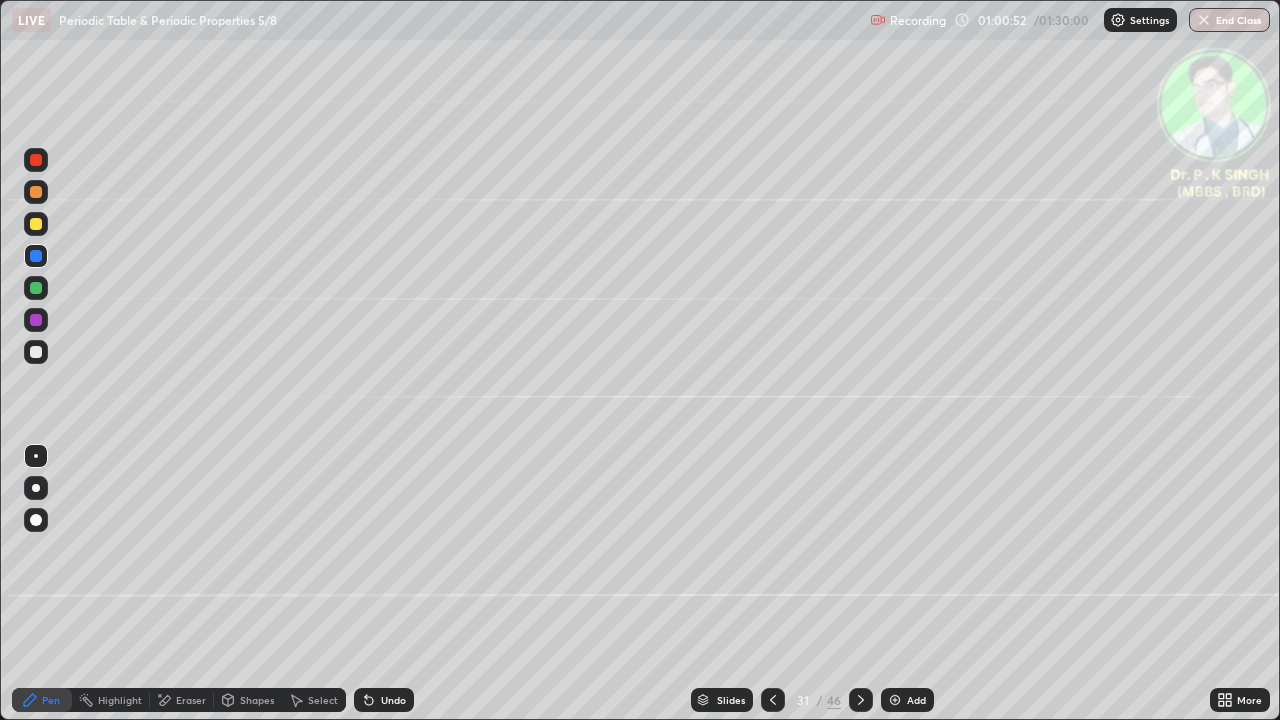 click at bounding box center [36, 224] 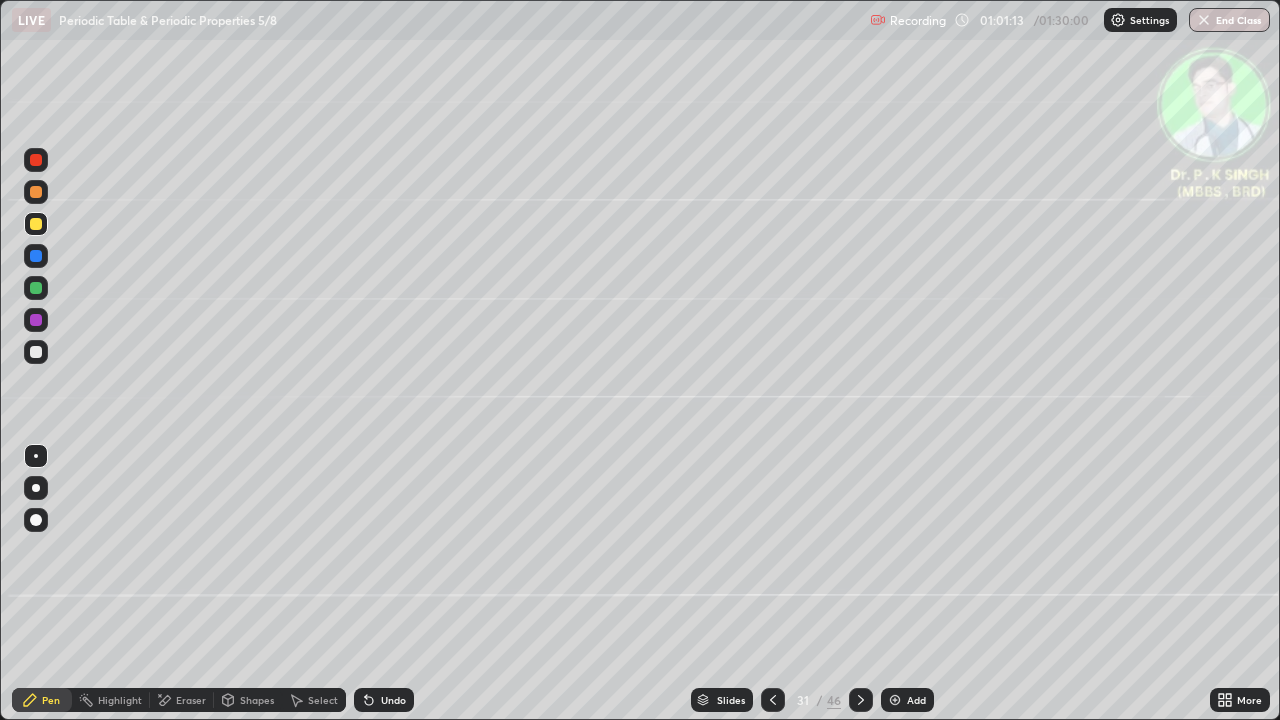 click at bounding box center (861, 700) 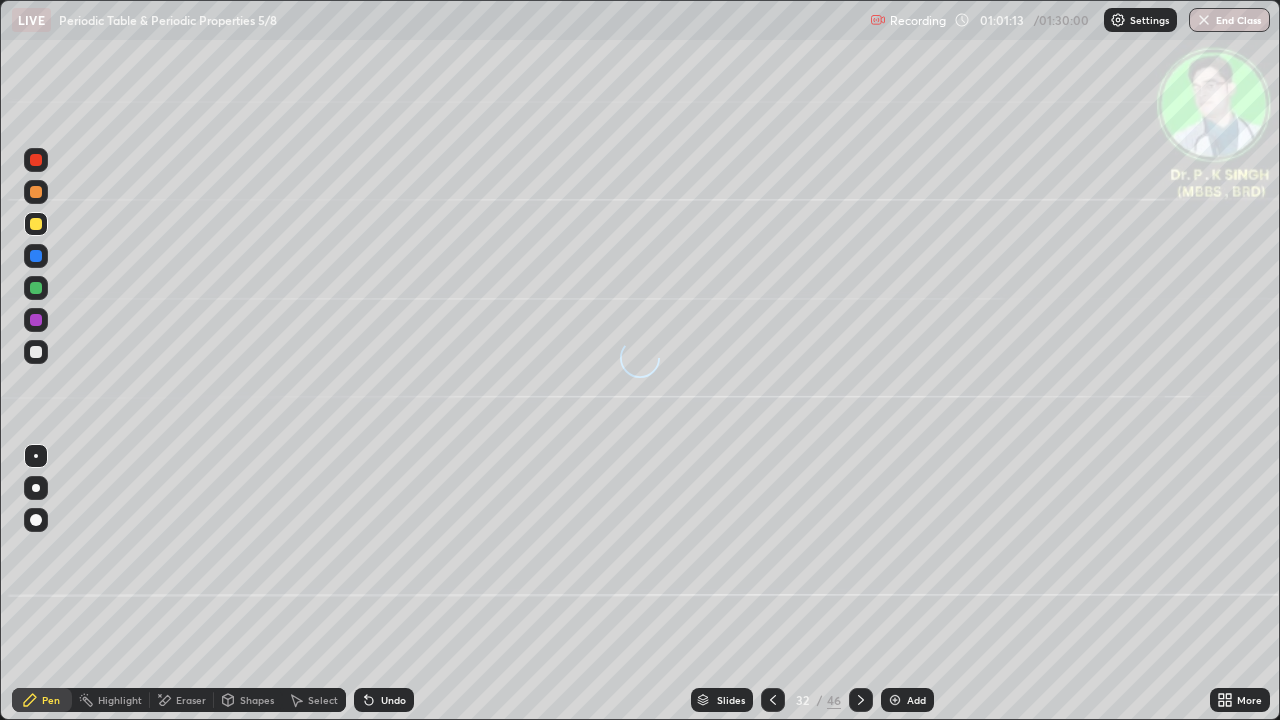 click at bounding box center (861, 700) 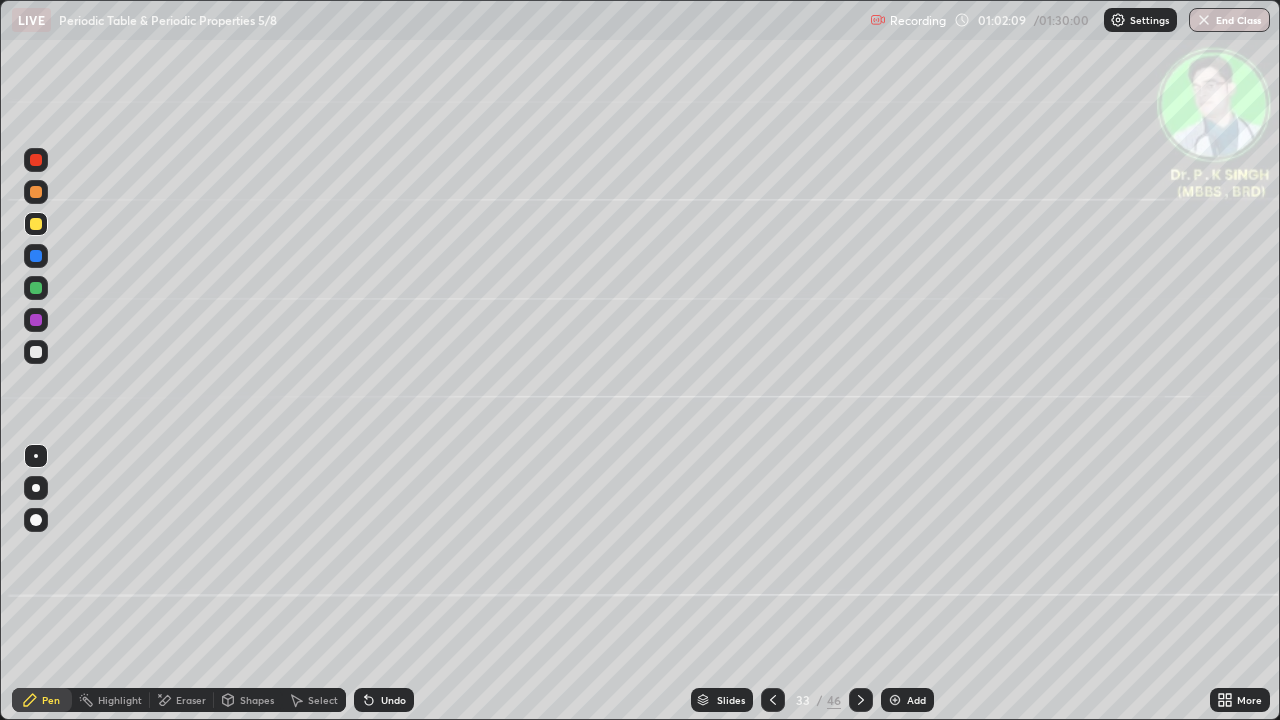 click 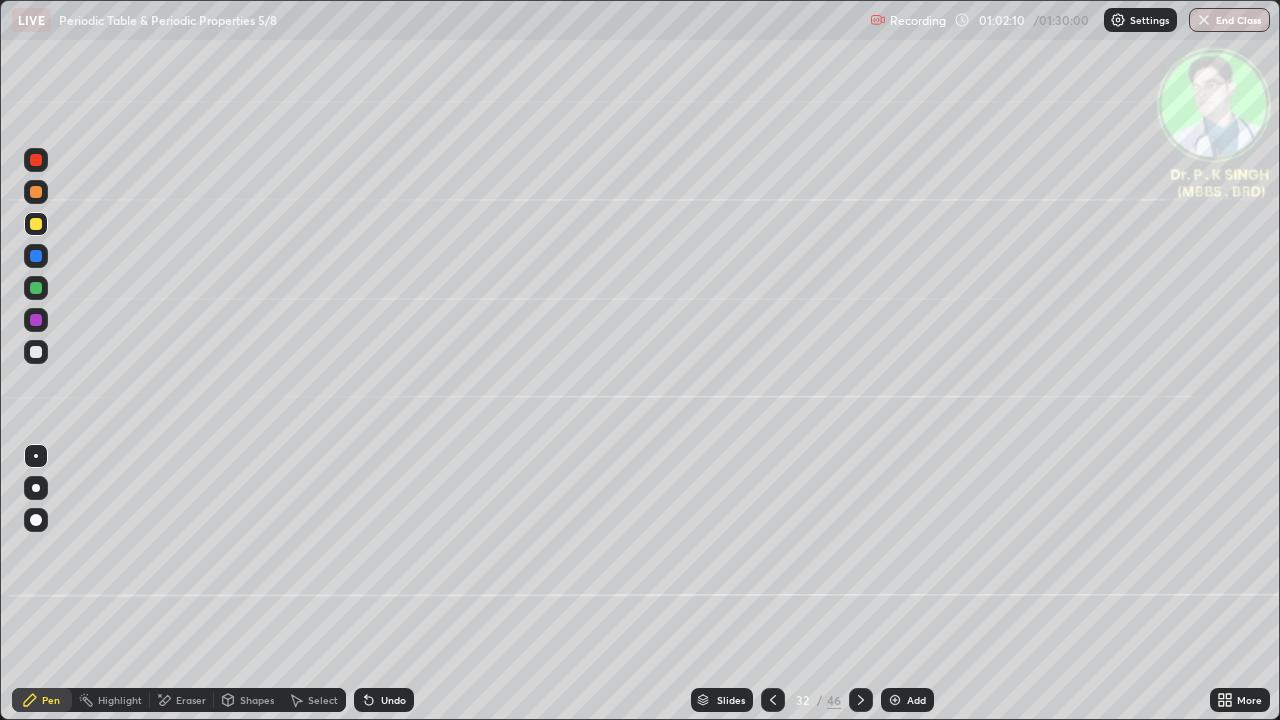 click 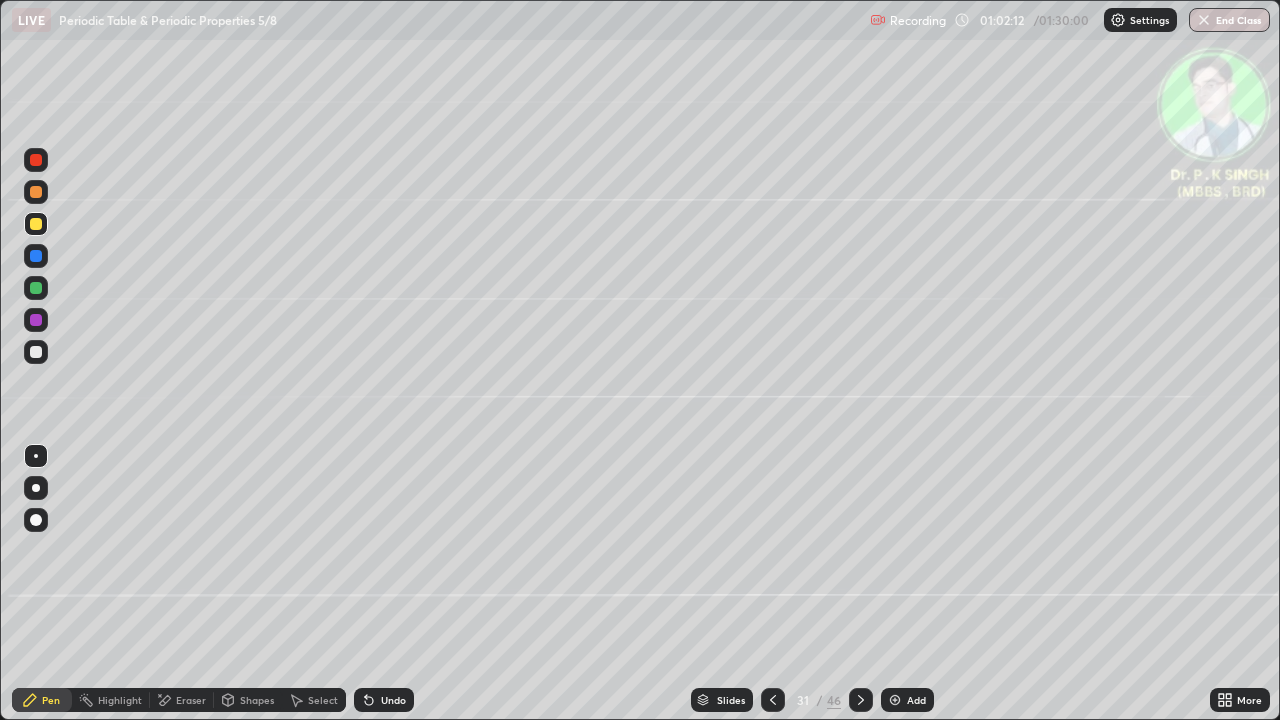 click at bounding box center (36, 224) 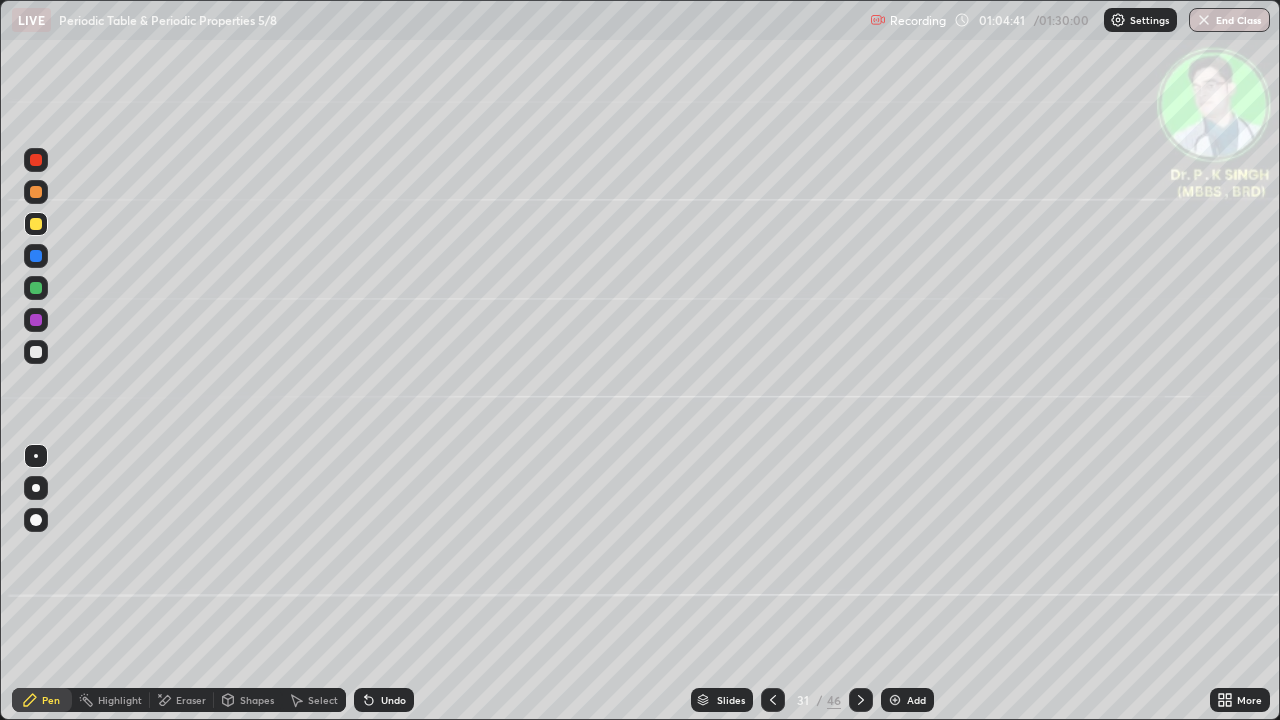 click 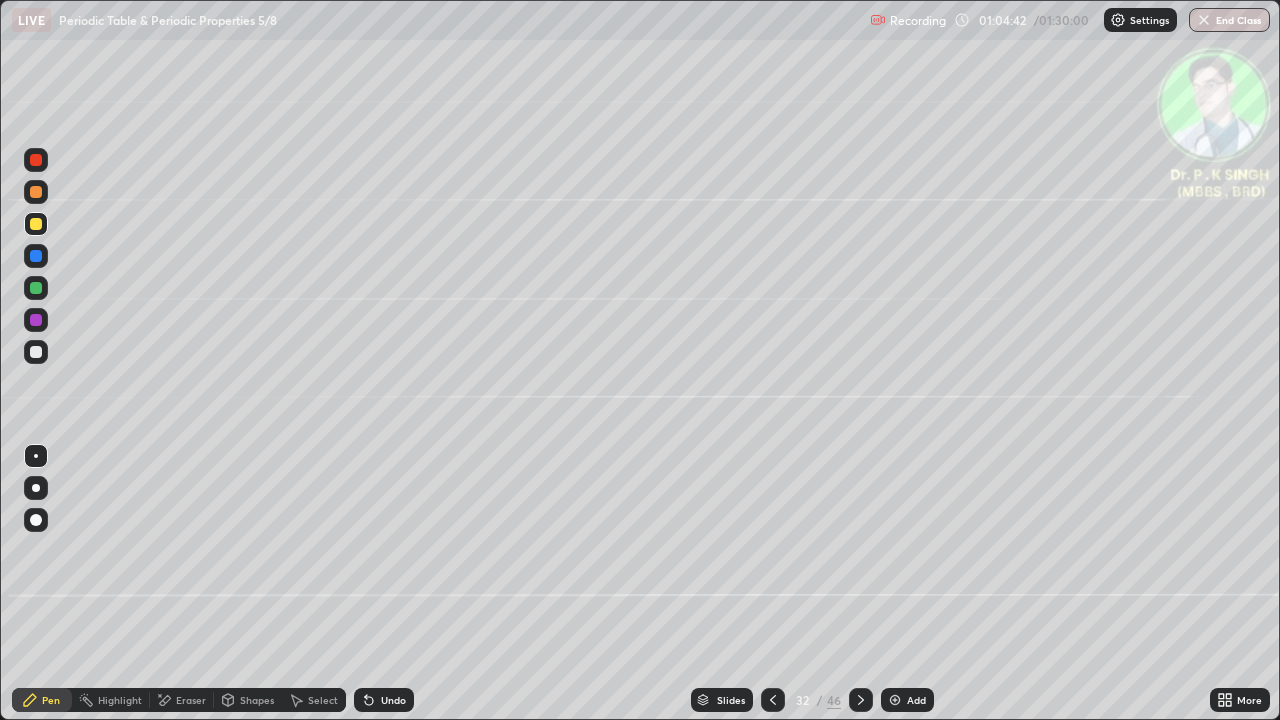 click at bounding box center [36, 224] 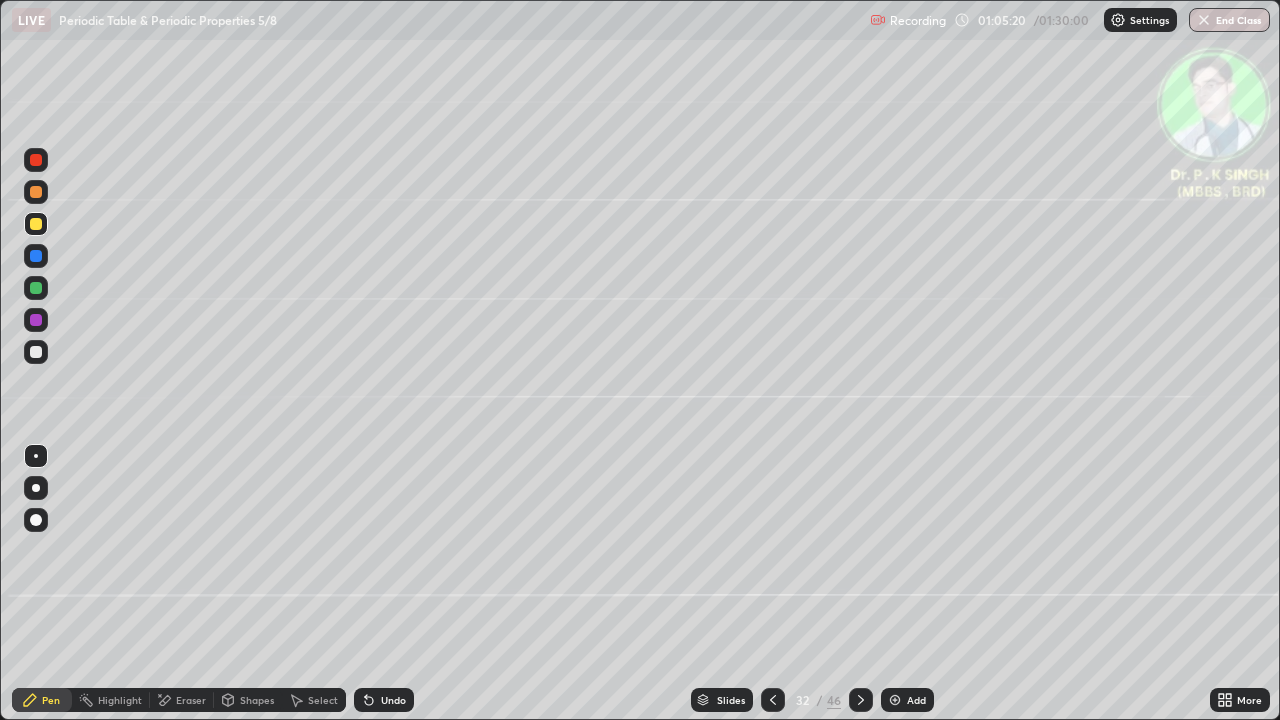 click 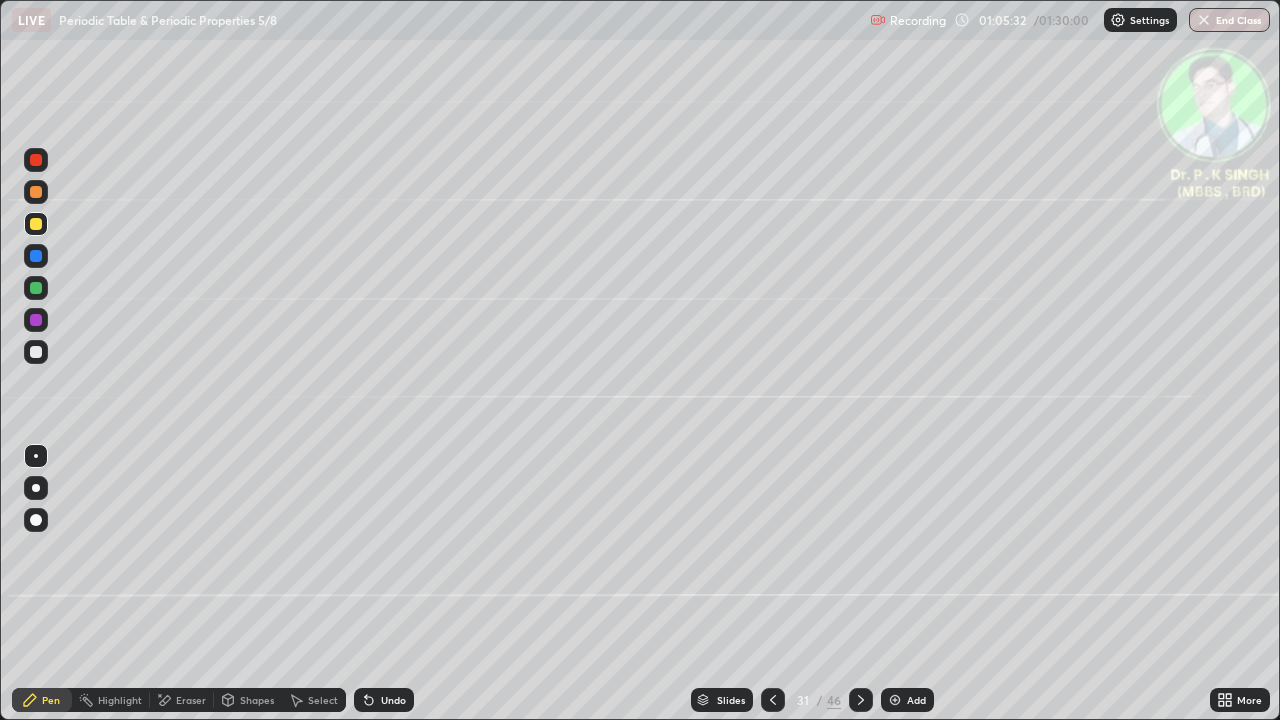click 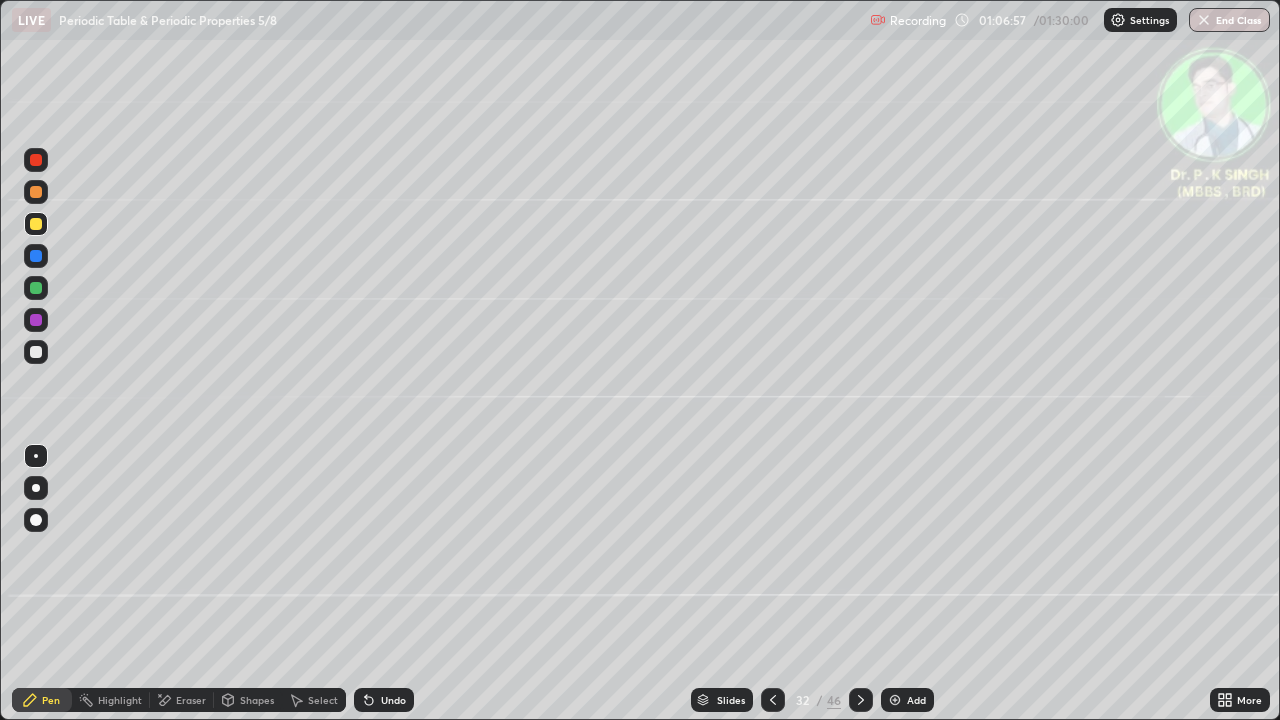 click 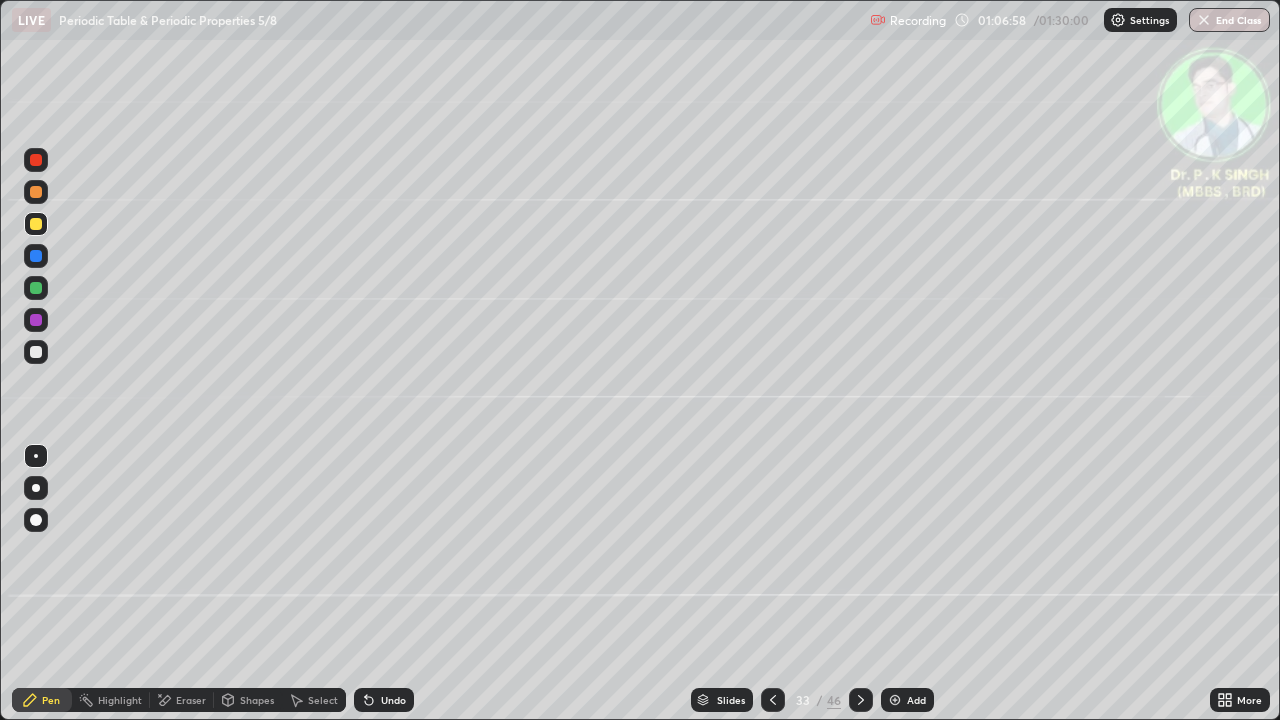 click 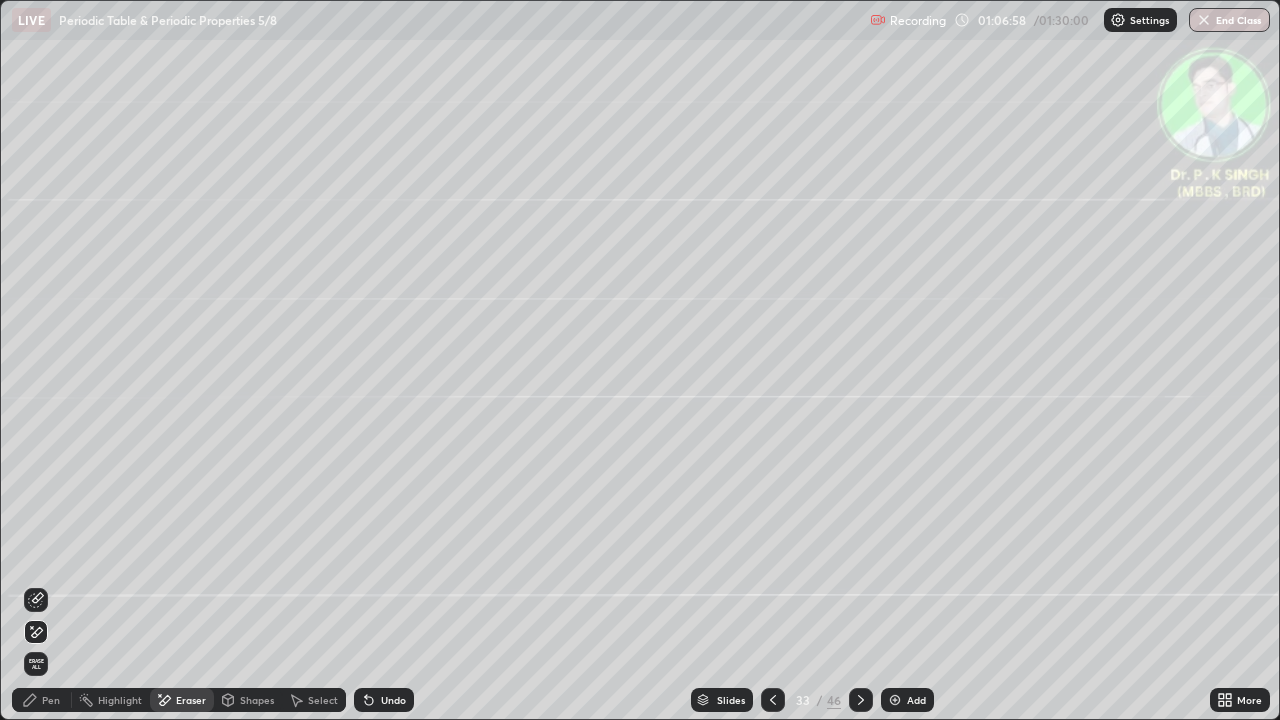 click on "Erase all" at bounding box center (36, 664) 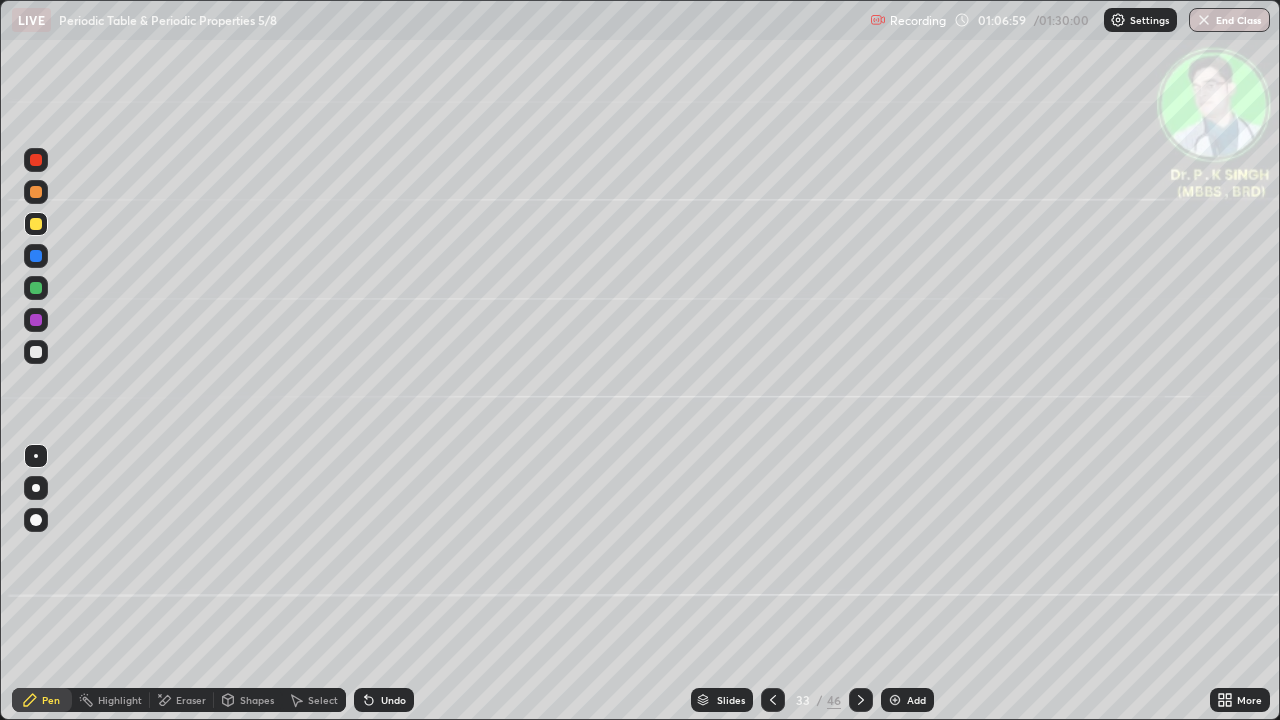 click on "Pen" at bounding box center (42, 700) 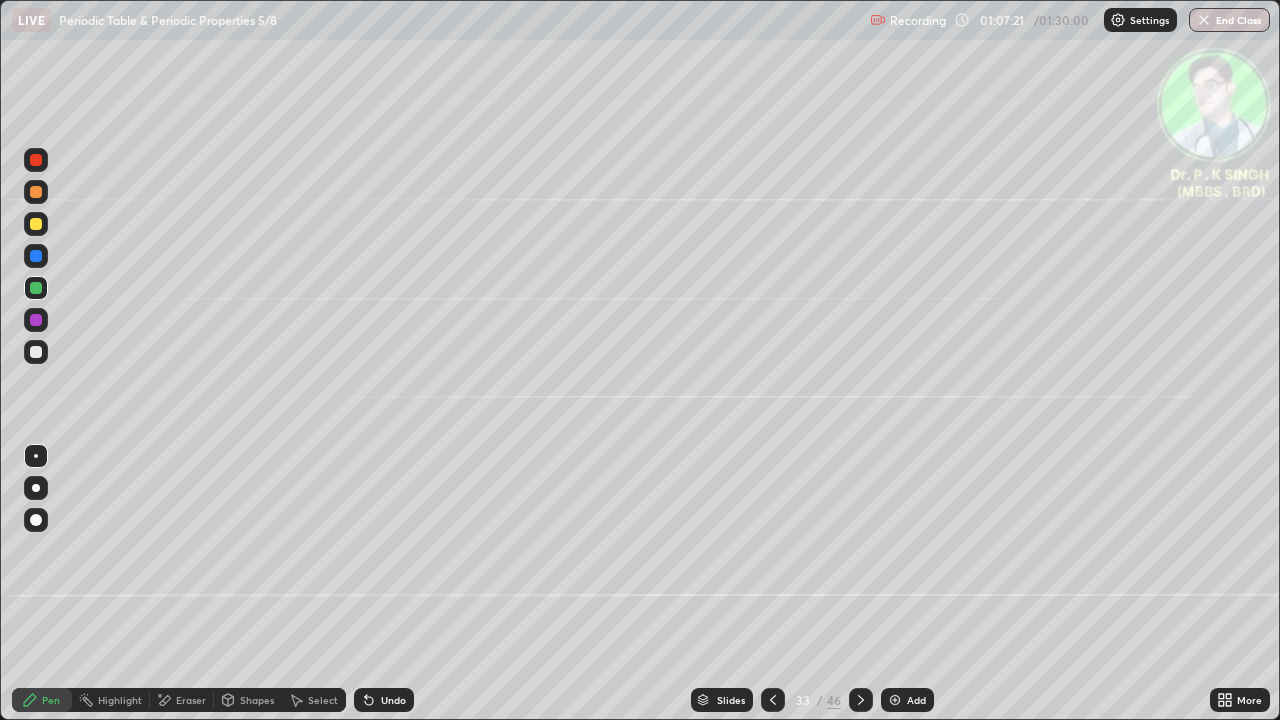 click at bounding box center [36, 224] 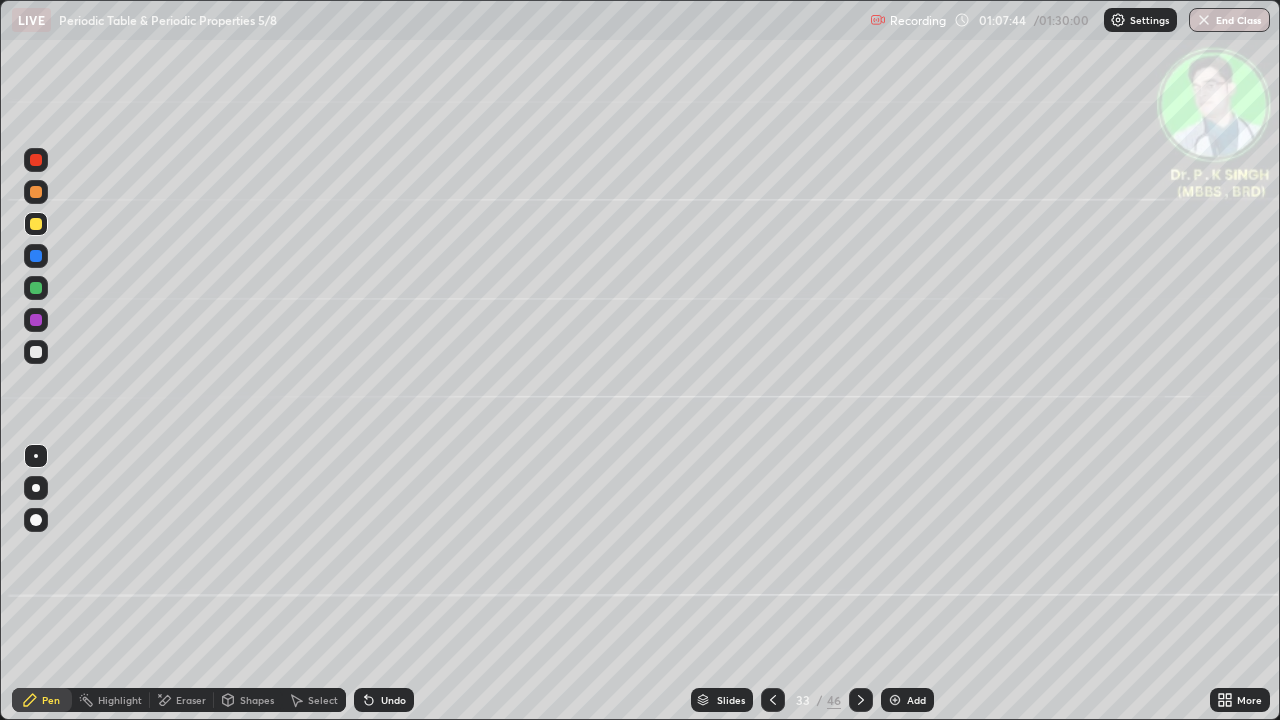 click at bounding box center (36, 224) 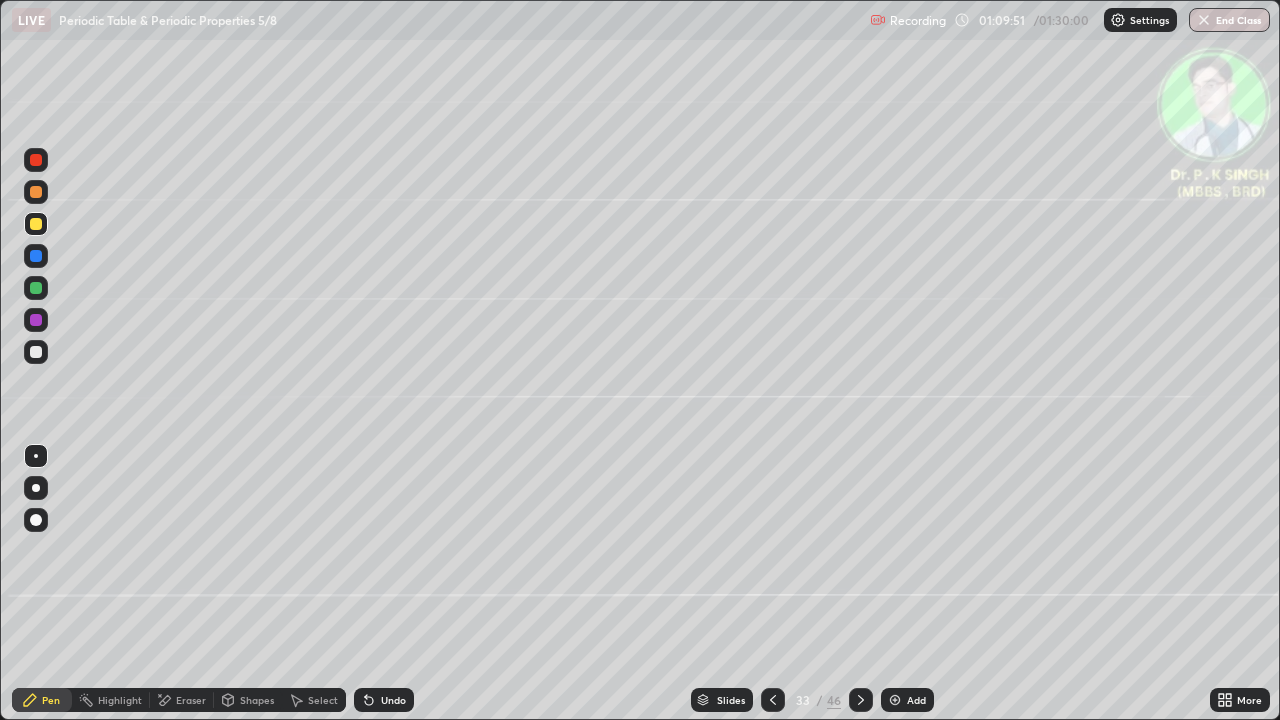 click 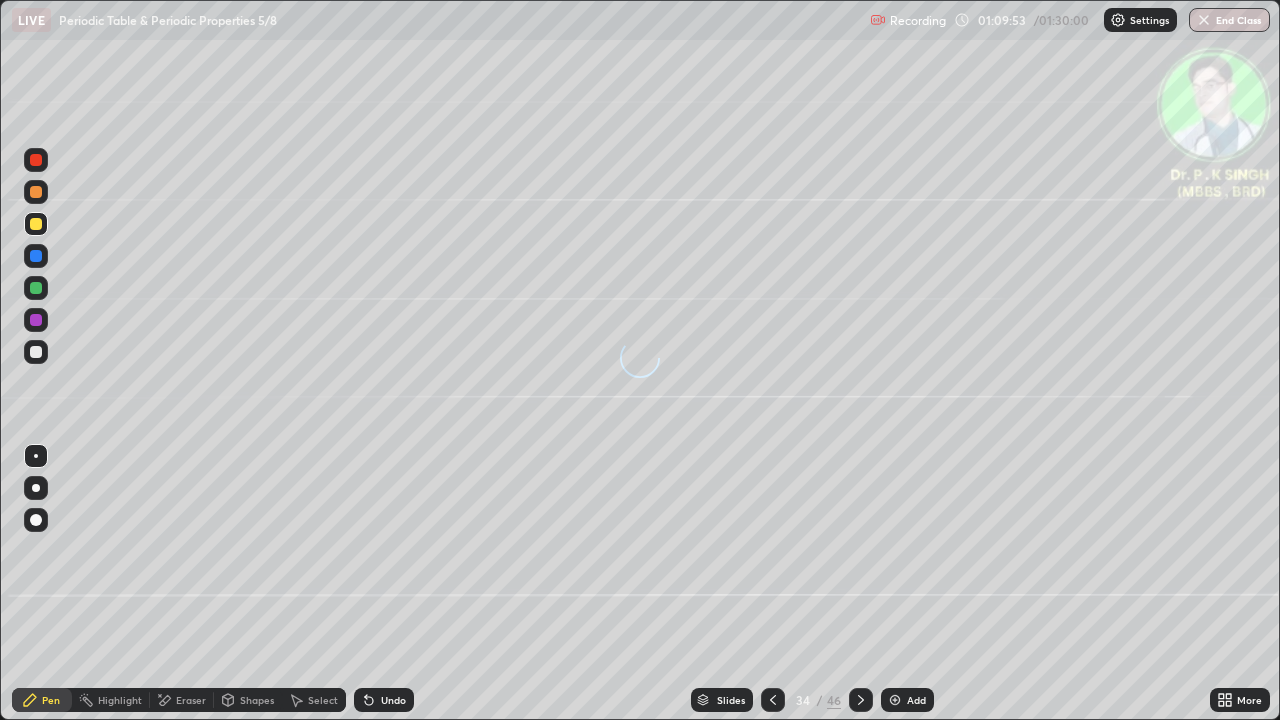 click at bounding box center [36, 256] 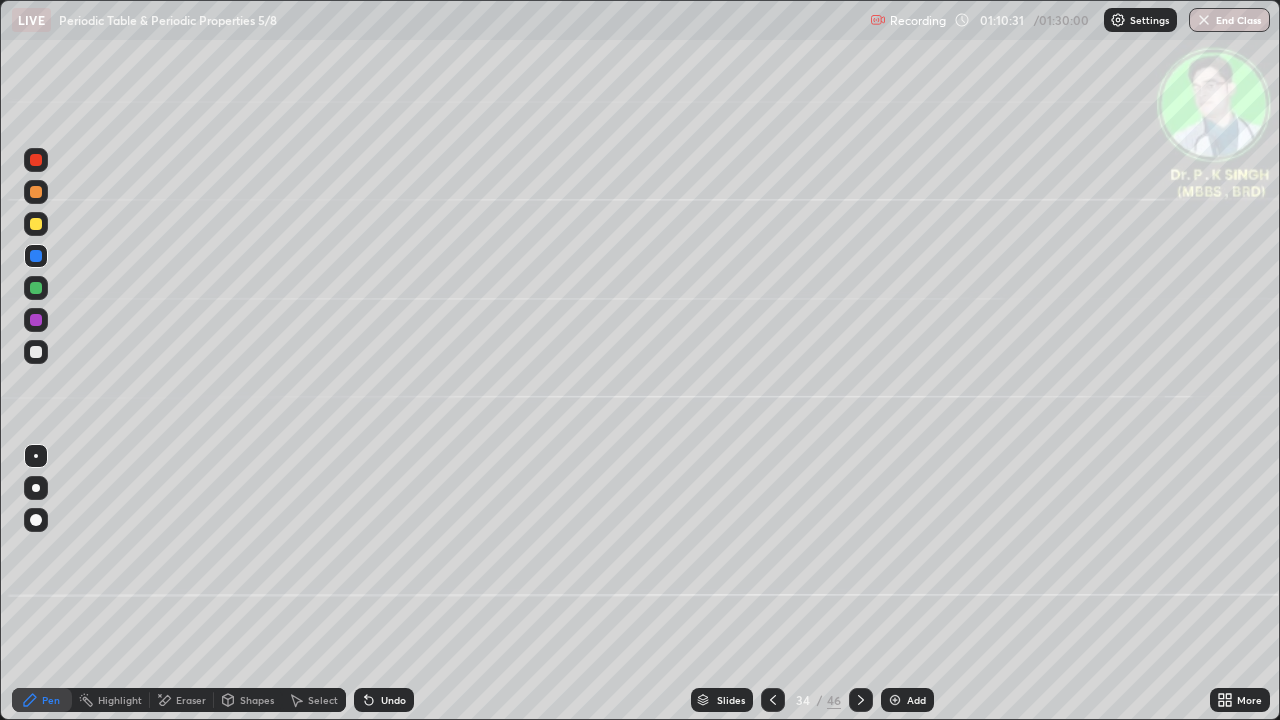 click at bounding box center [36, 224] 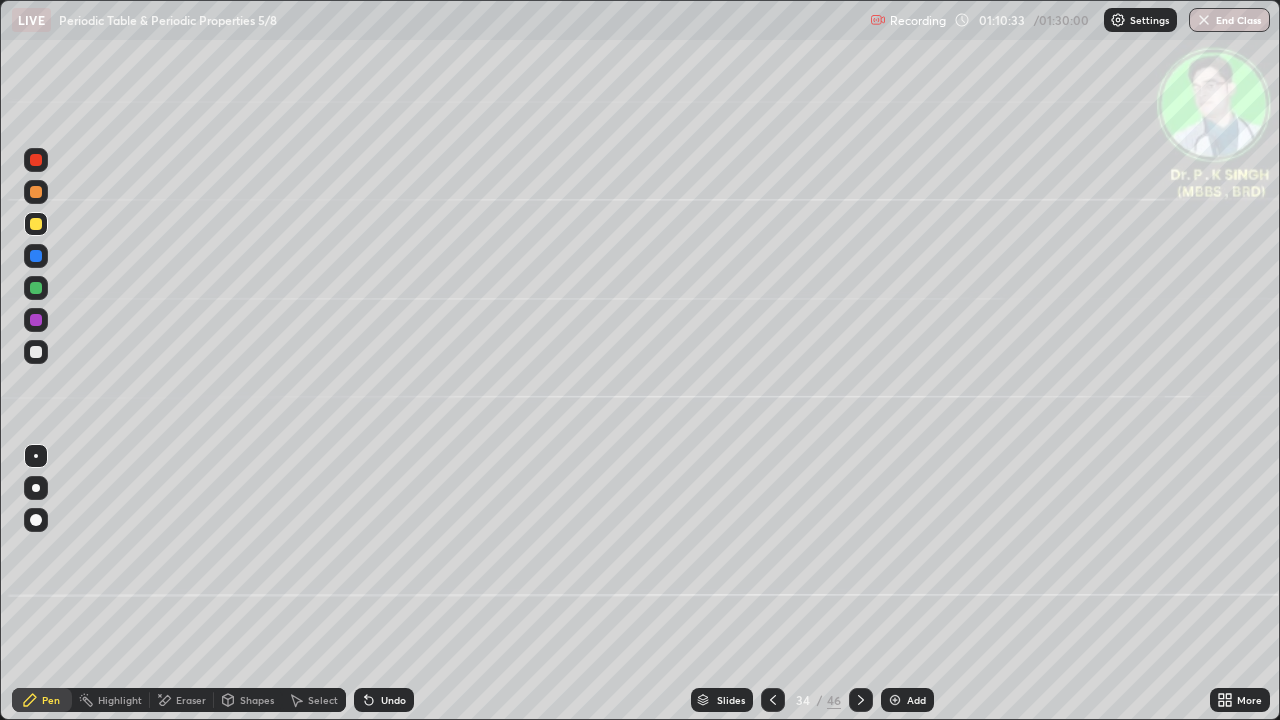 click 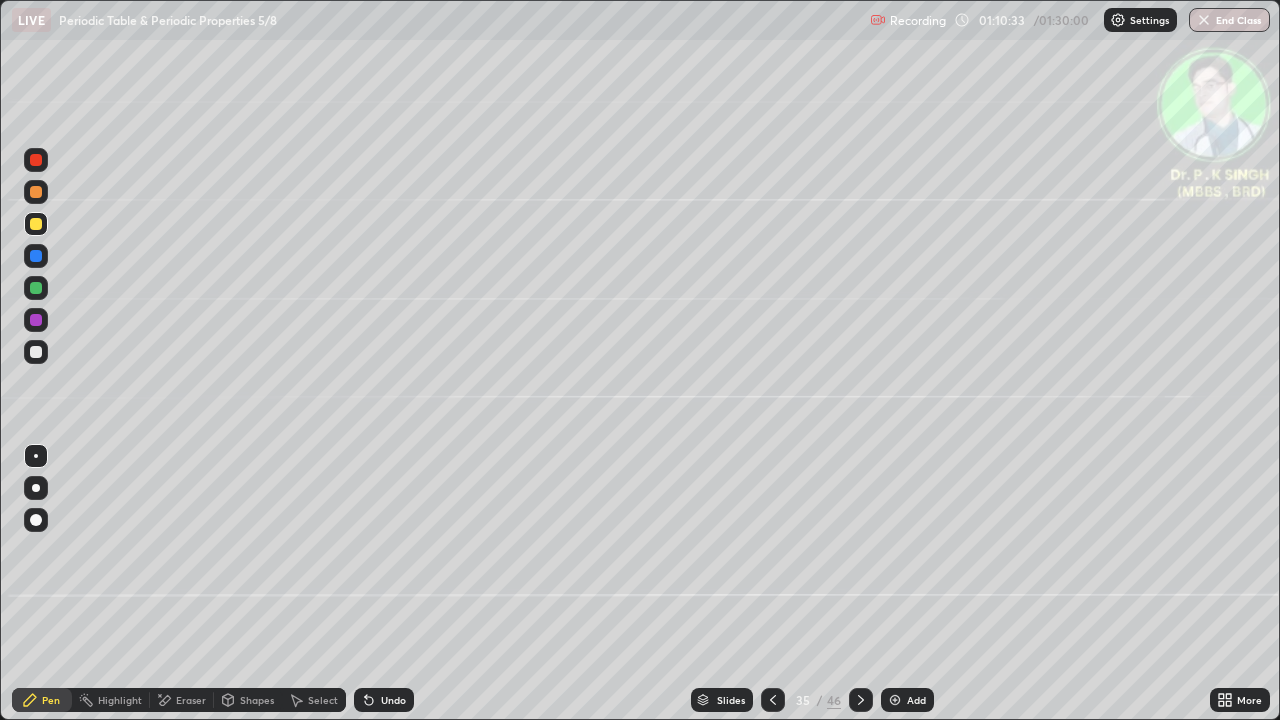 click 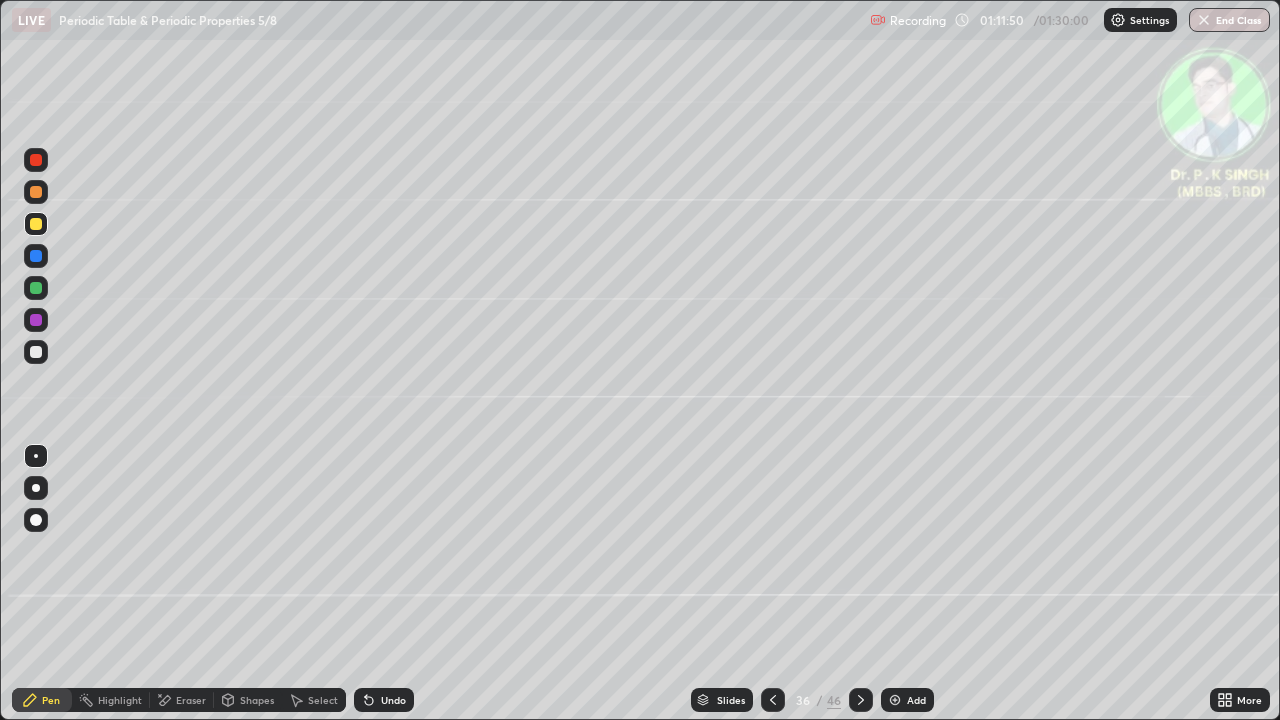 click 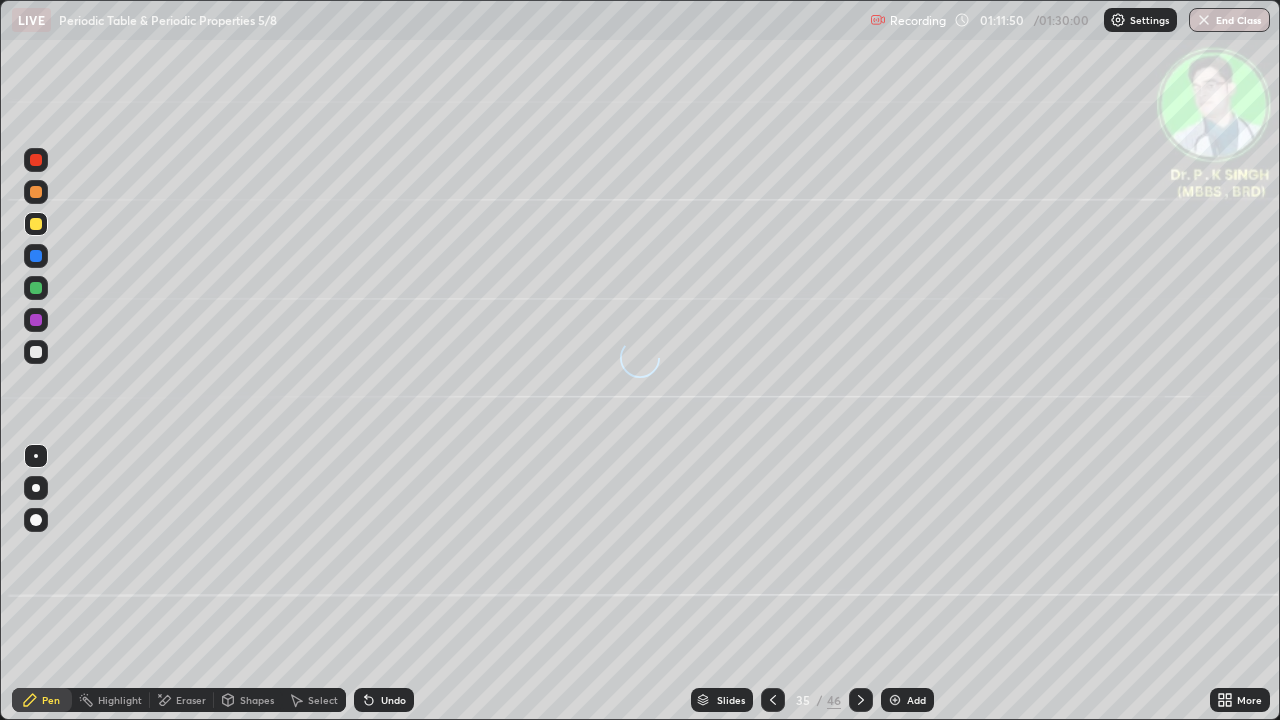 click at bounding box center (773, 700) 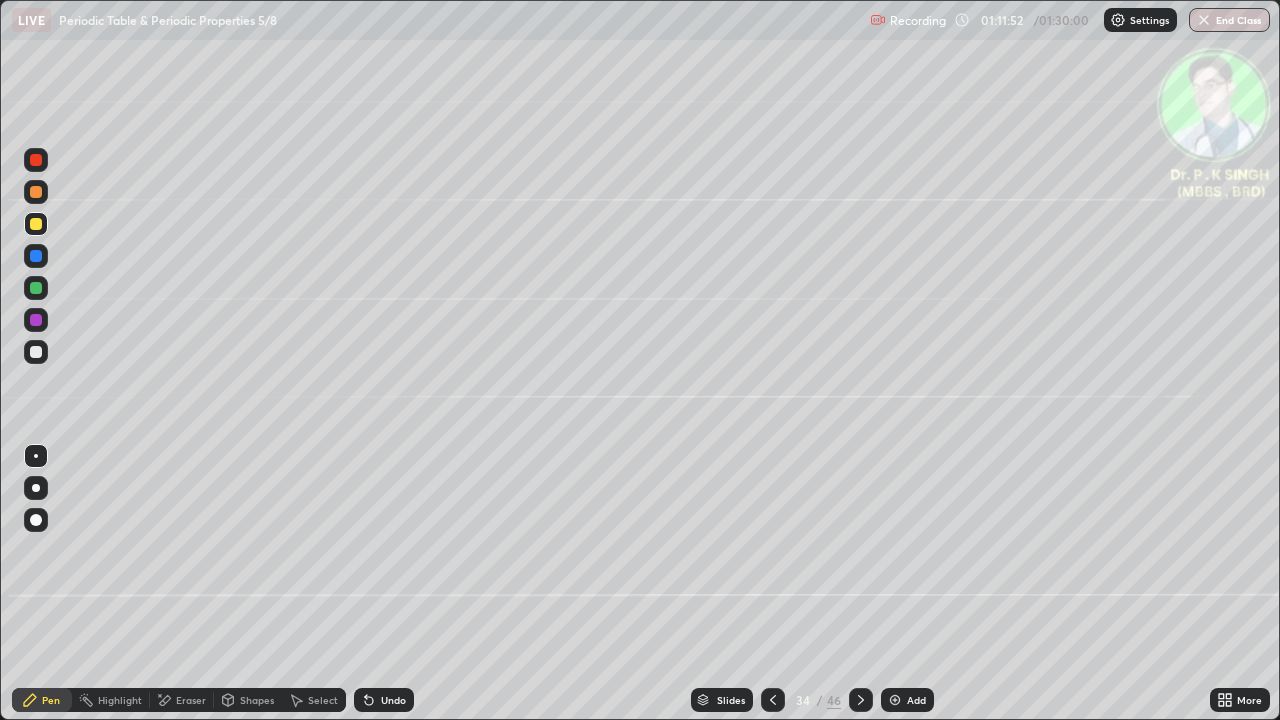 click at bounding box center [36, 224] 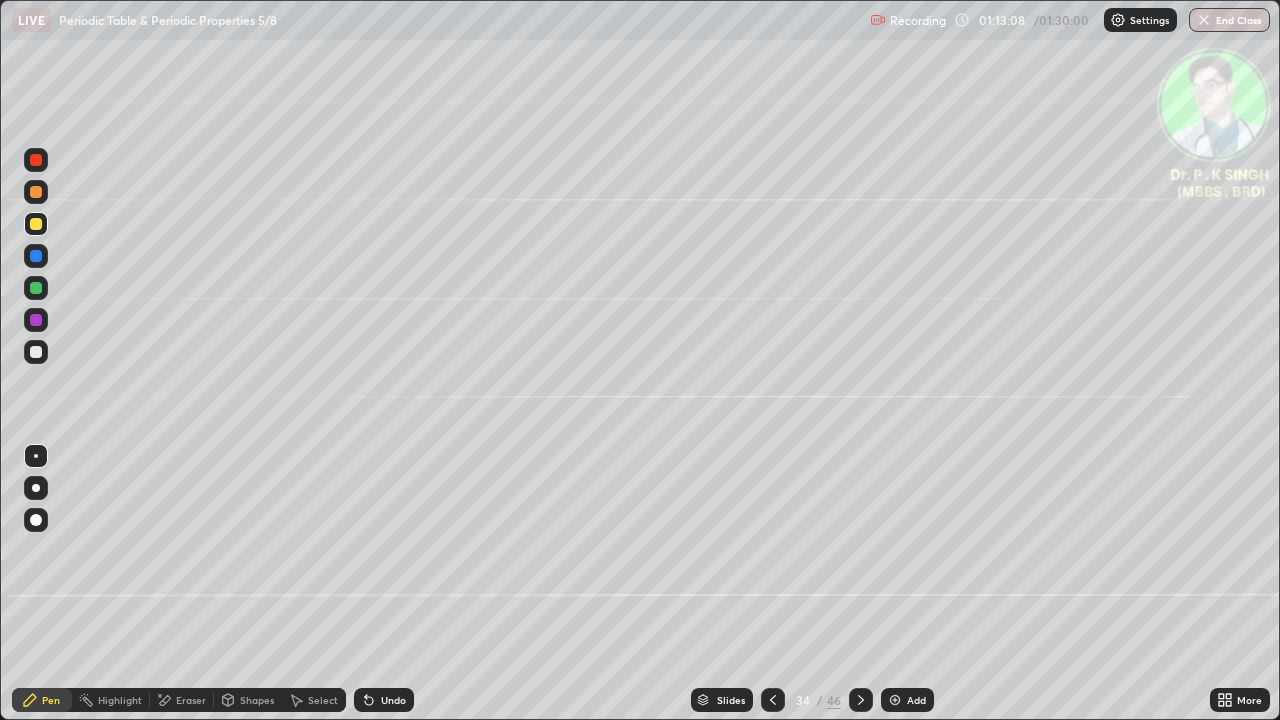 click 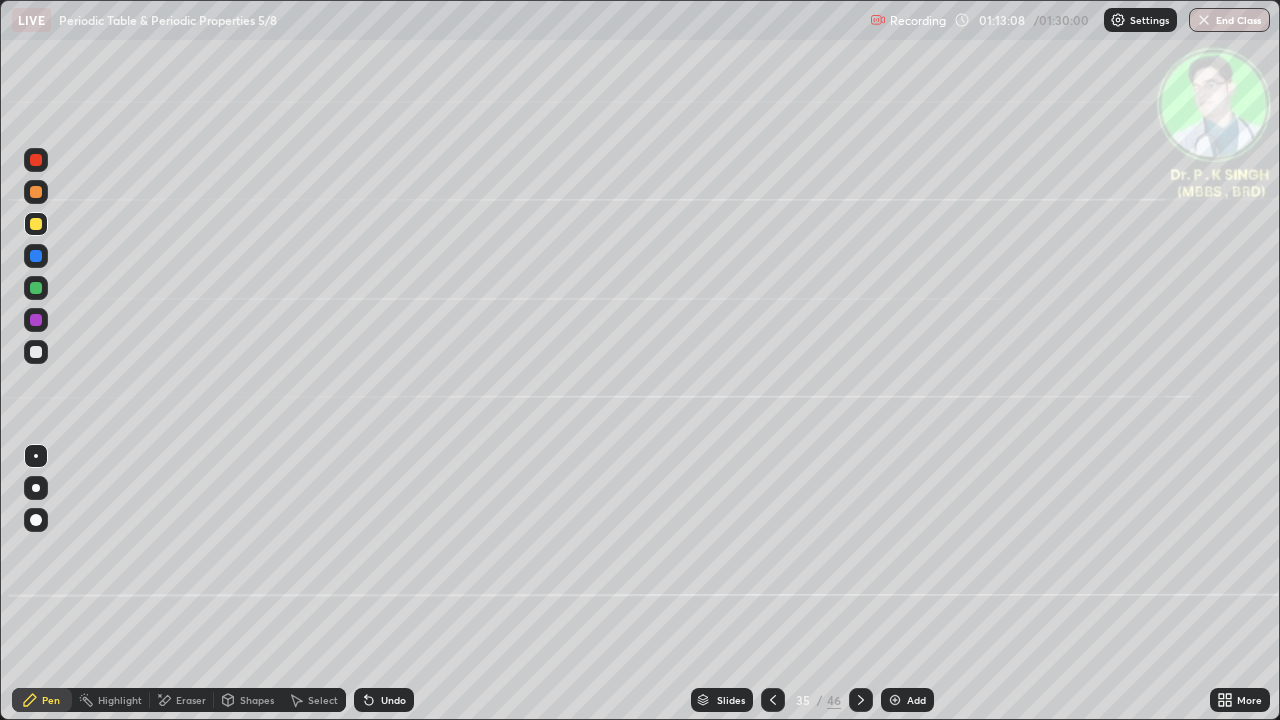 click 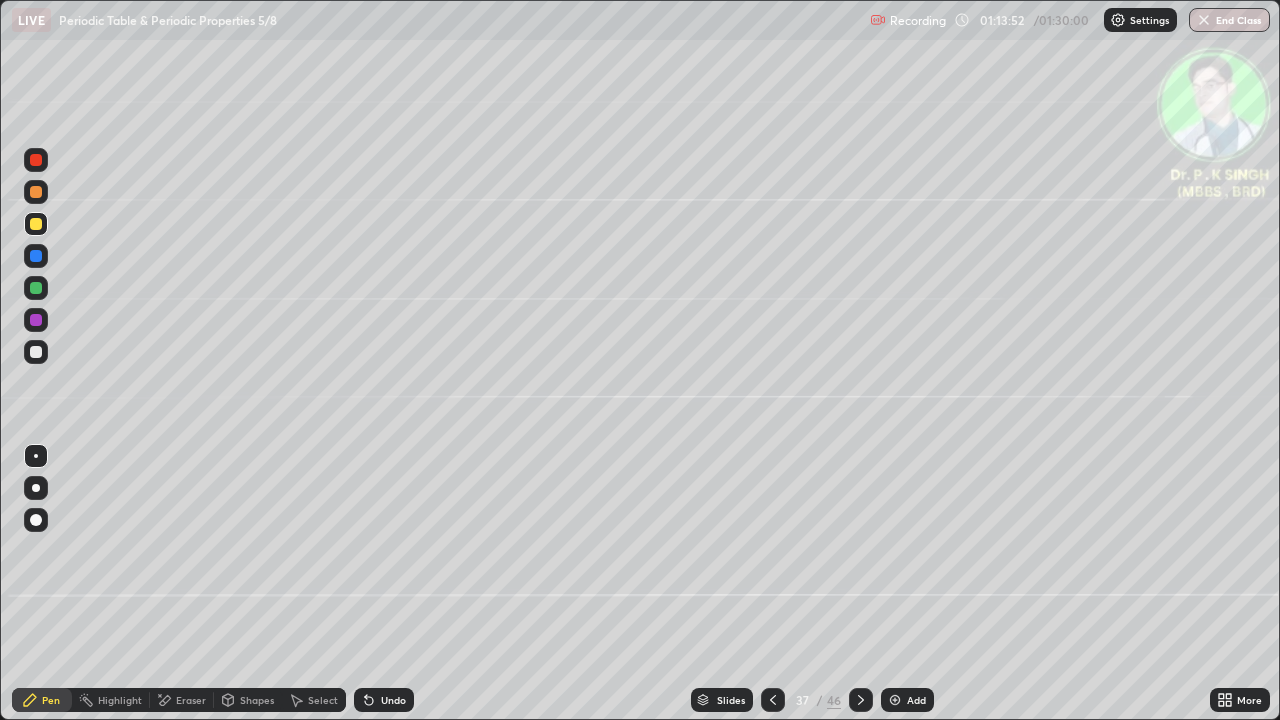 click 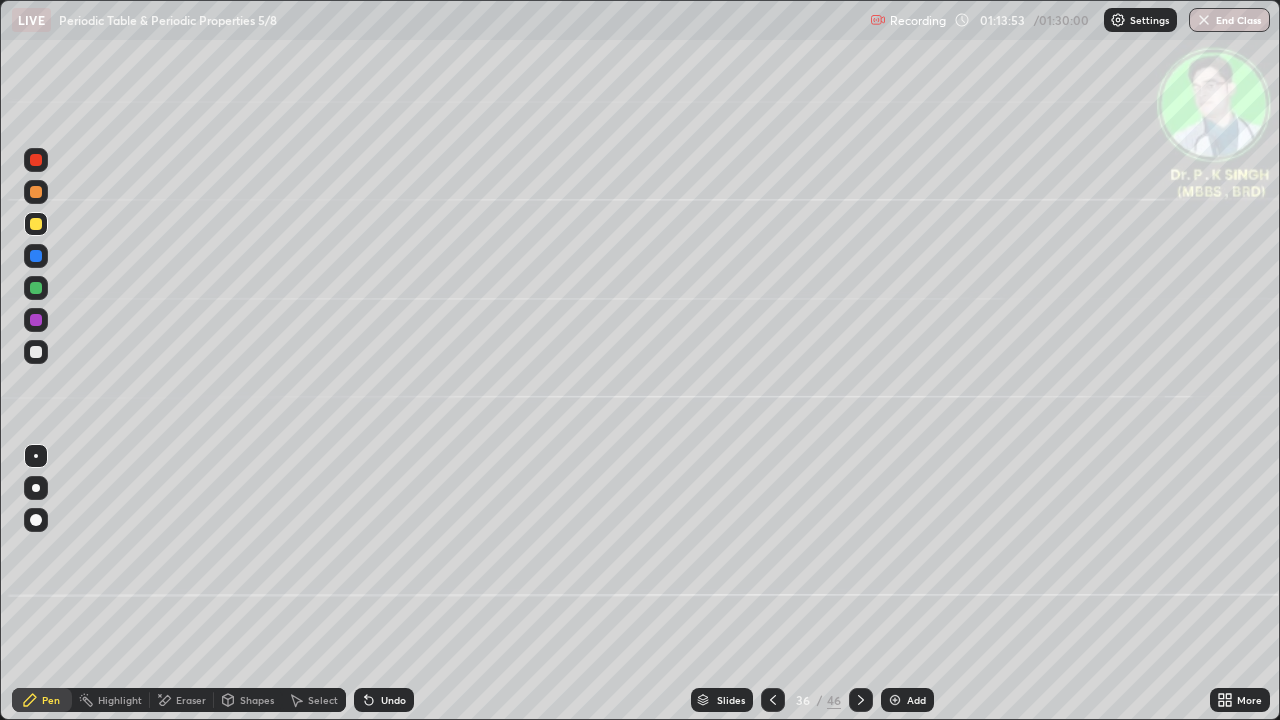 click 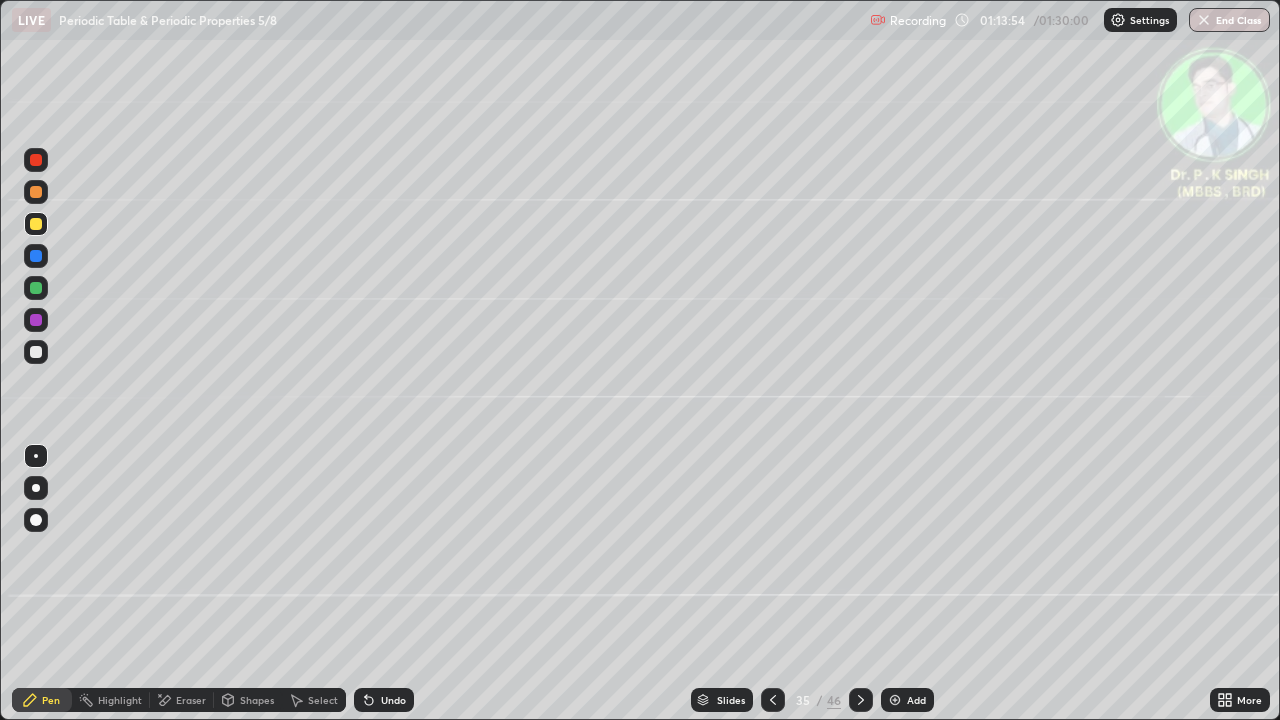 click 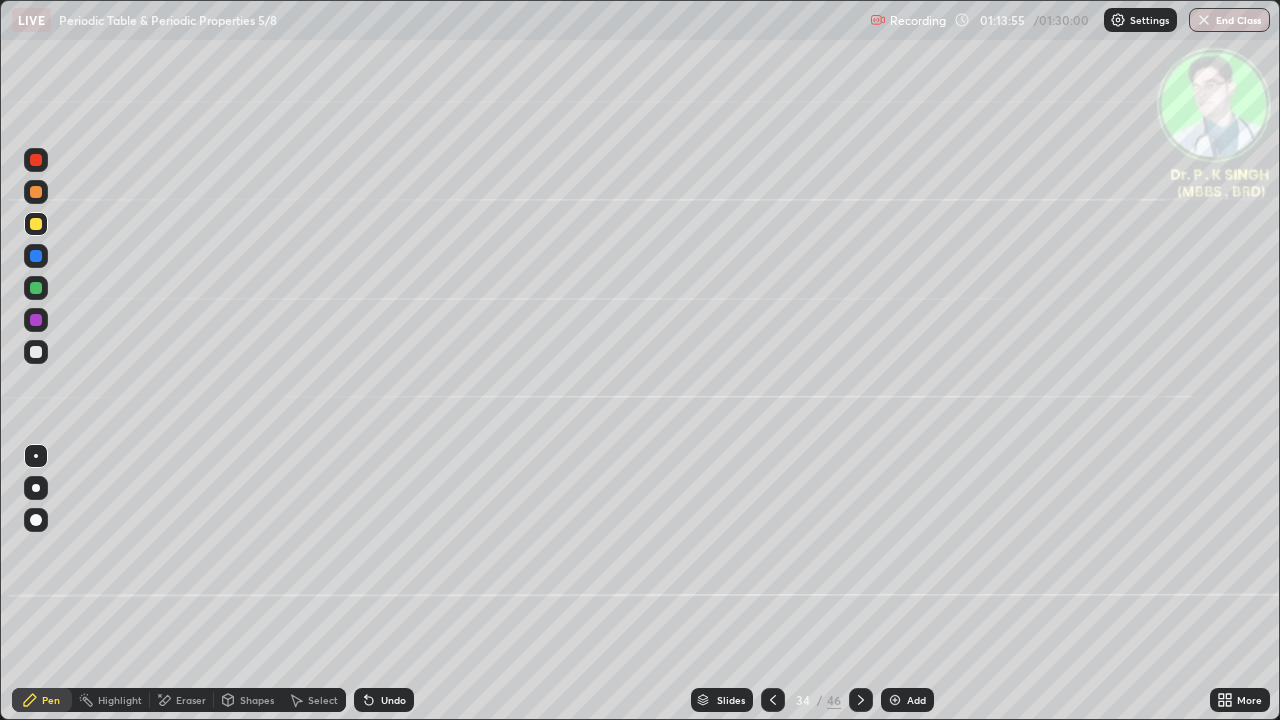 click 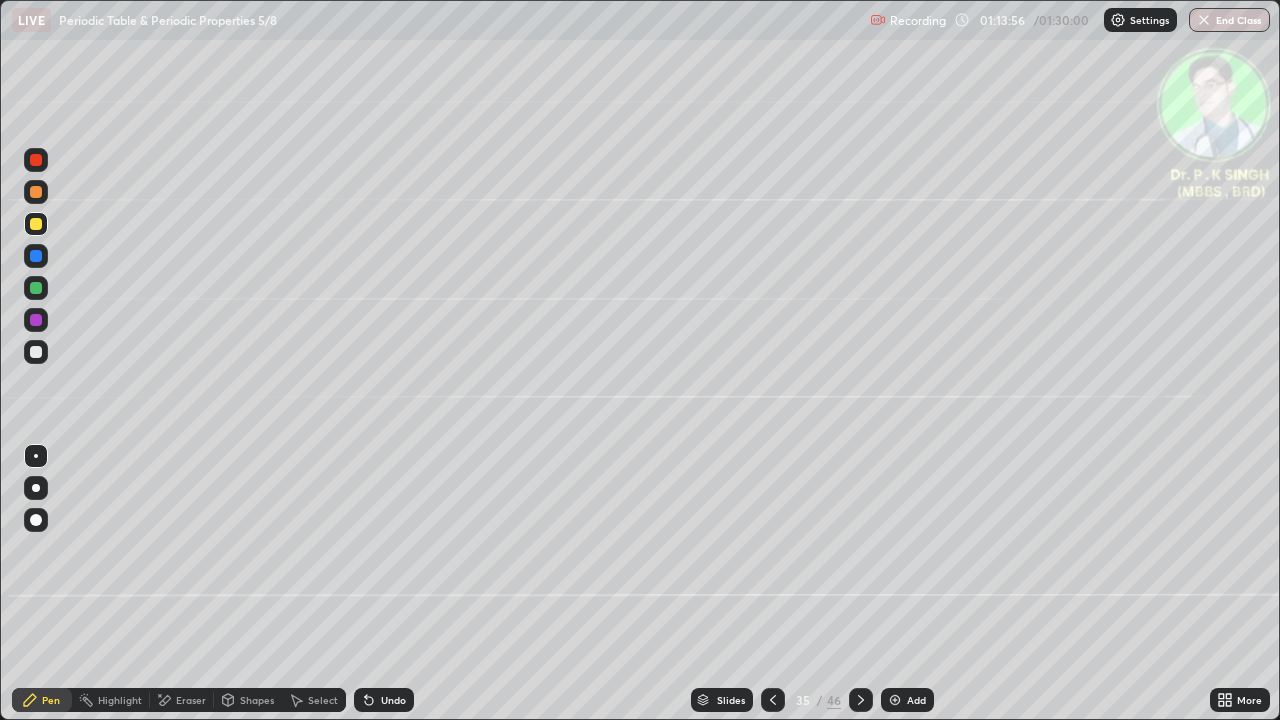 click at bounding box center (36, 224) 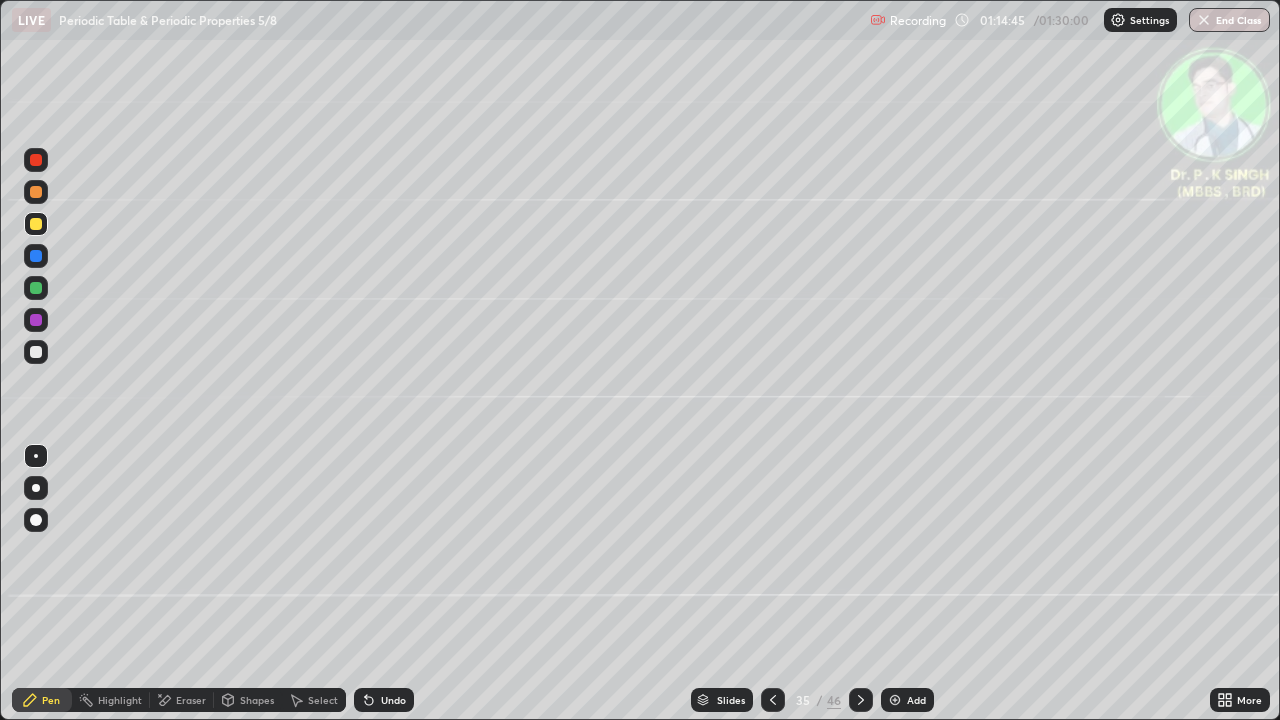 click at bounding box center (36, 256) 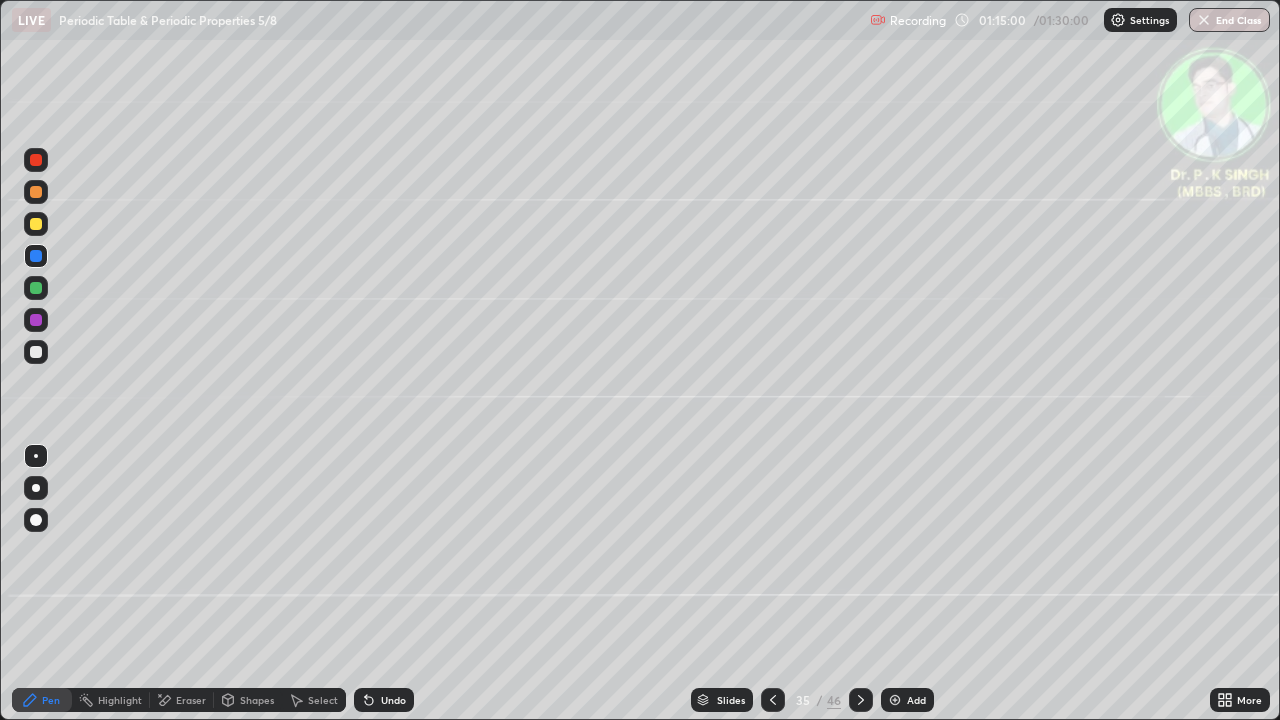 click 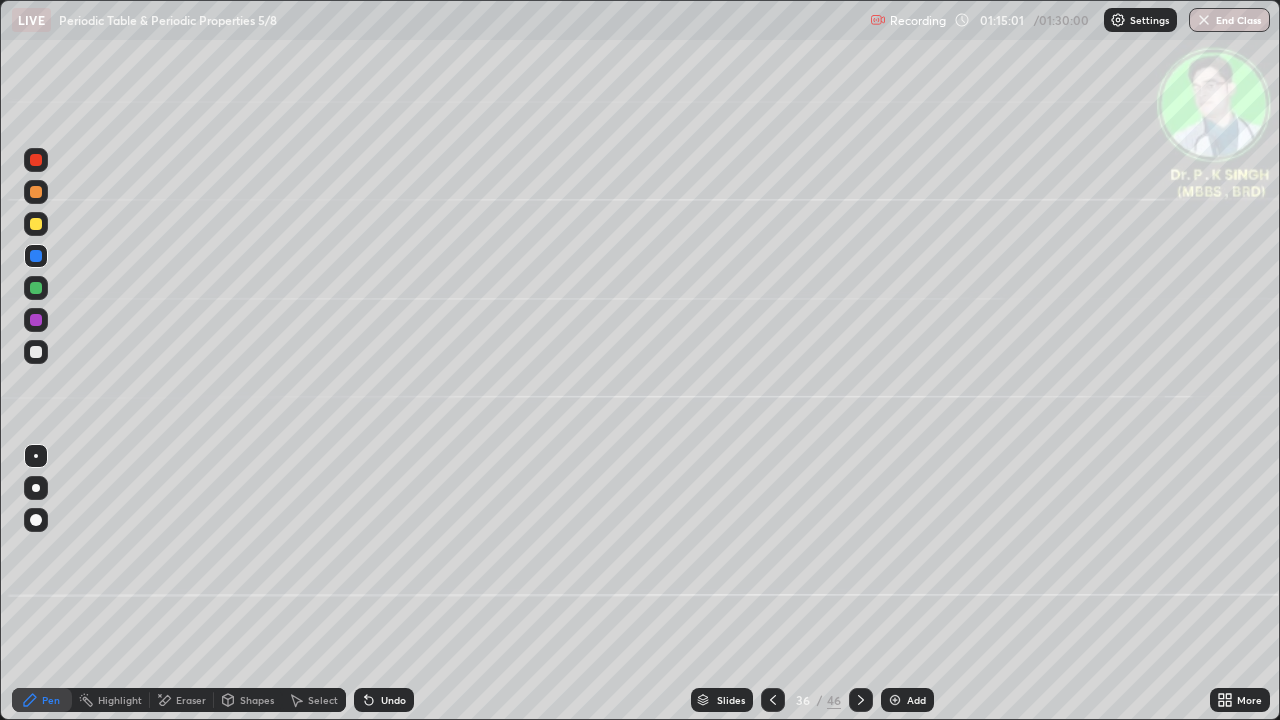 click 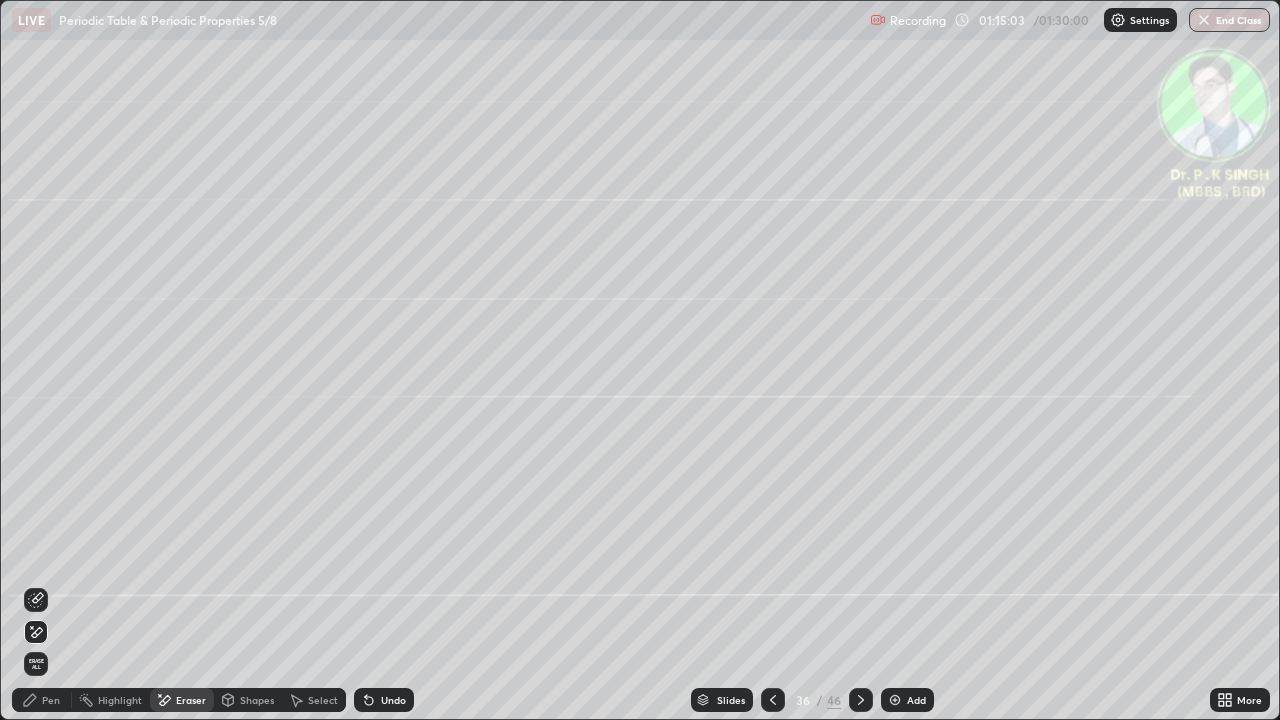 click on "Erase all" at bounding box center (36, 664) 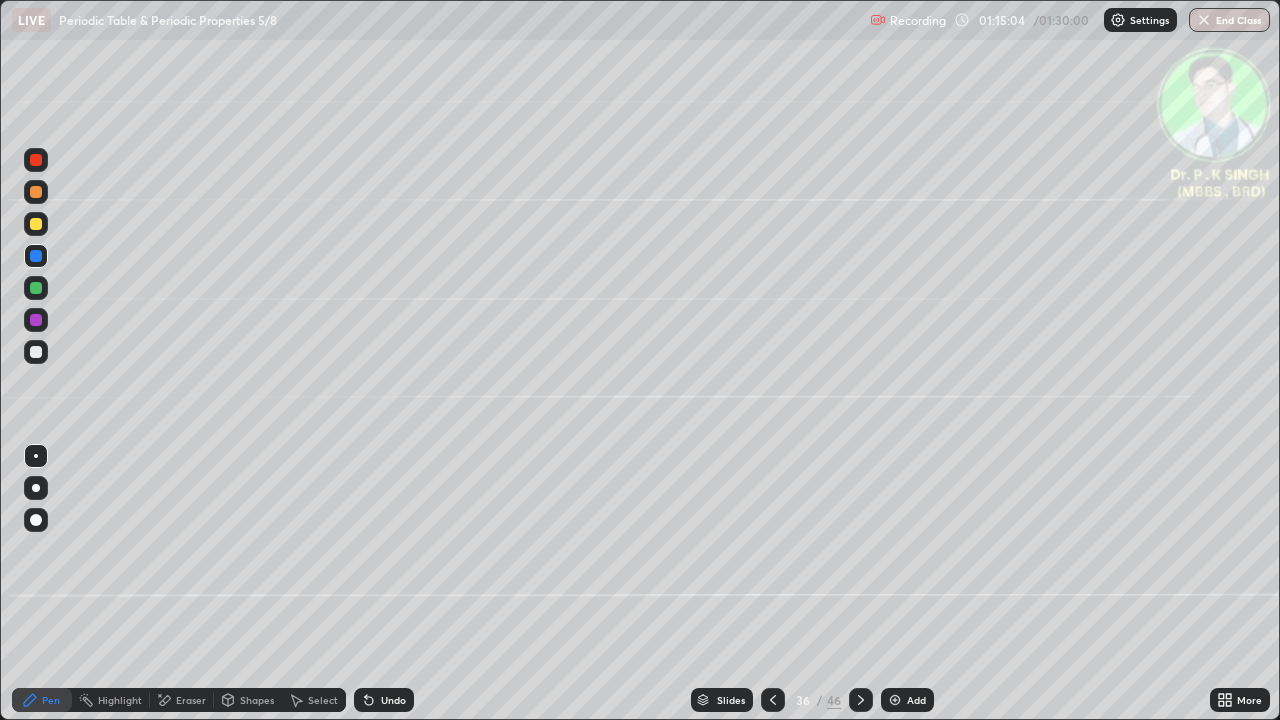 click at bounding box center [36, 256] 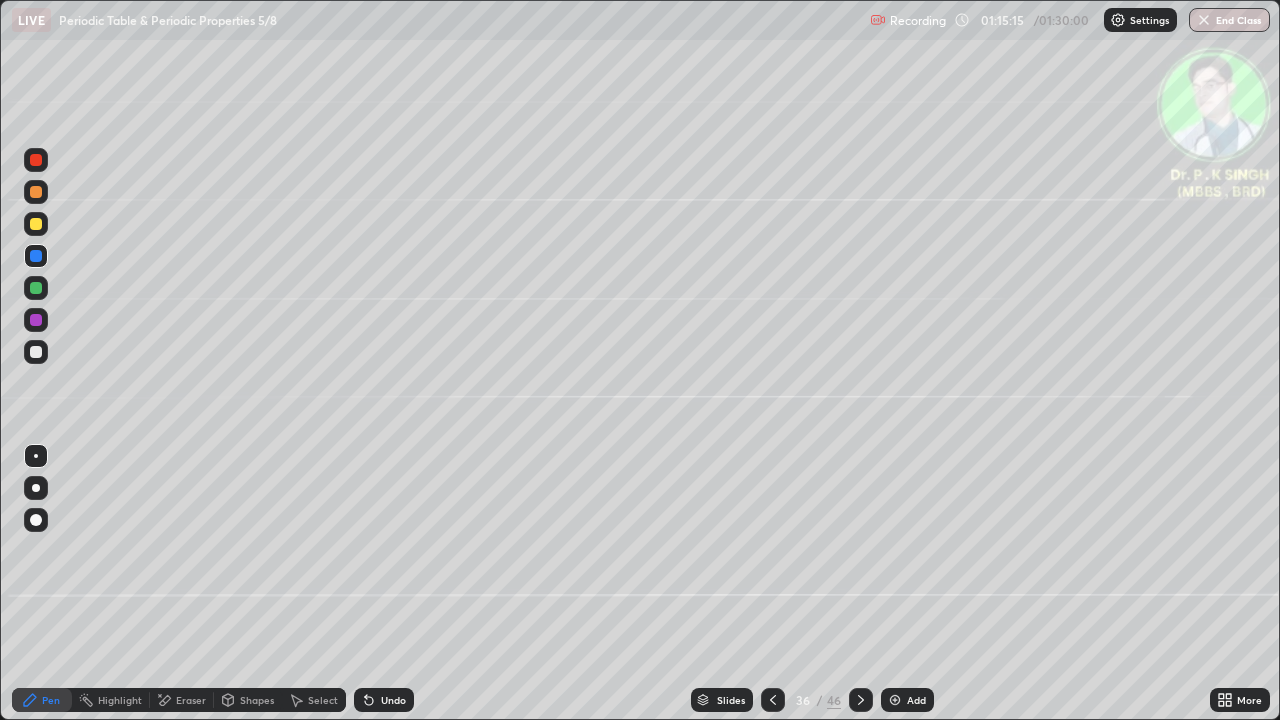click at bounding box center (36, 192) 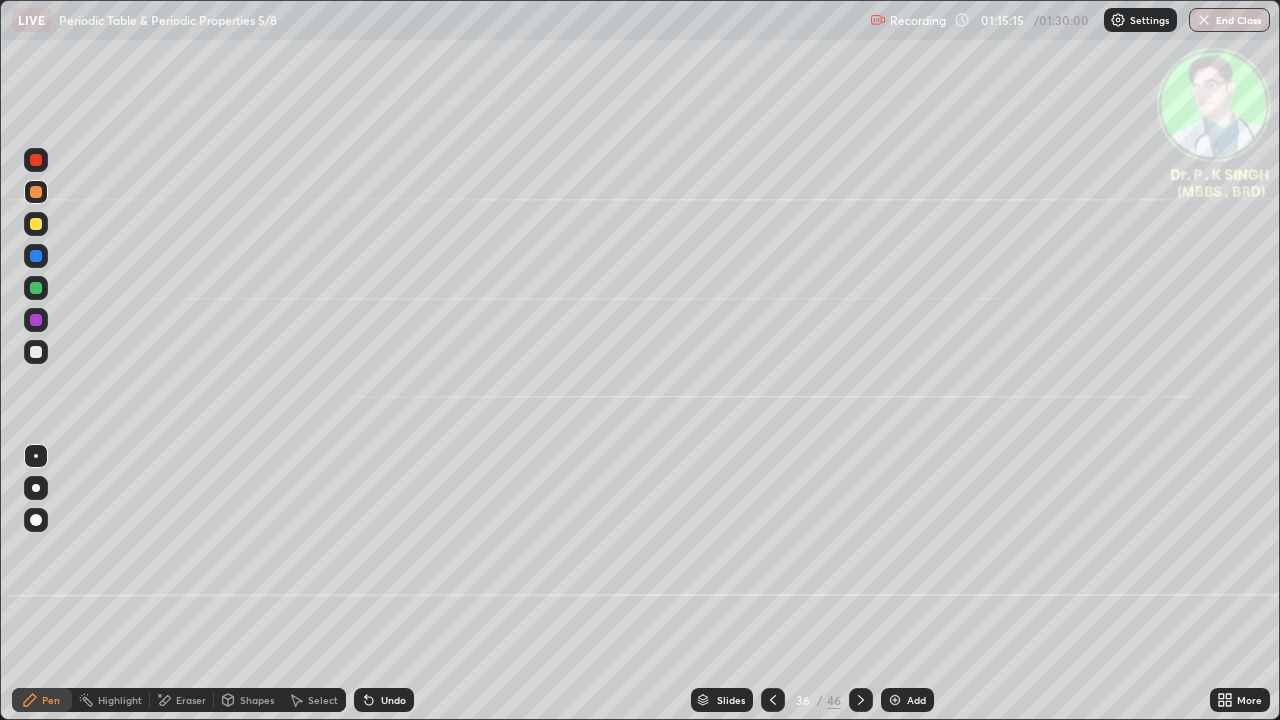 click at bounding box center (36, 224) 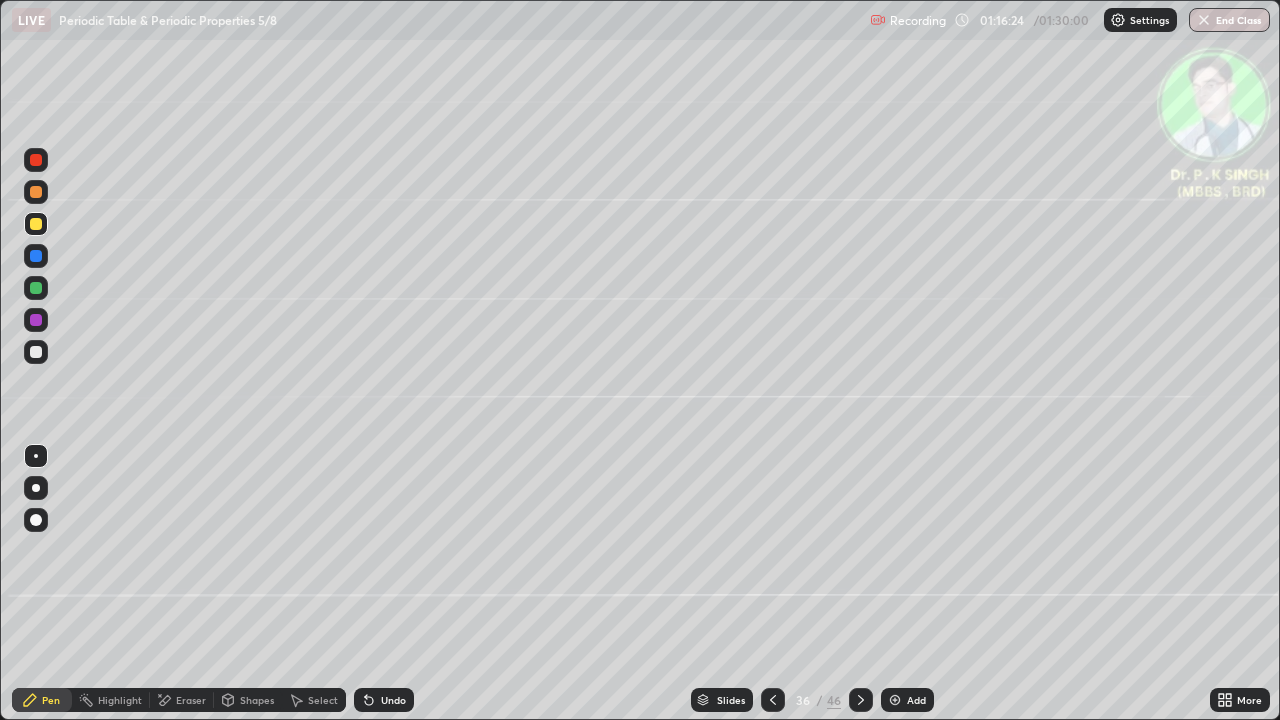 click at bounding box center [861, 700] 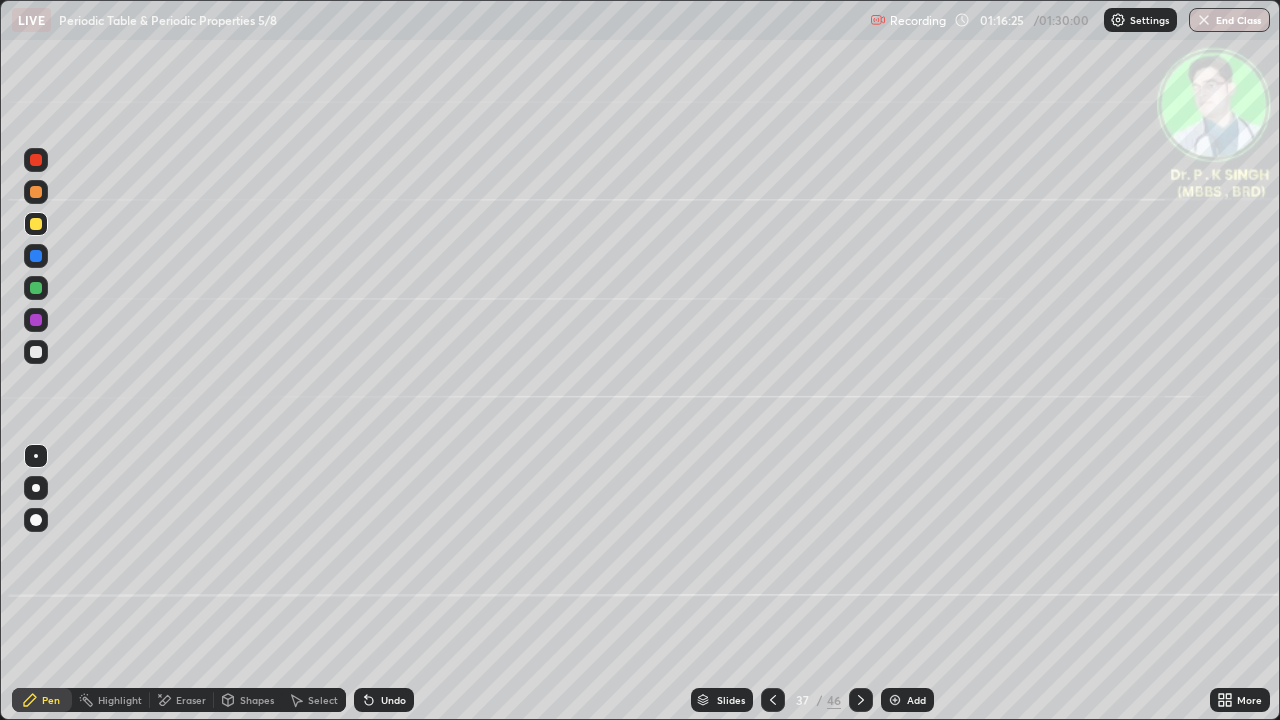 click 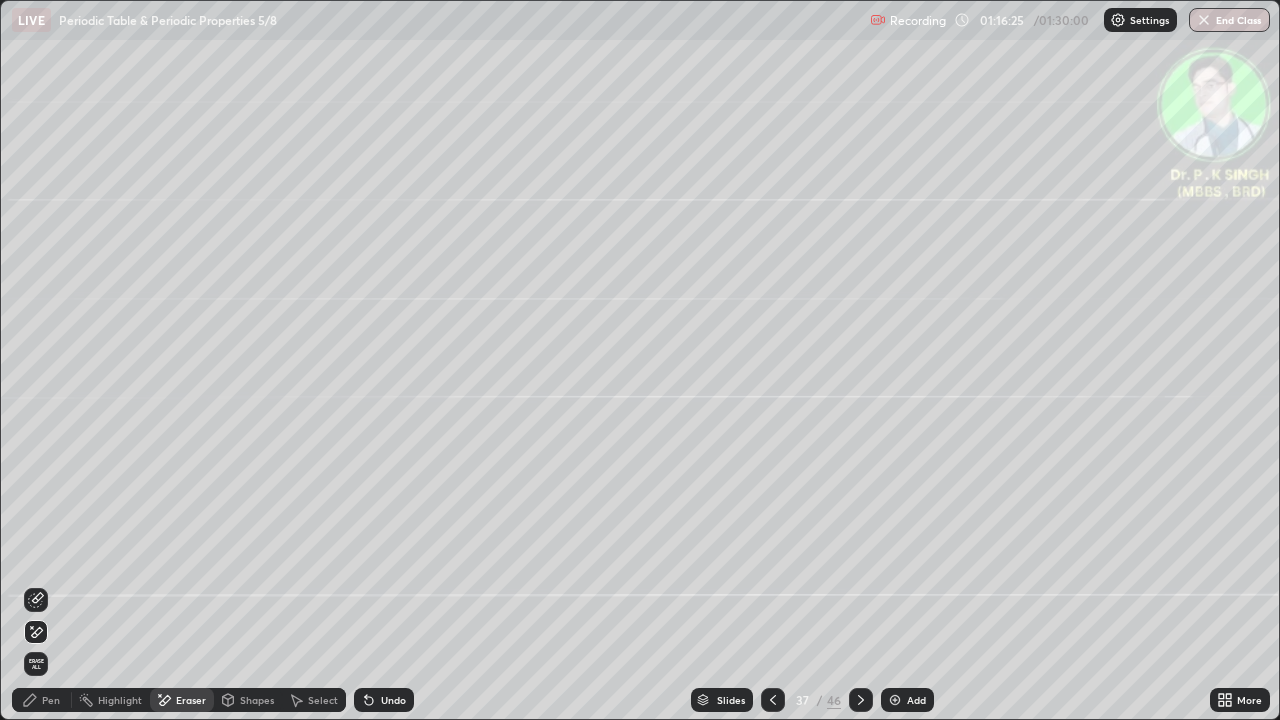 click on "Erase all" at bounding box center [36, 664] 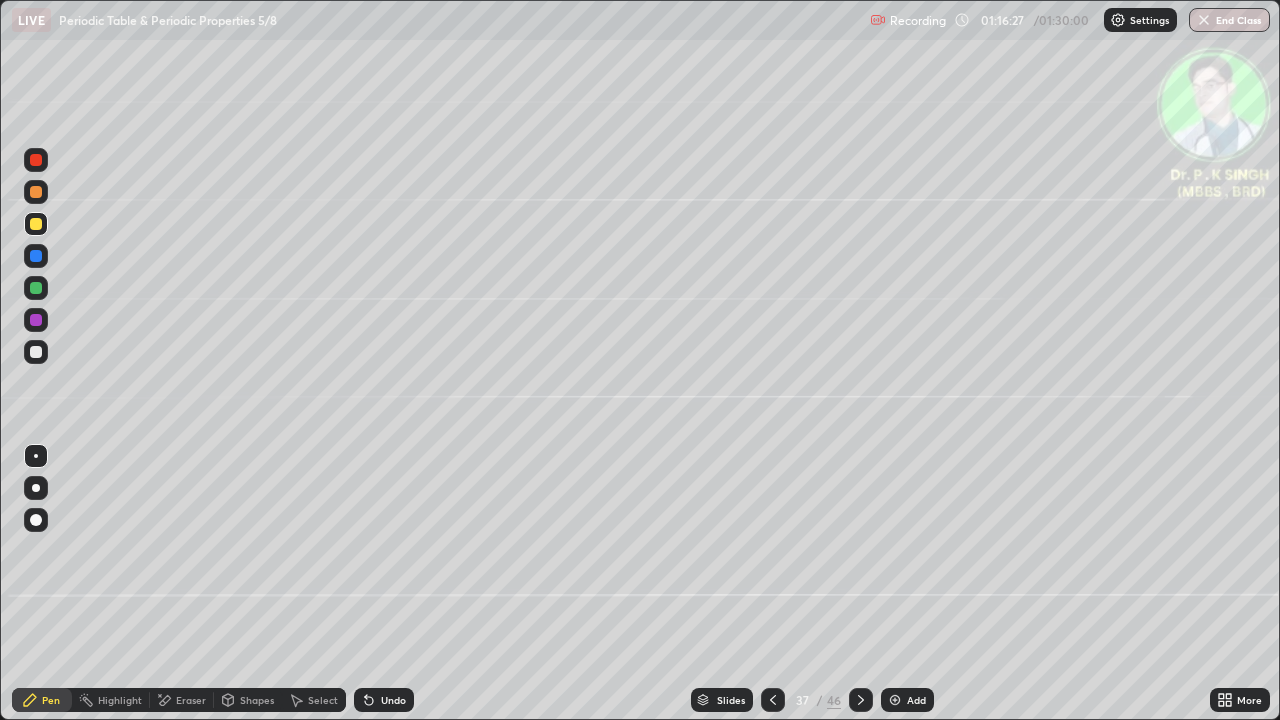 click 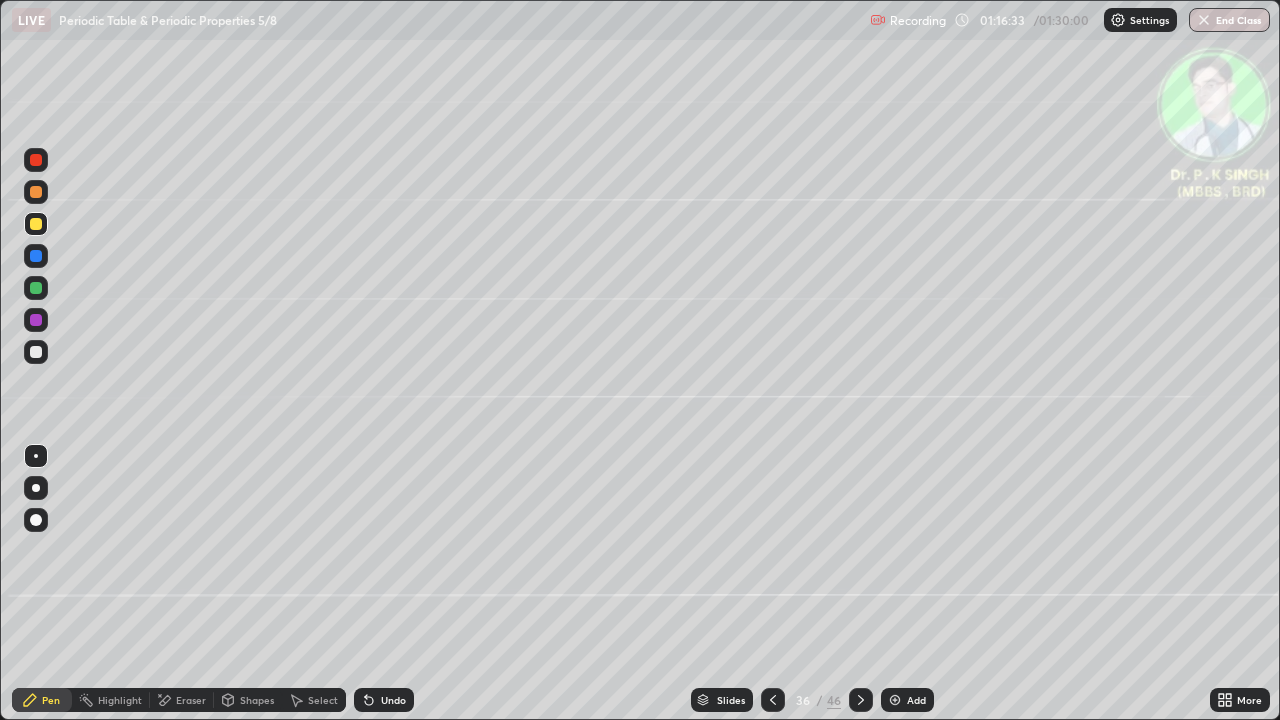 click 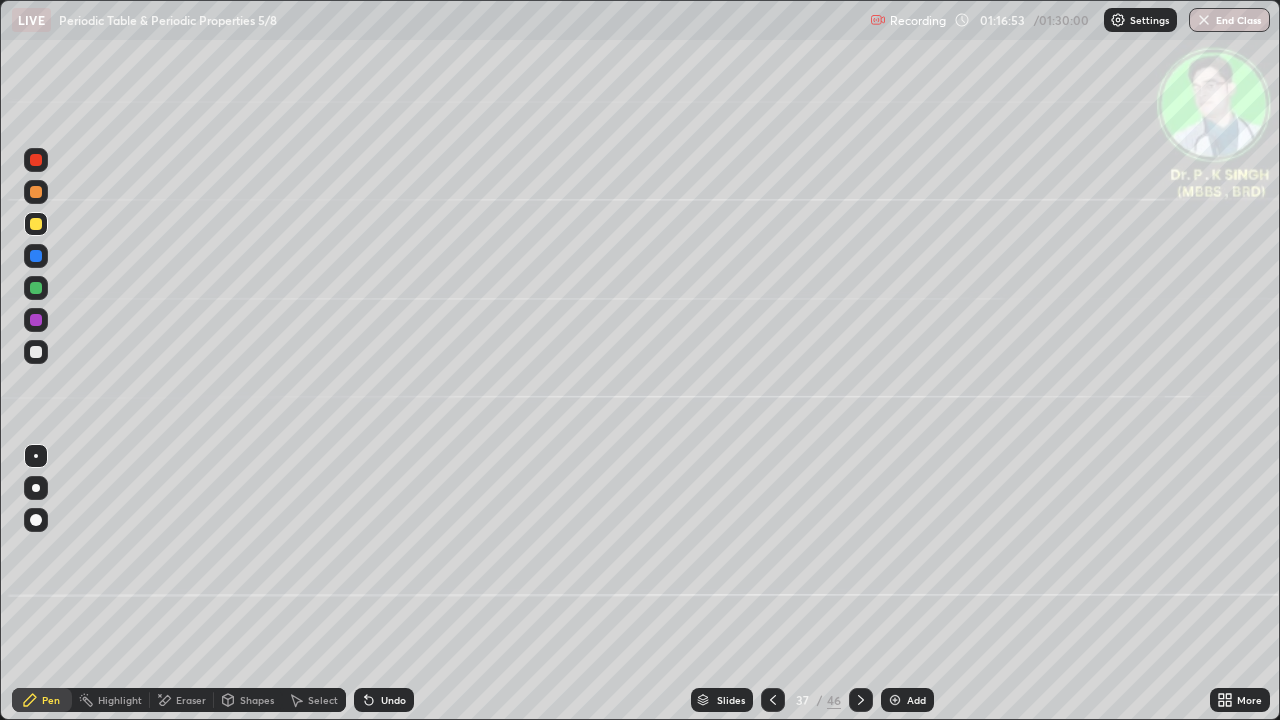 click 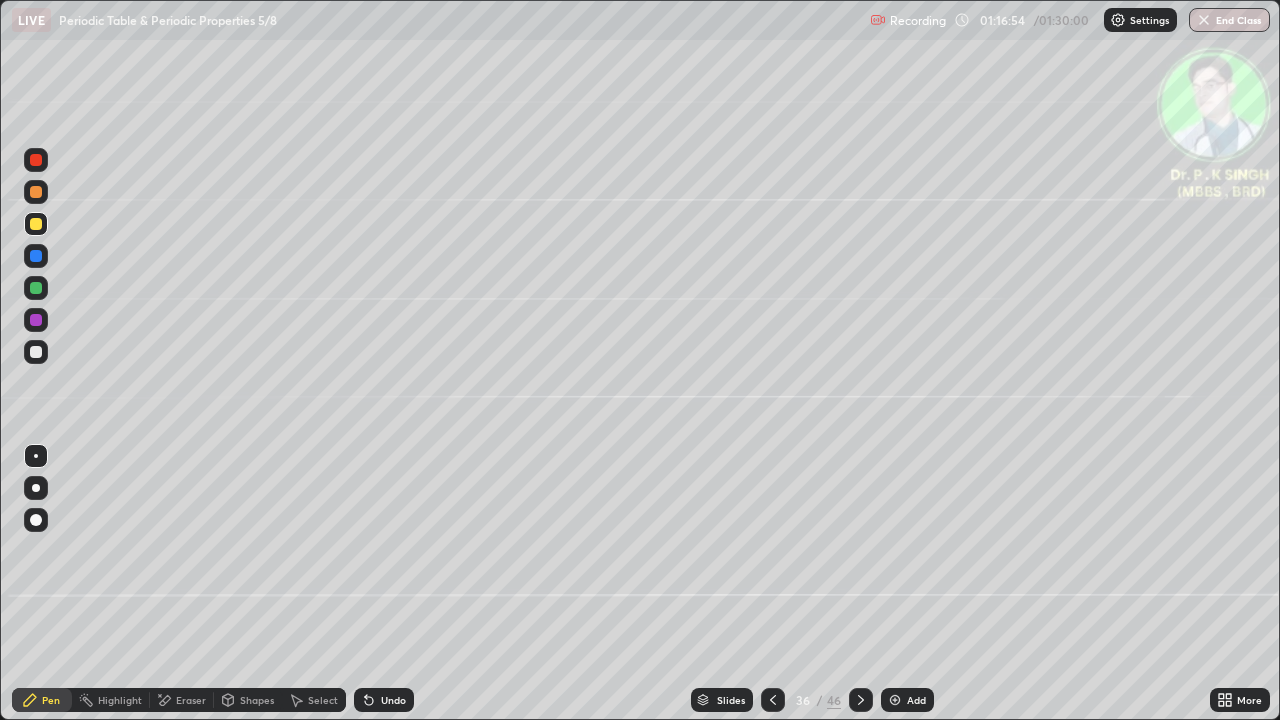click 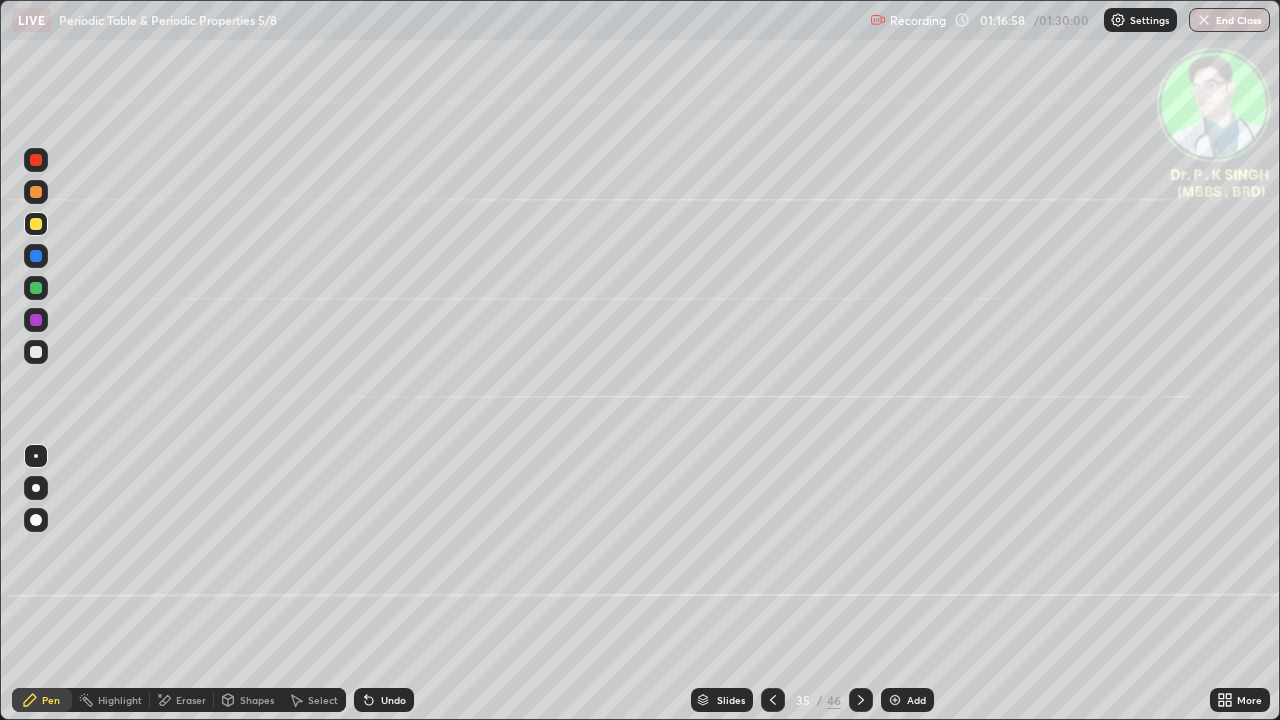 click 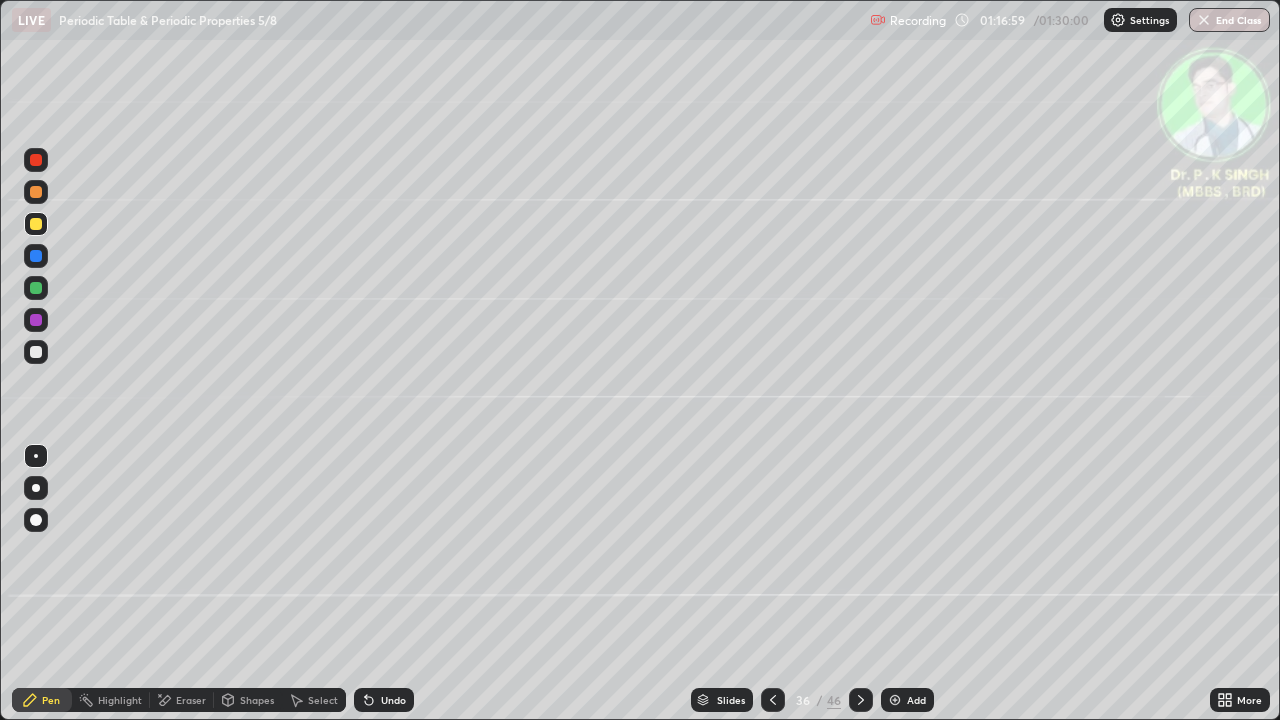 click 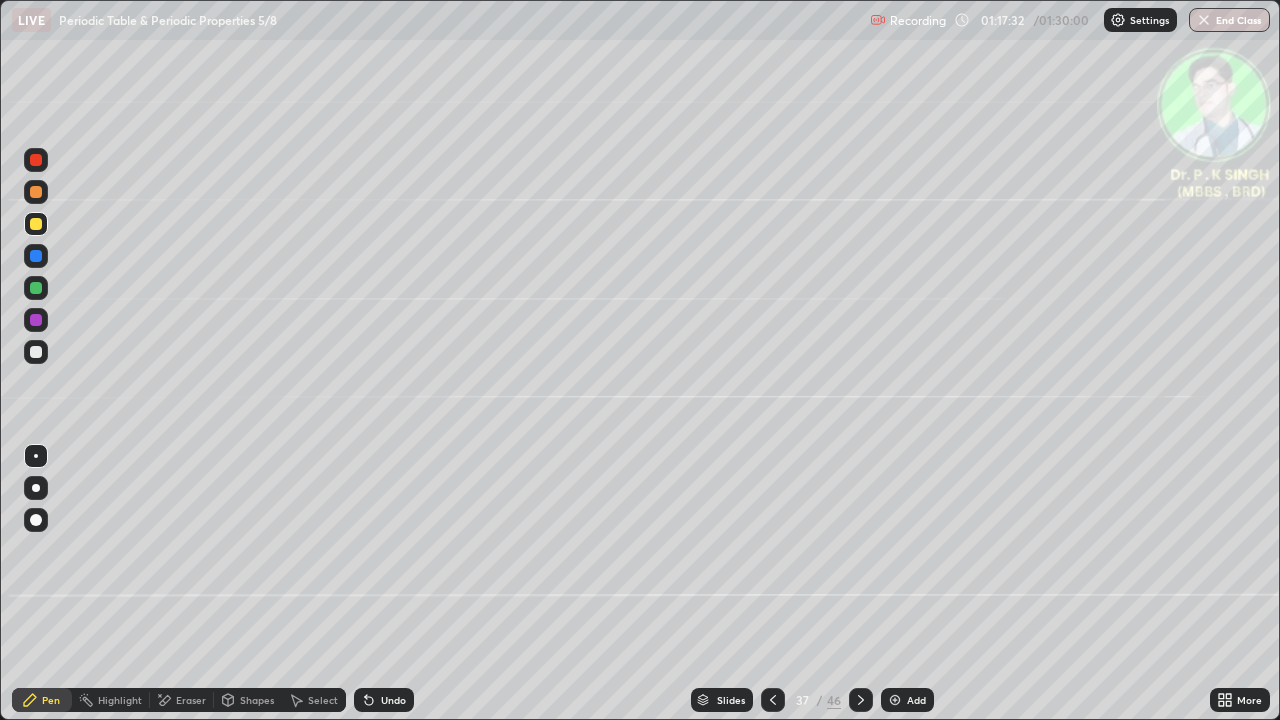 click 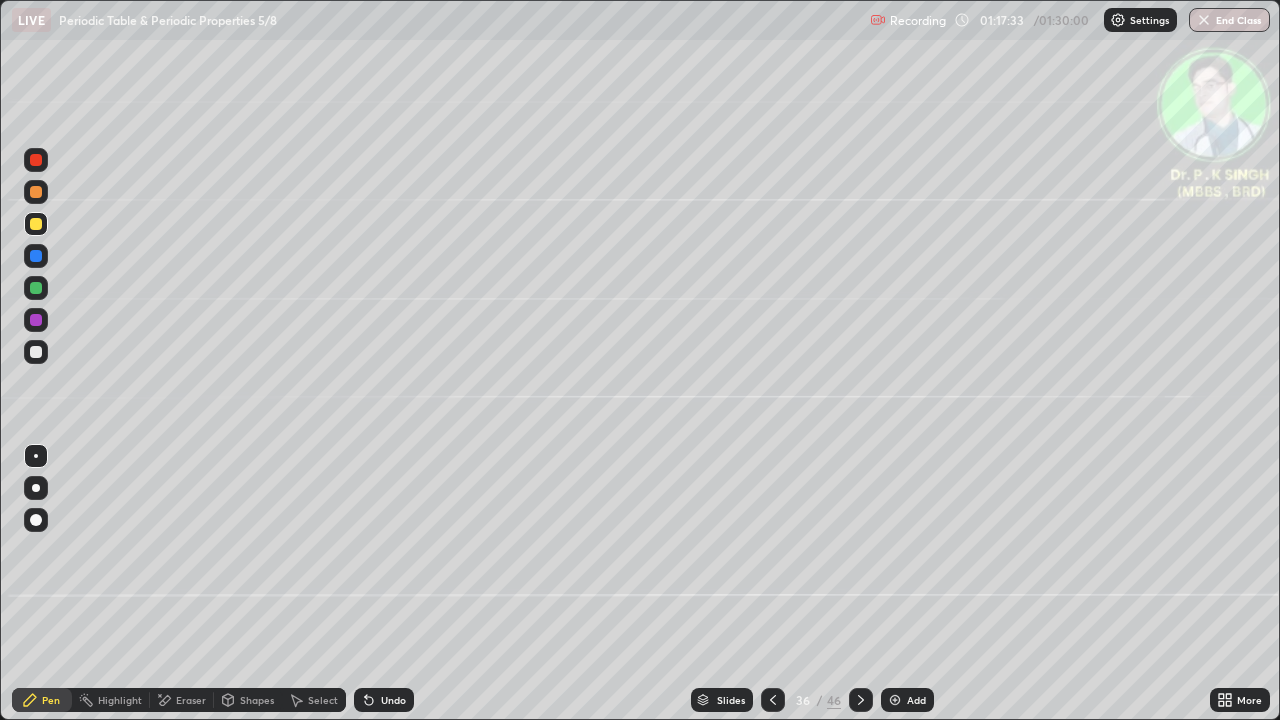 click 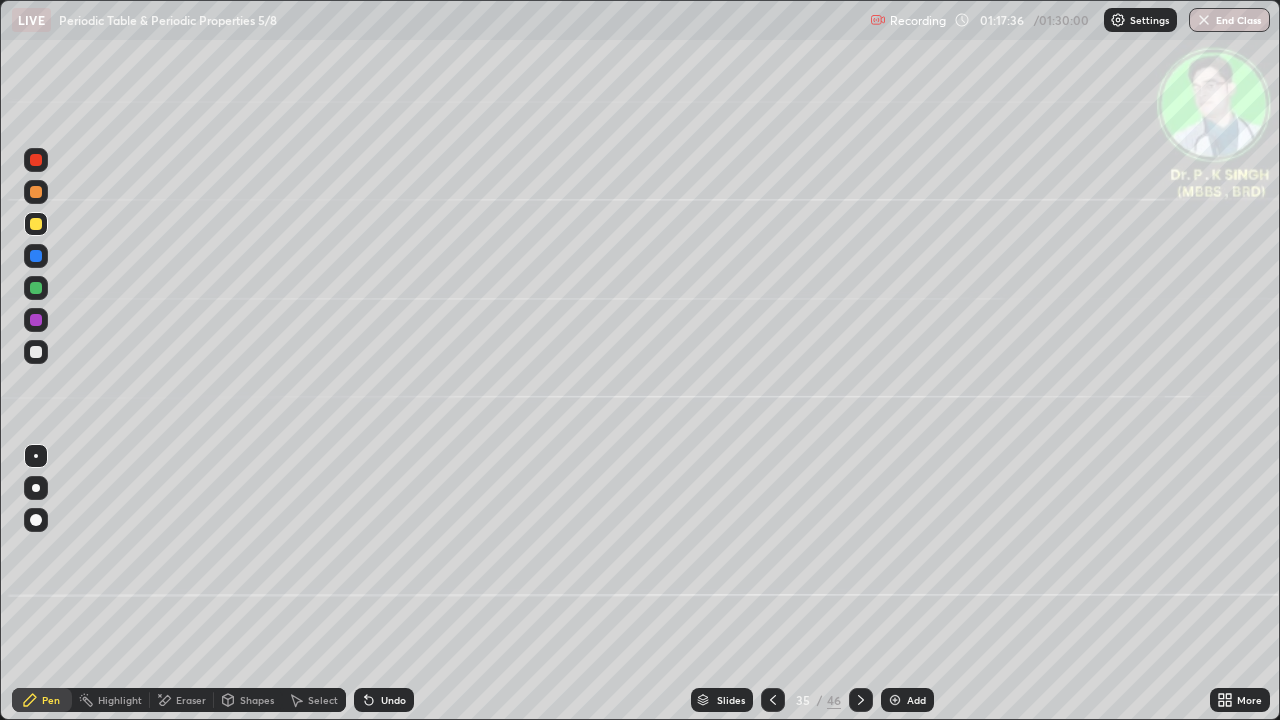 click 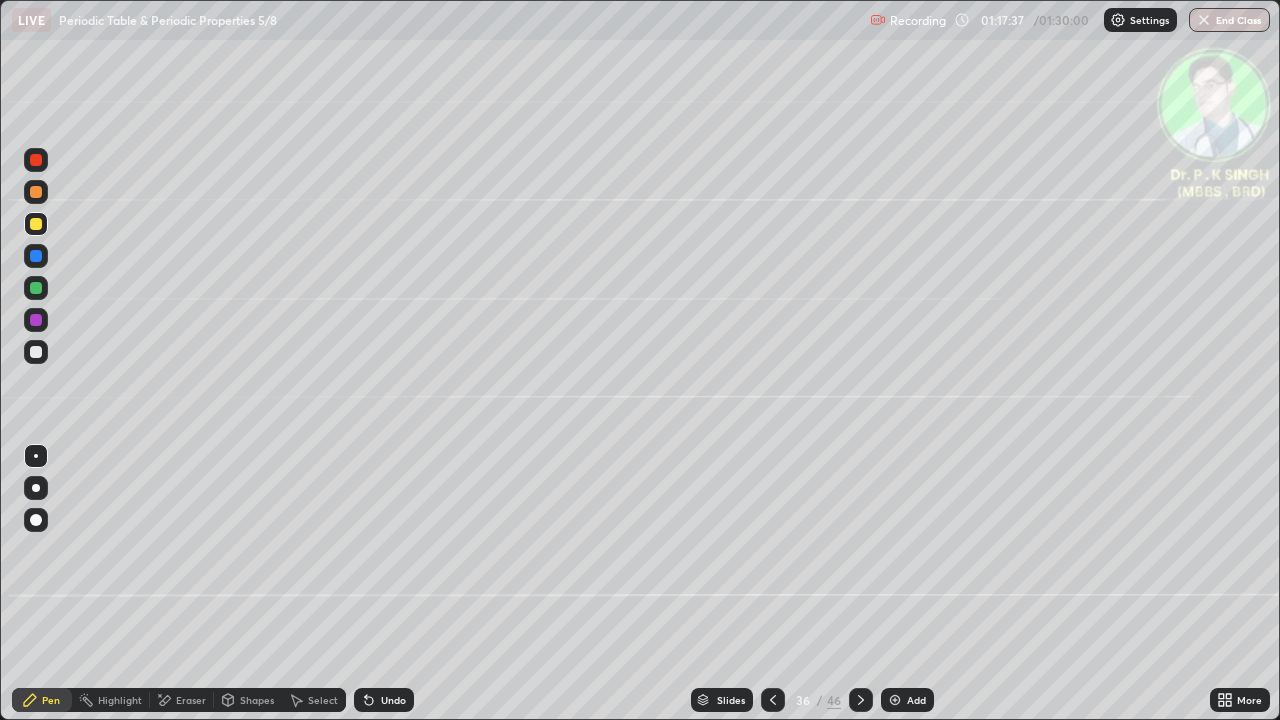 click 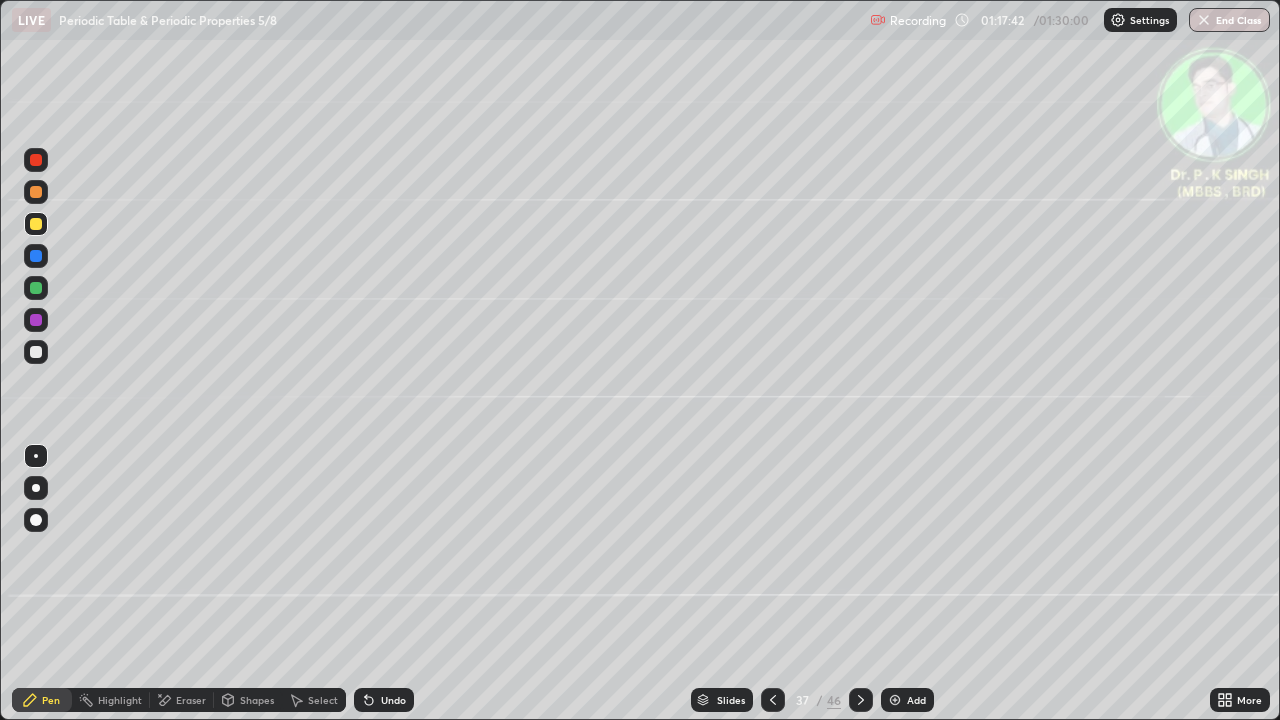 click 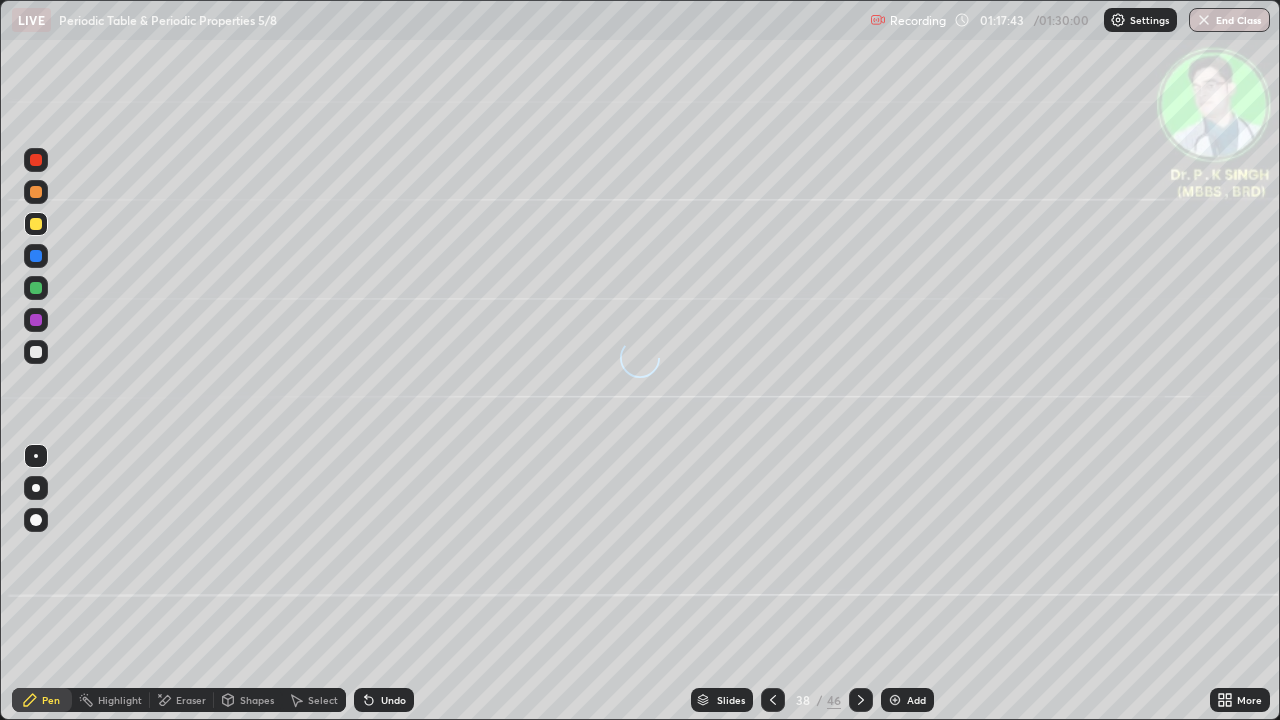 click at bounding box center (861, 700) 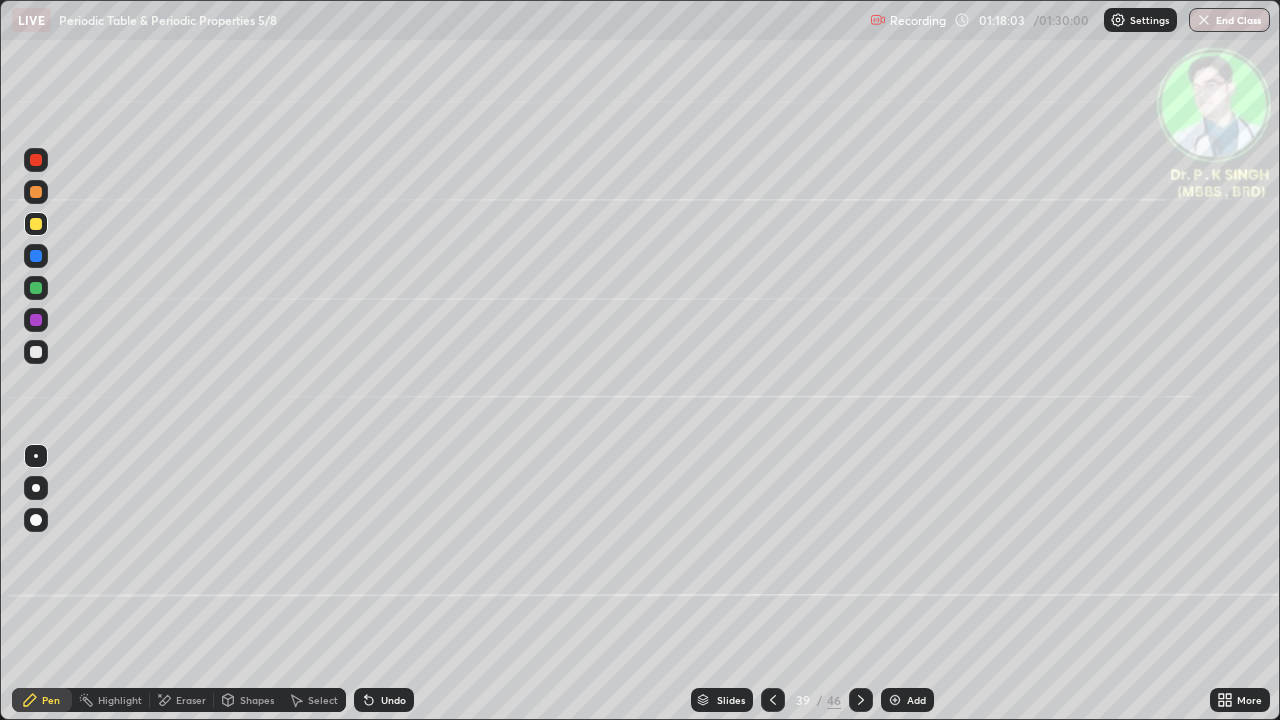 click 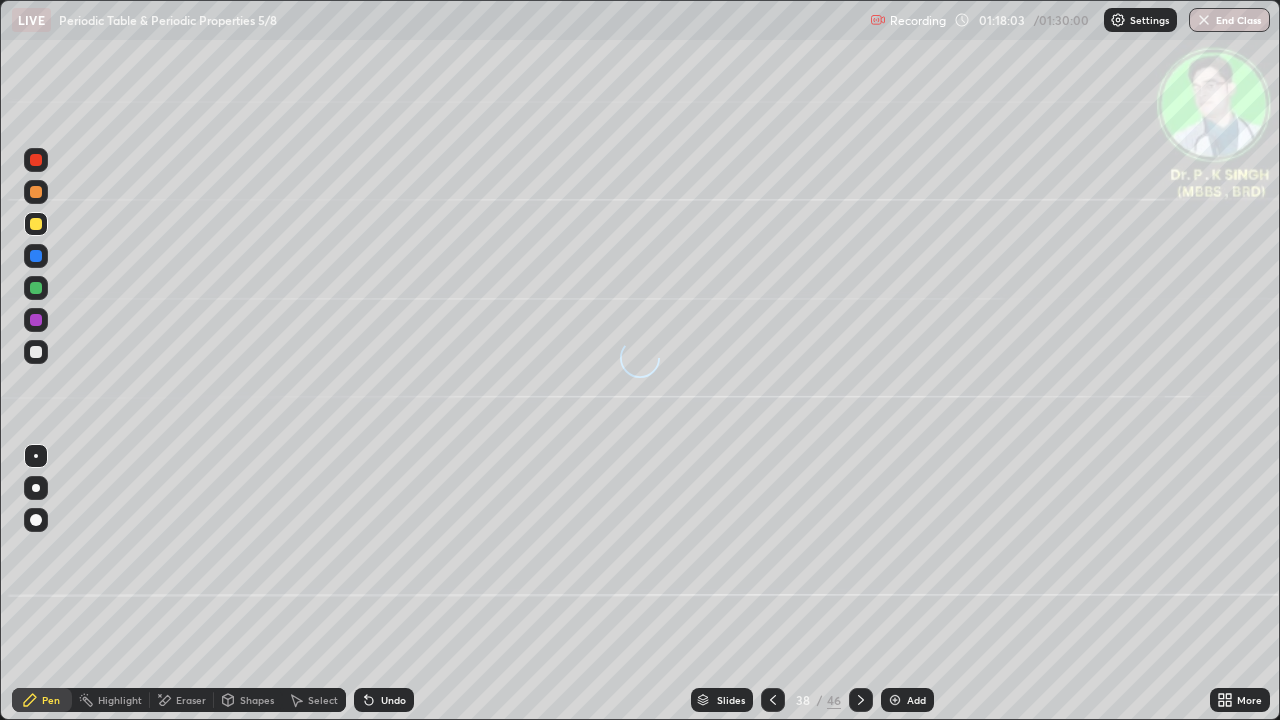 click 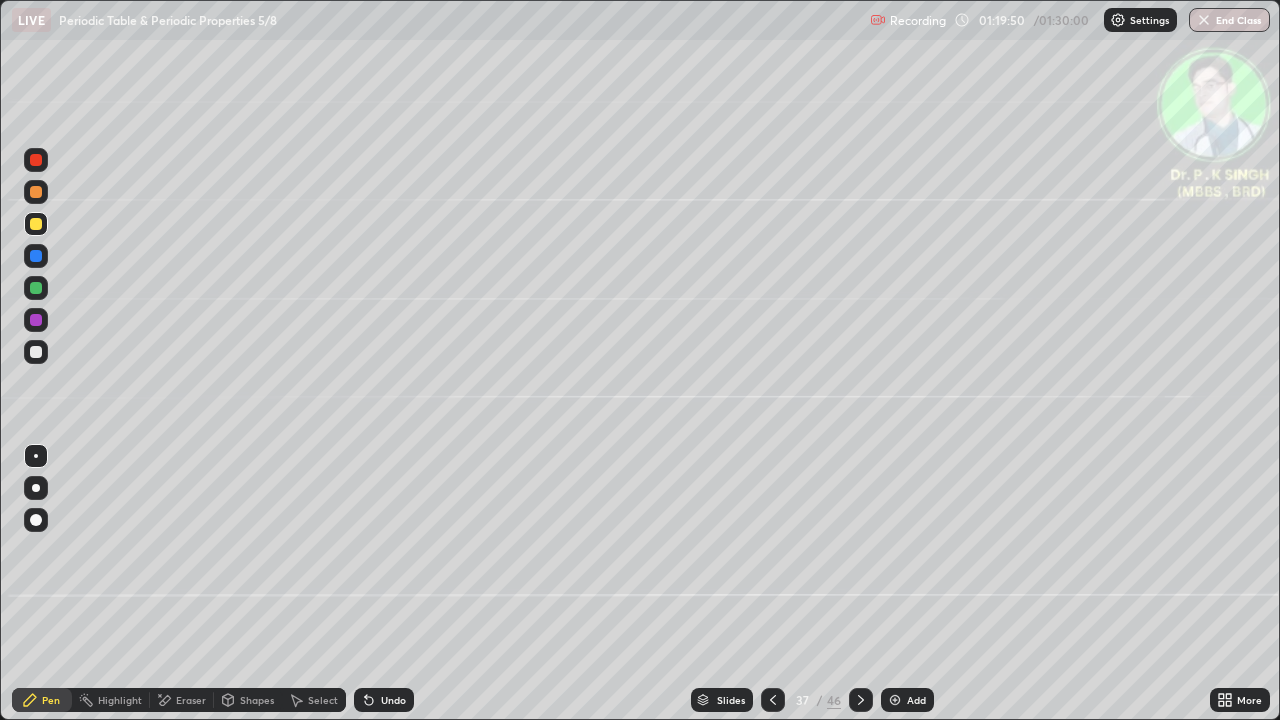 click 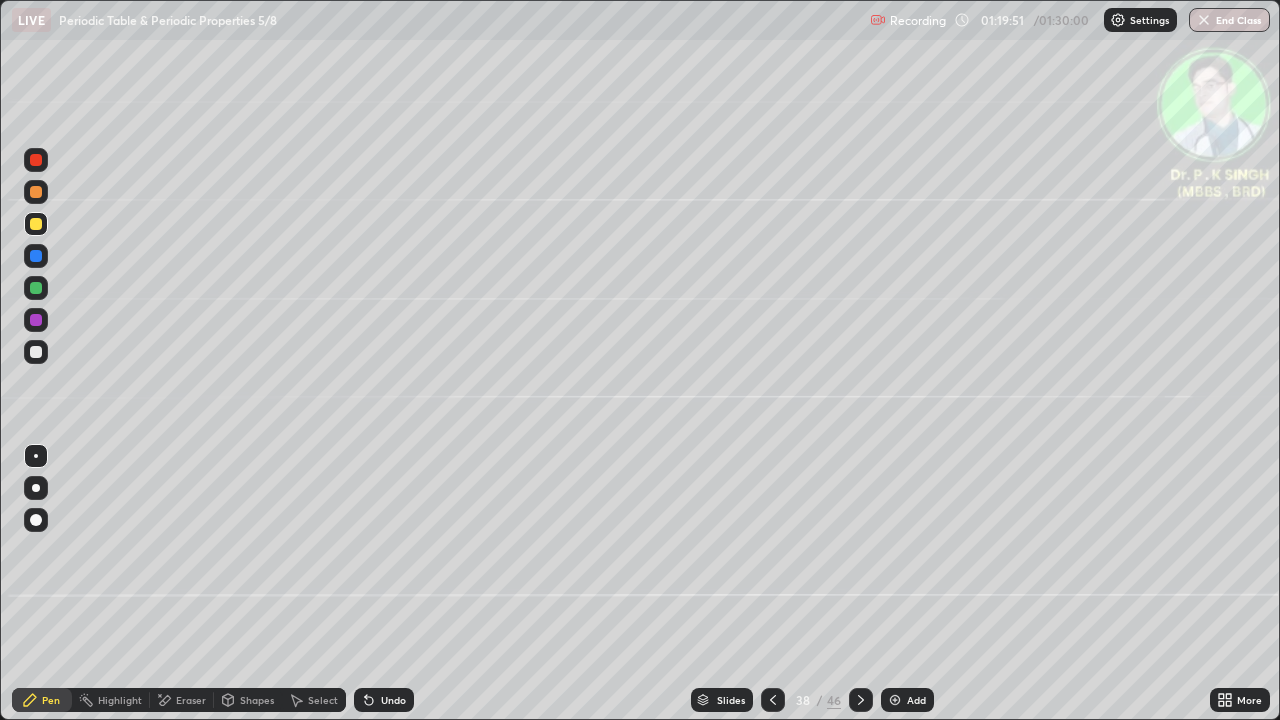 click at bounding box center [36, 256] 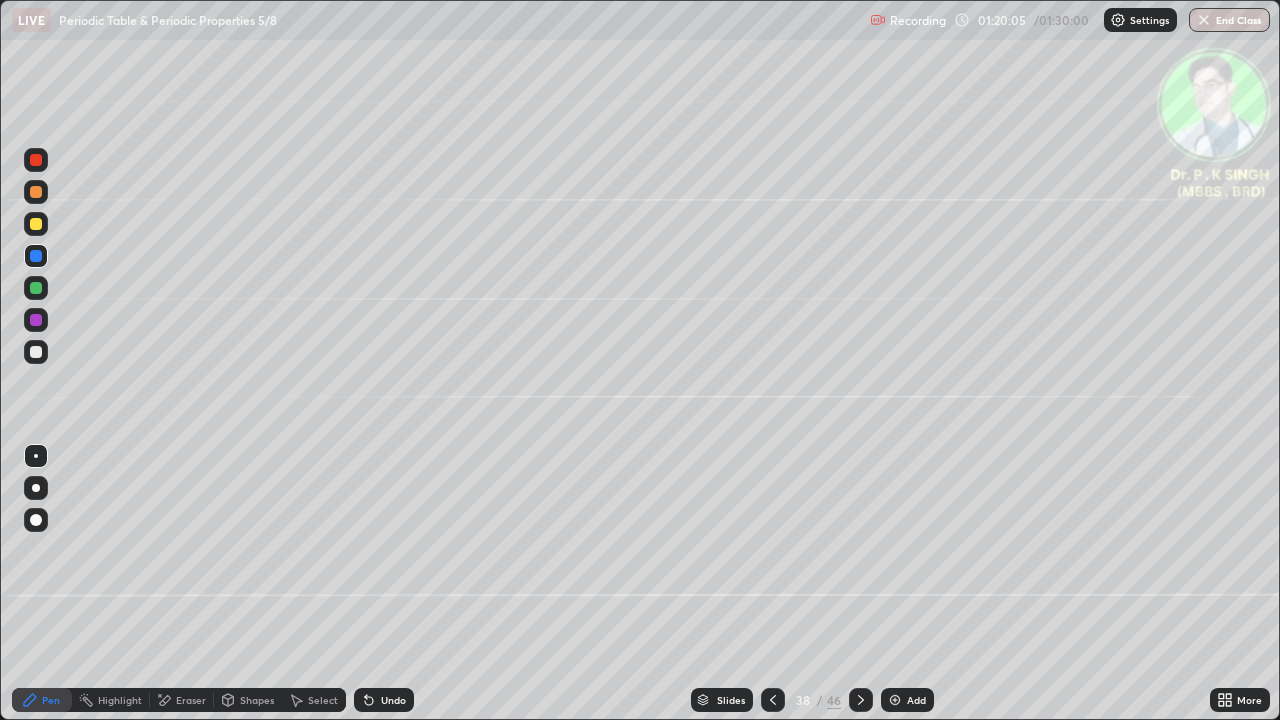 click at bounding box center [36, 256] 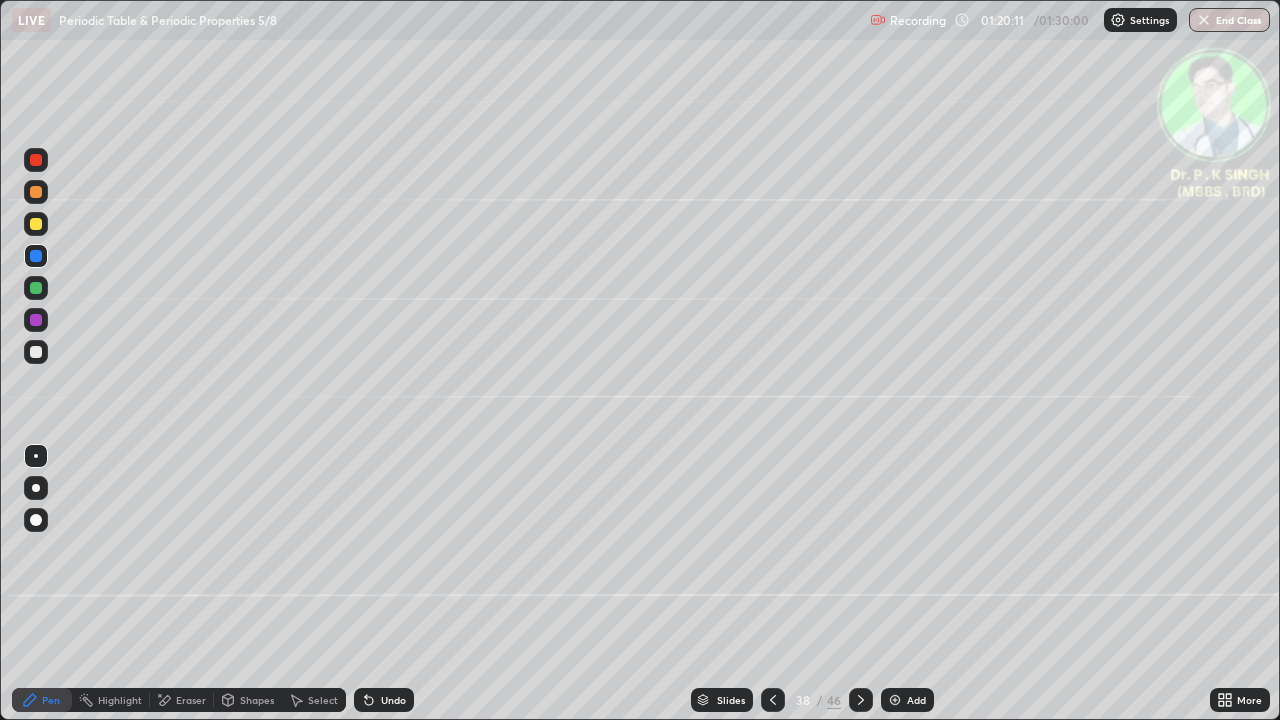 click at bounding box center (36, 224) 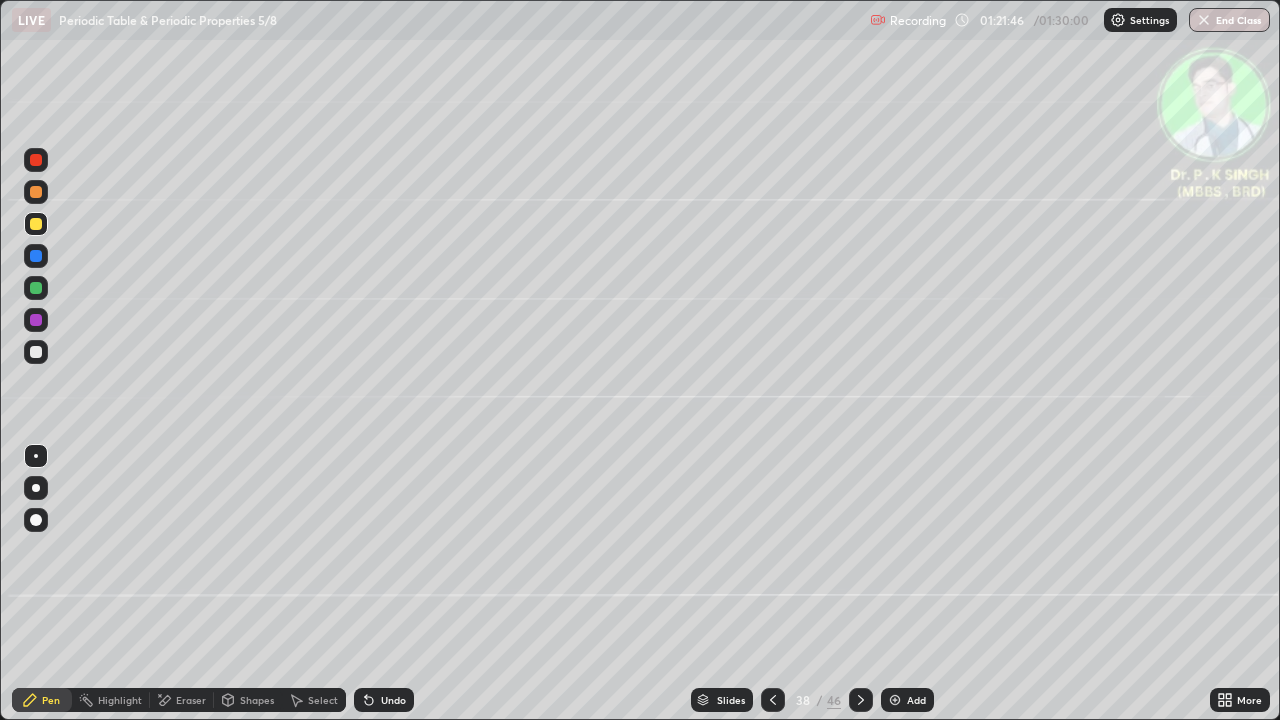 click 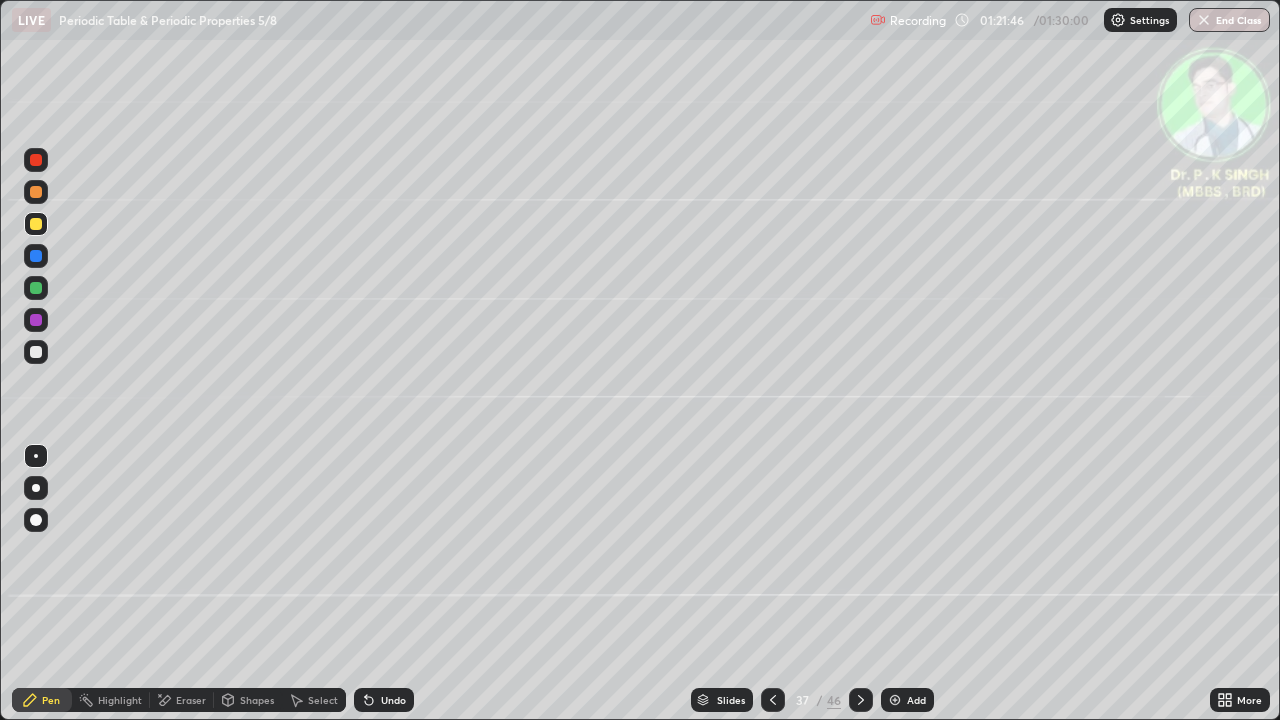 click 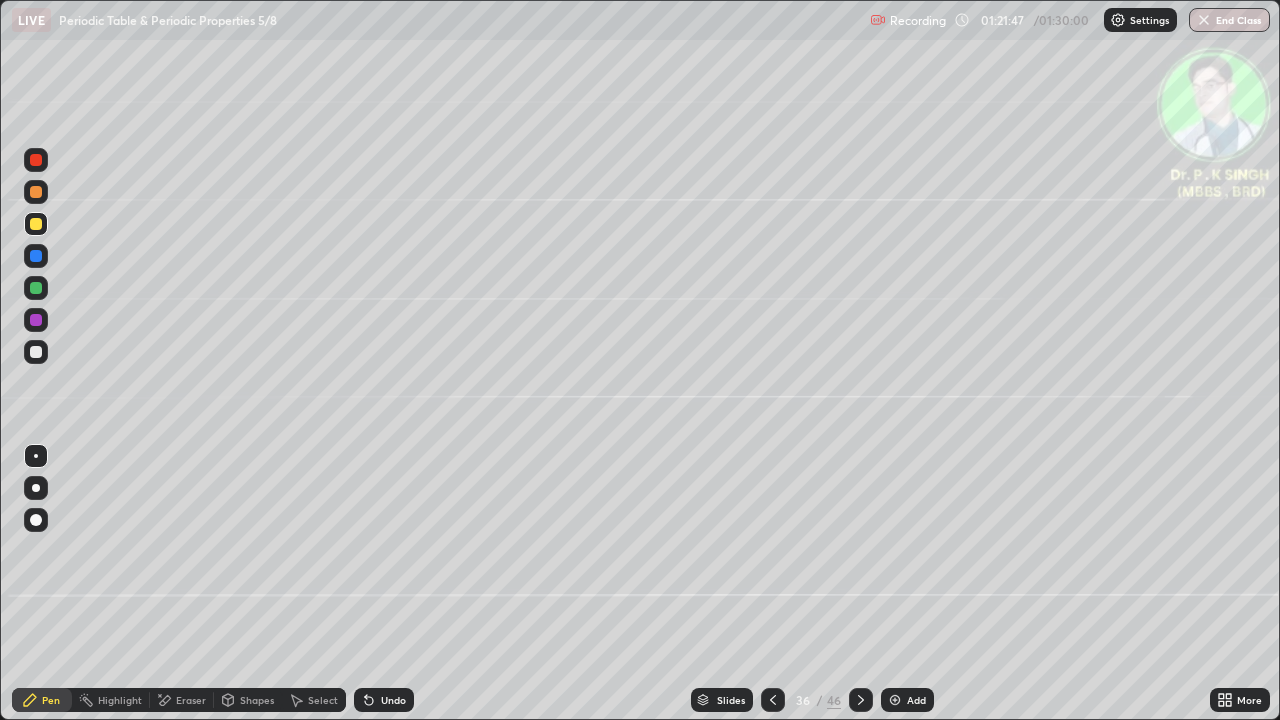 click 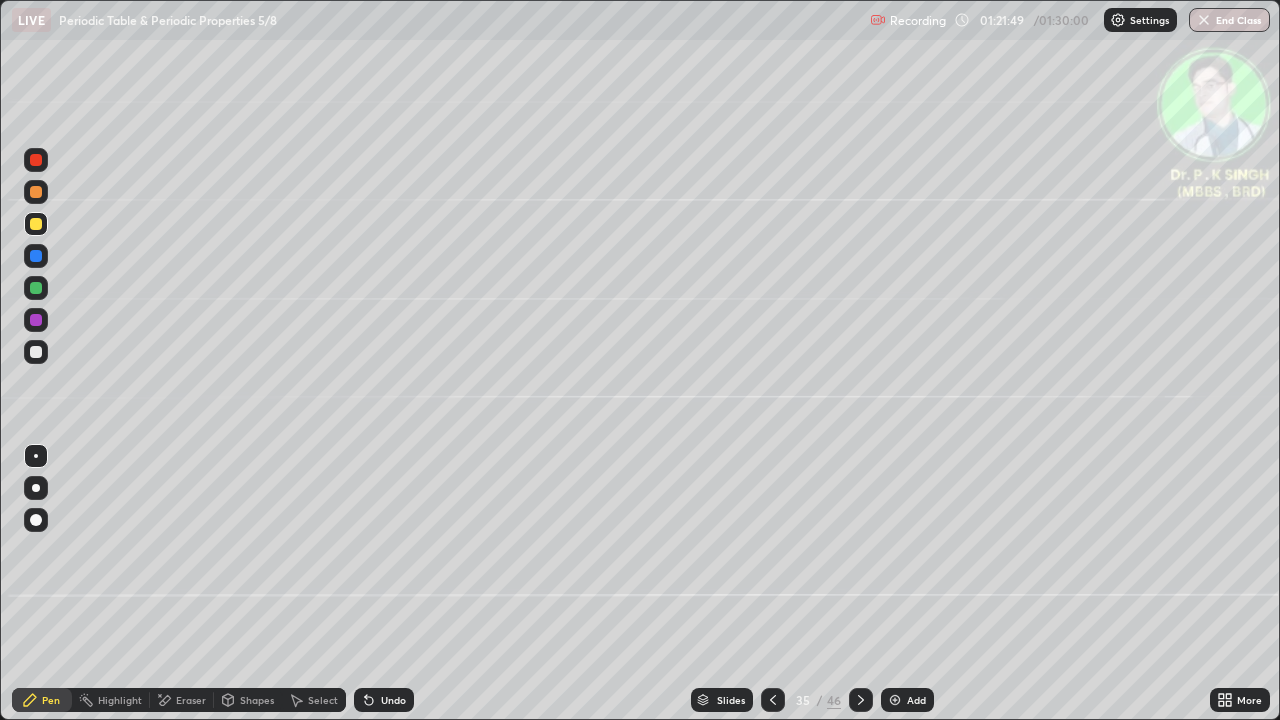 click 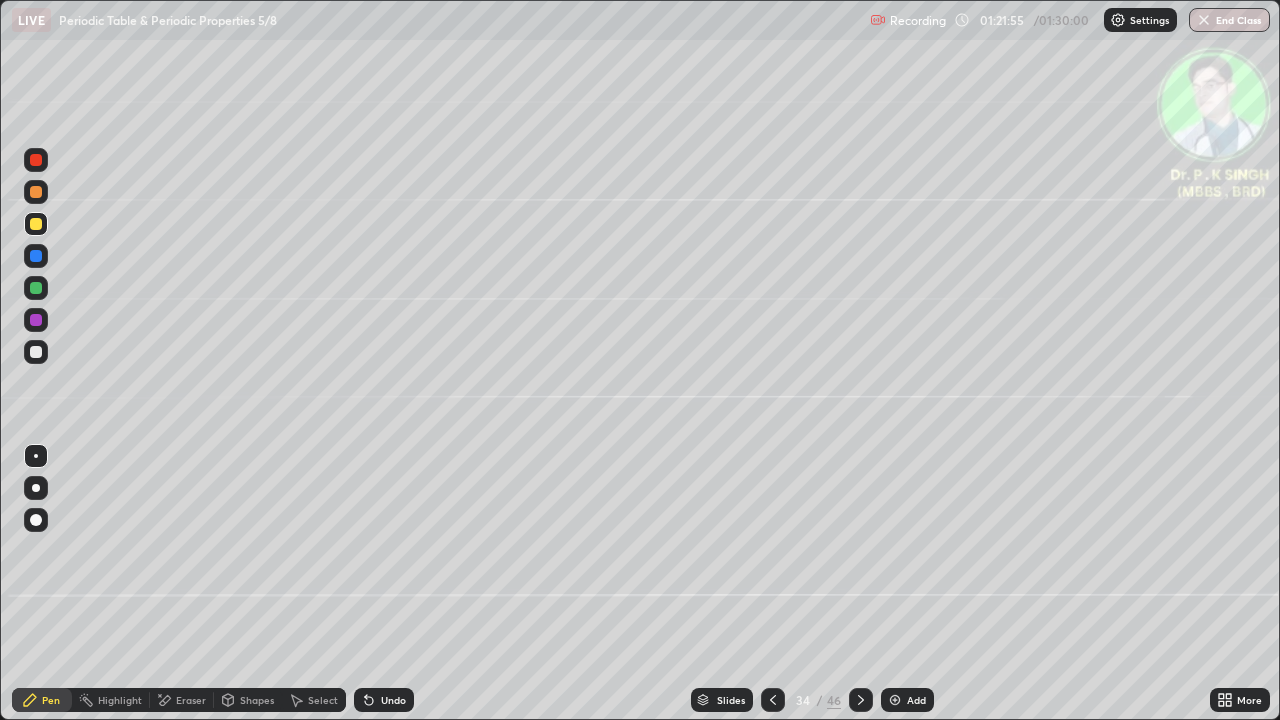 click 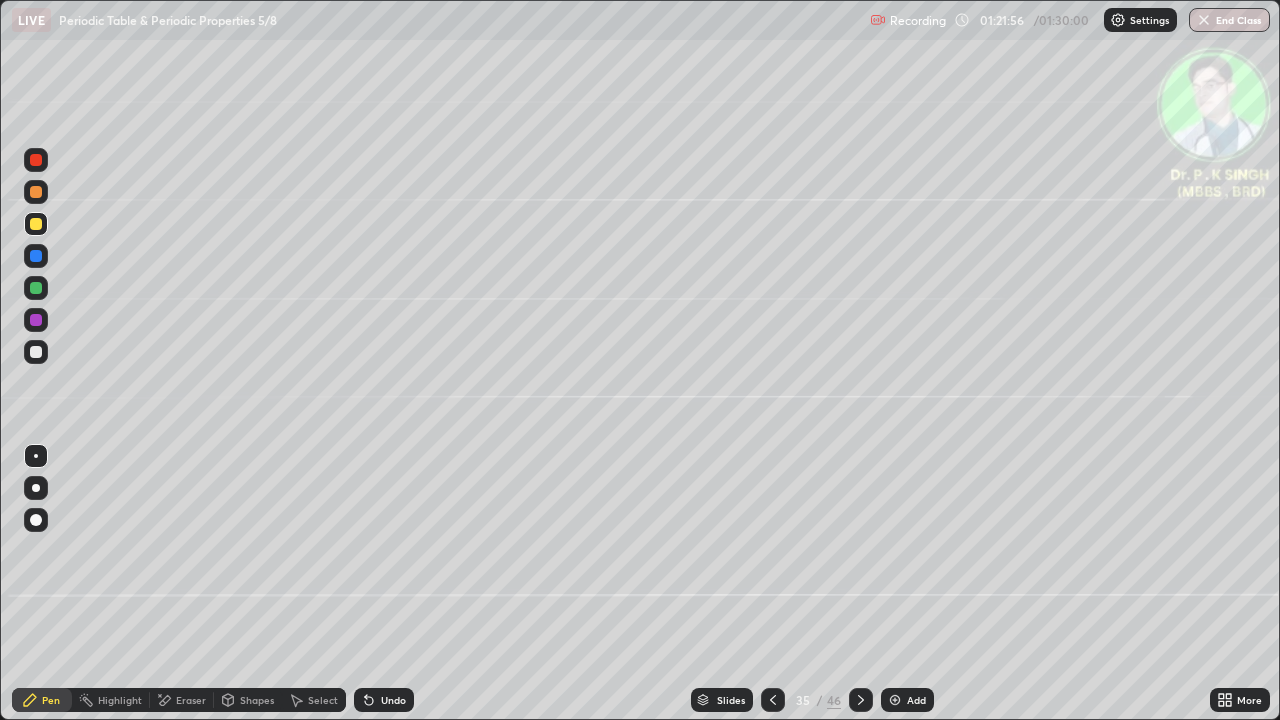 click at bounding box center (861, 700) 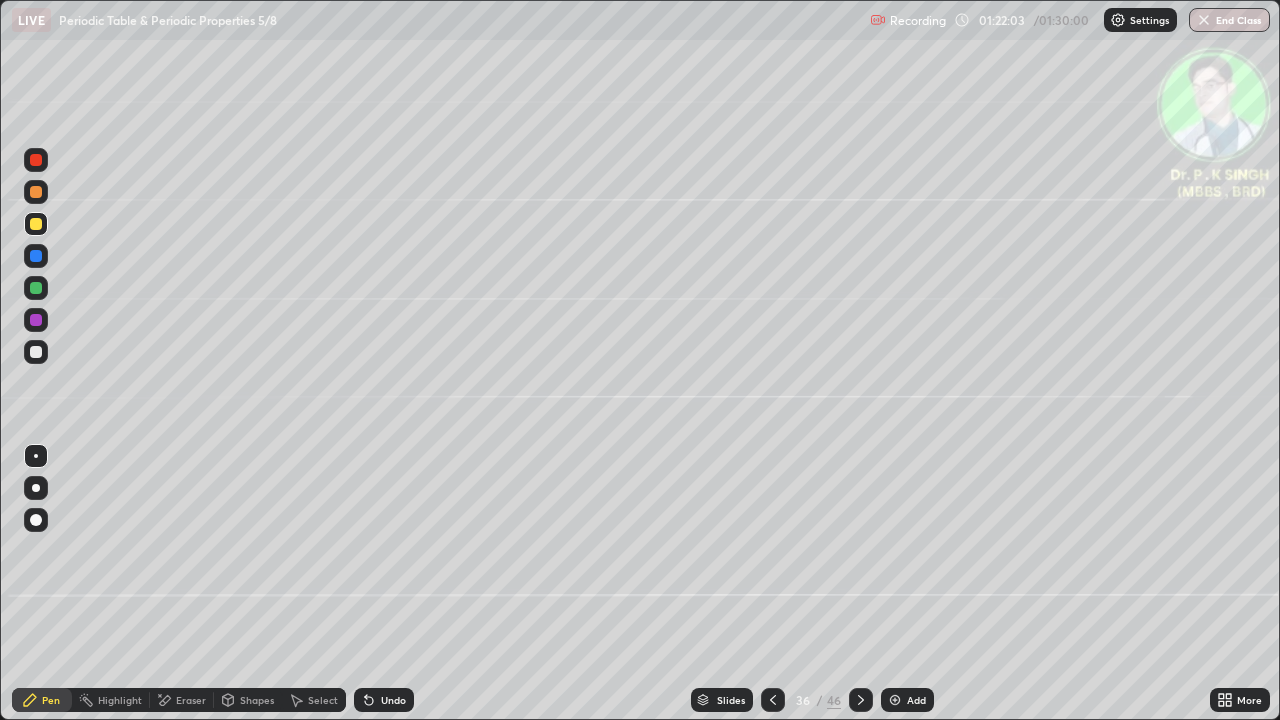 click 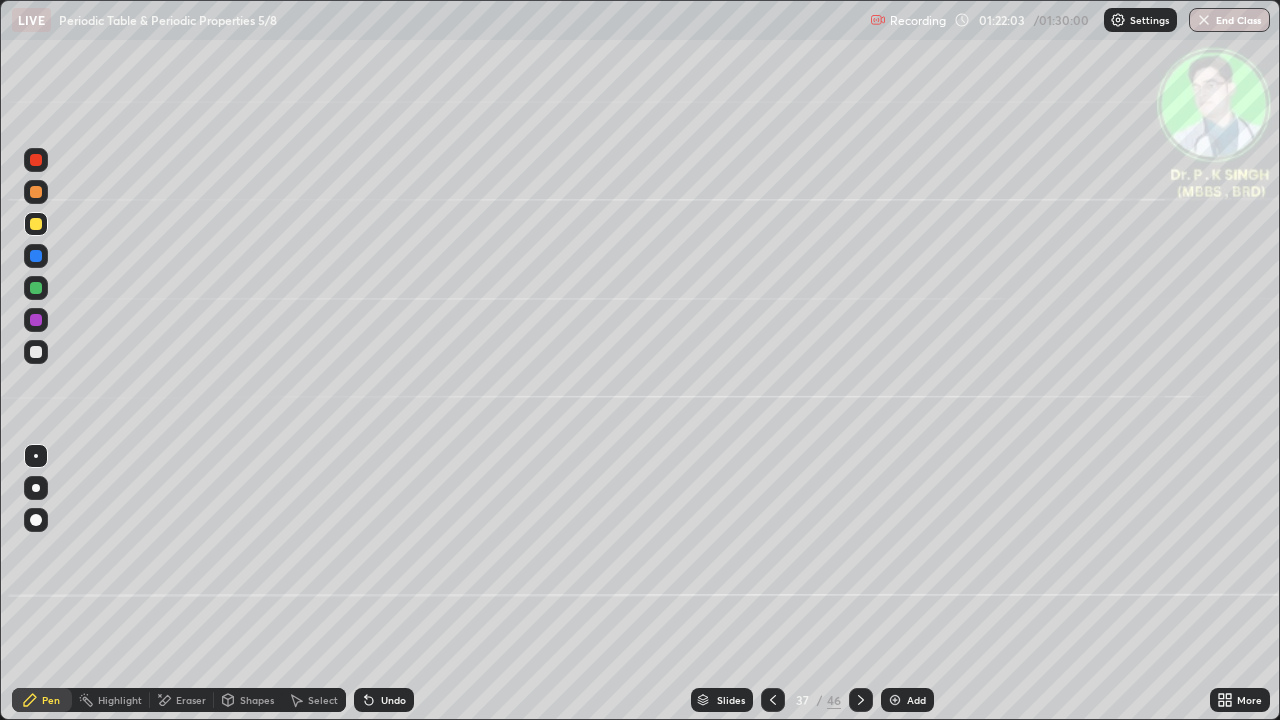 click at bounding box center (861, 700) 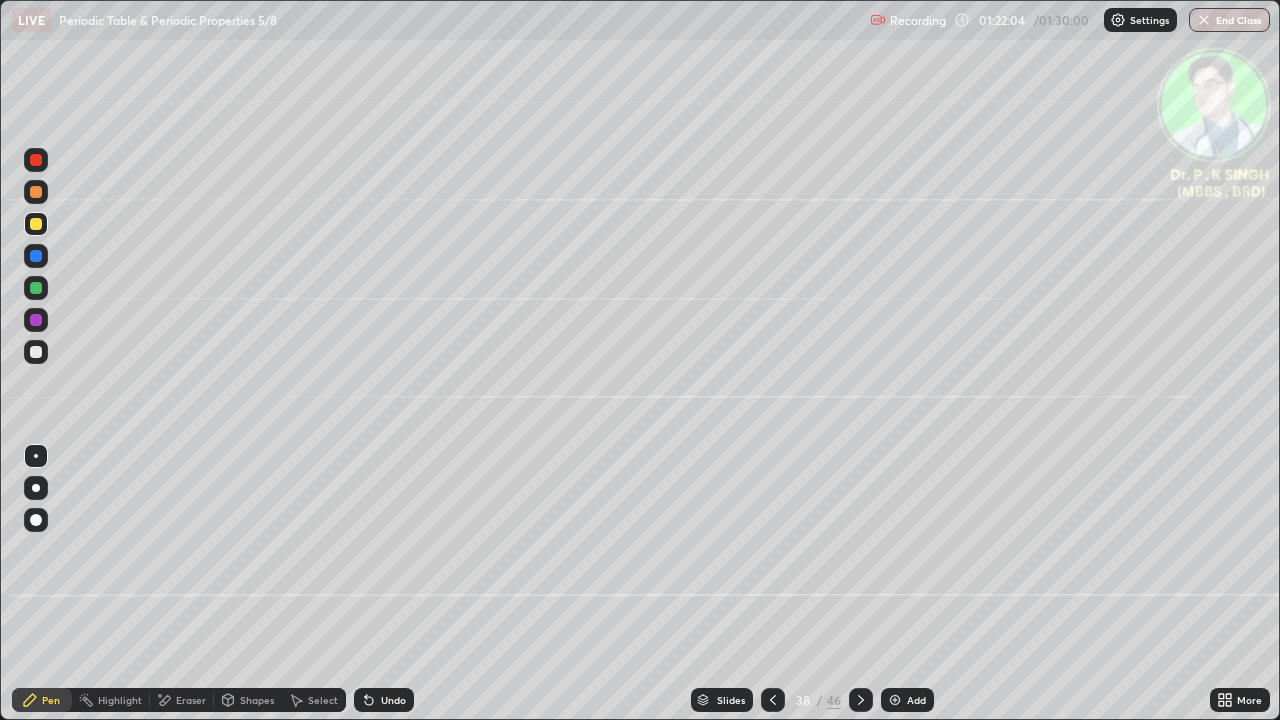 click at bounding box center (861, 700) 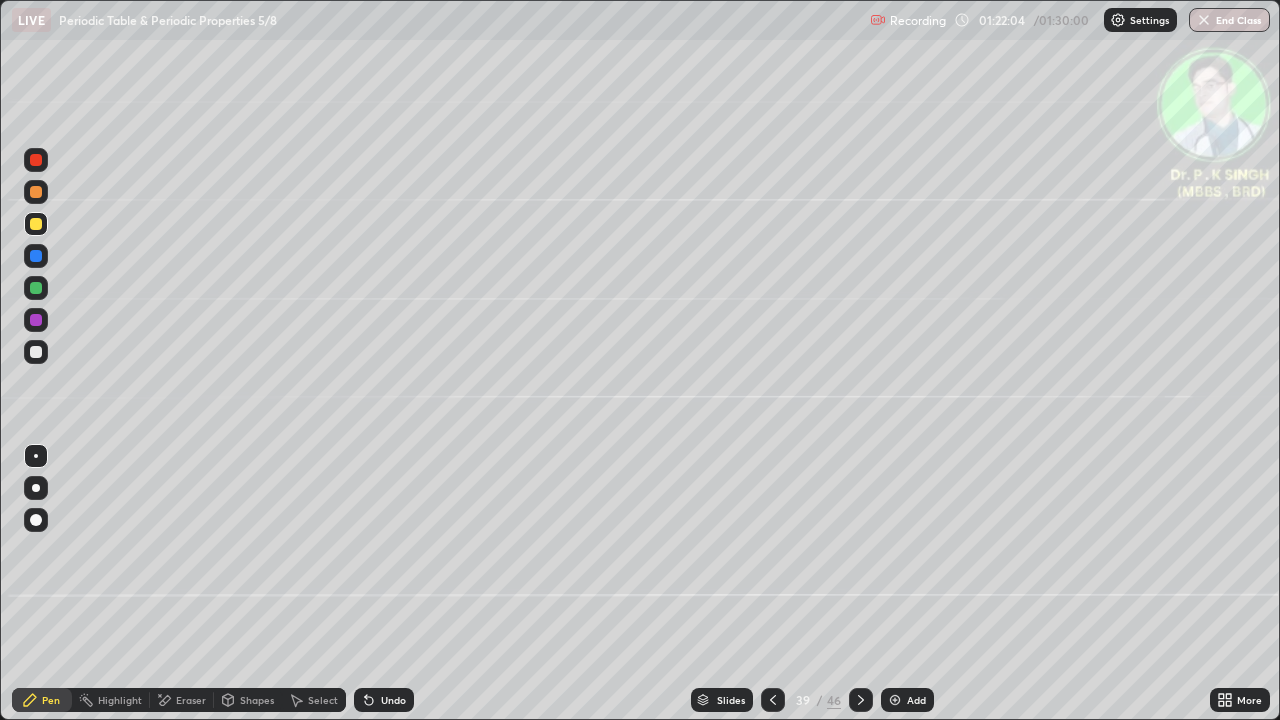 click at bounding box center [861, 700] 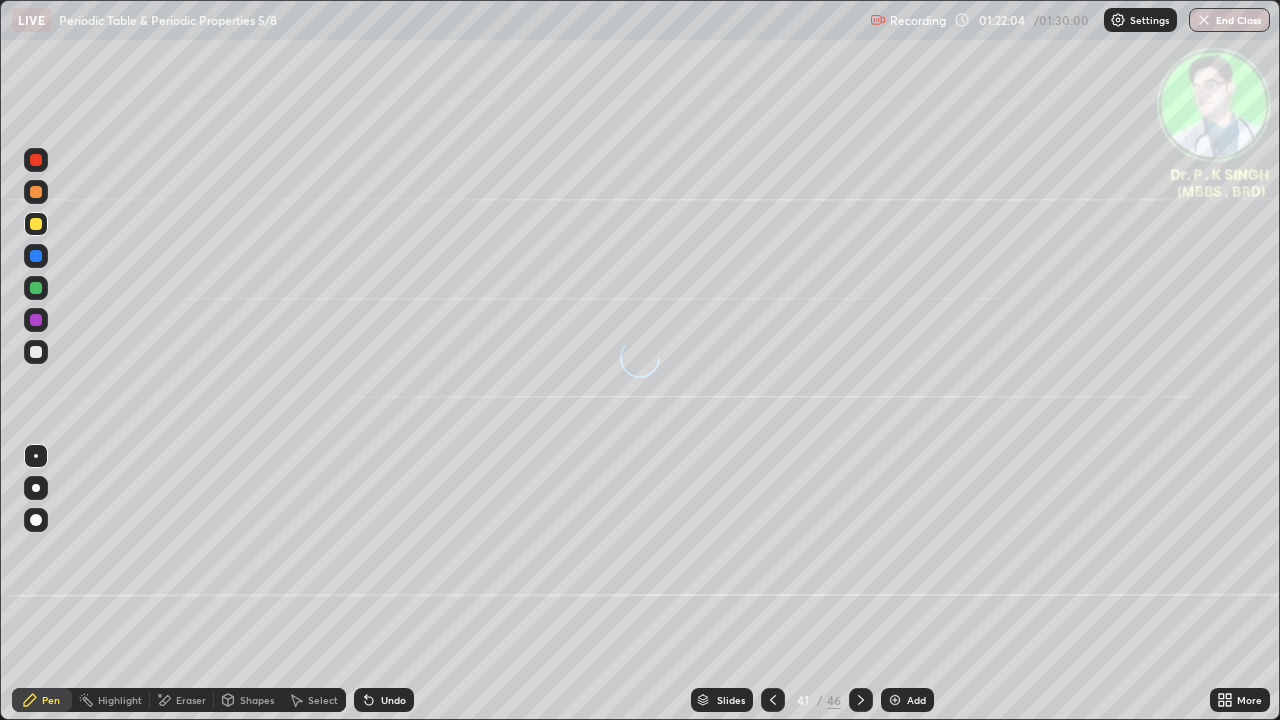 click at bounding box center [861, 700] 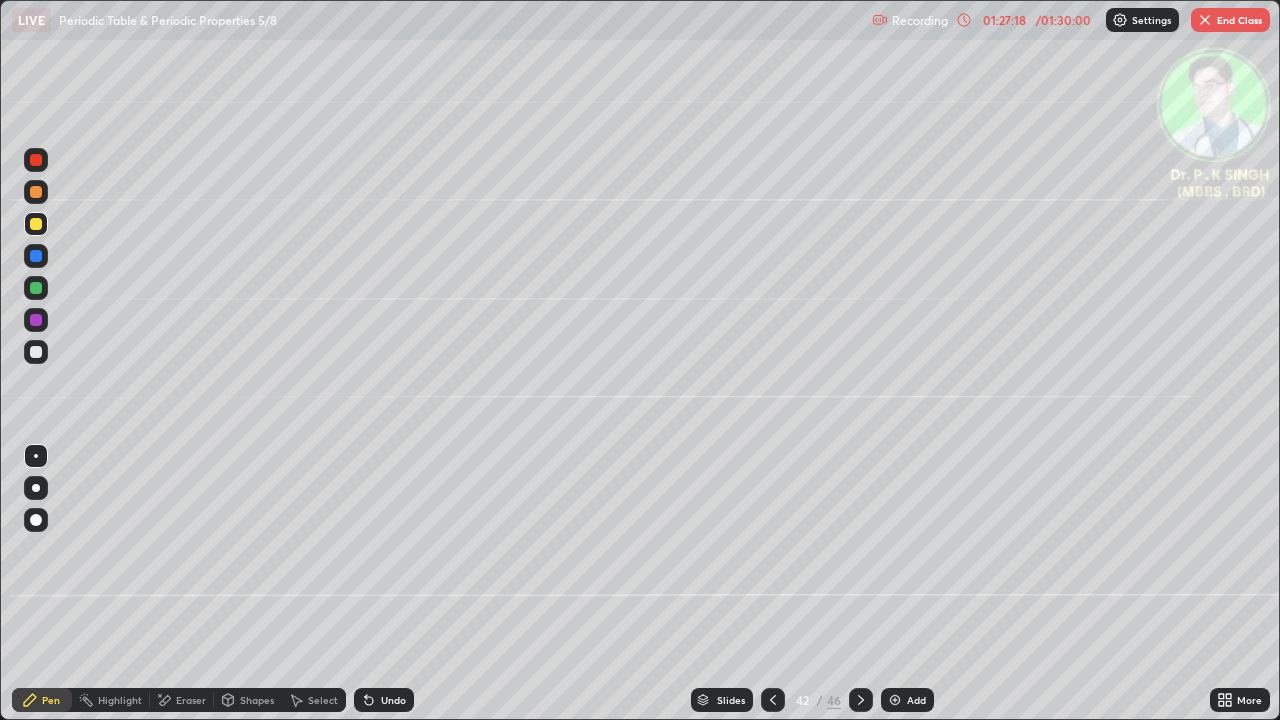 click on "End Class" at bounding box center [1230, 20] 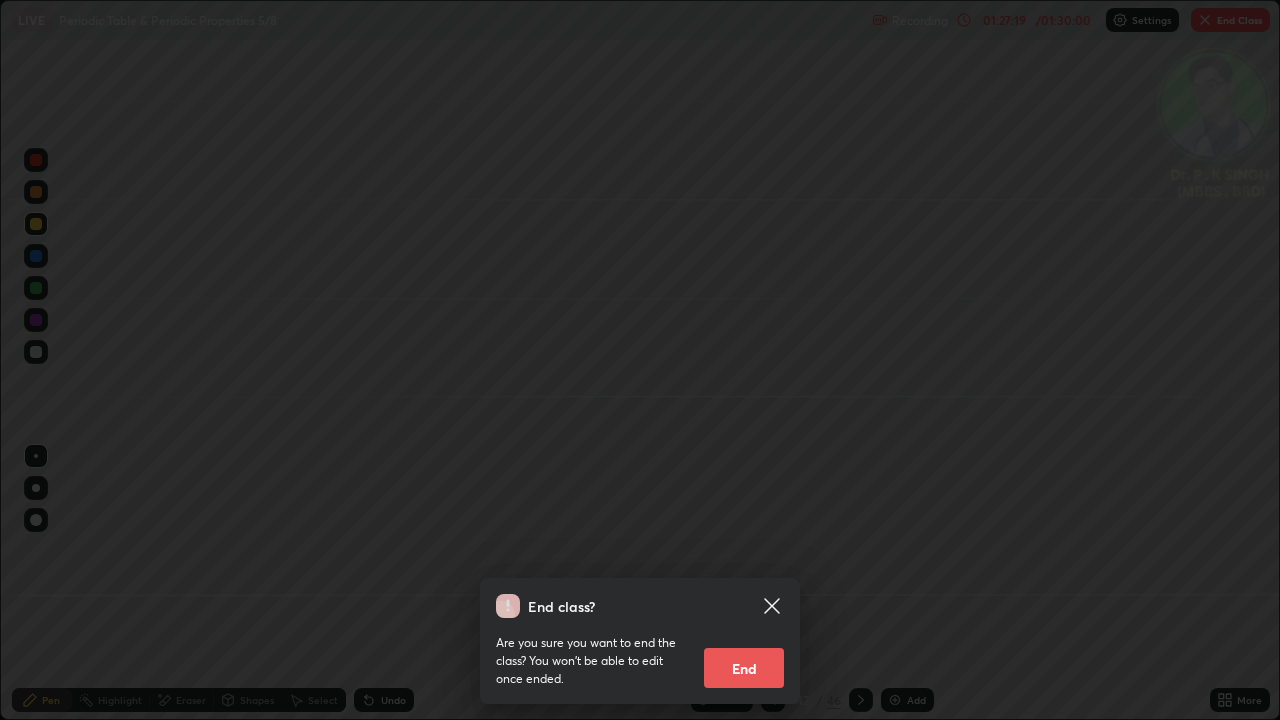 click on "End" at bounding box center (744, 668) 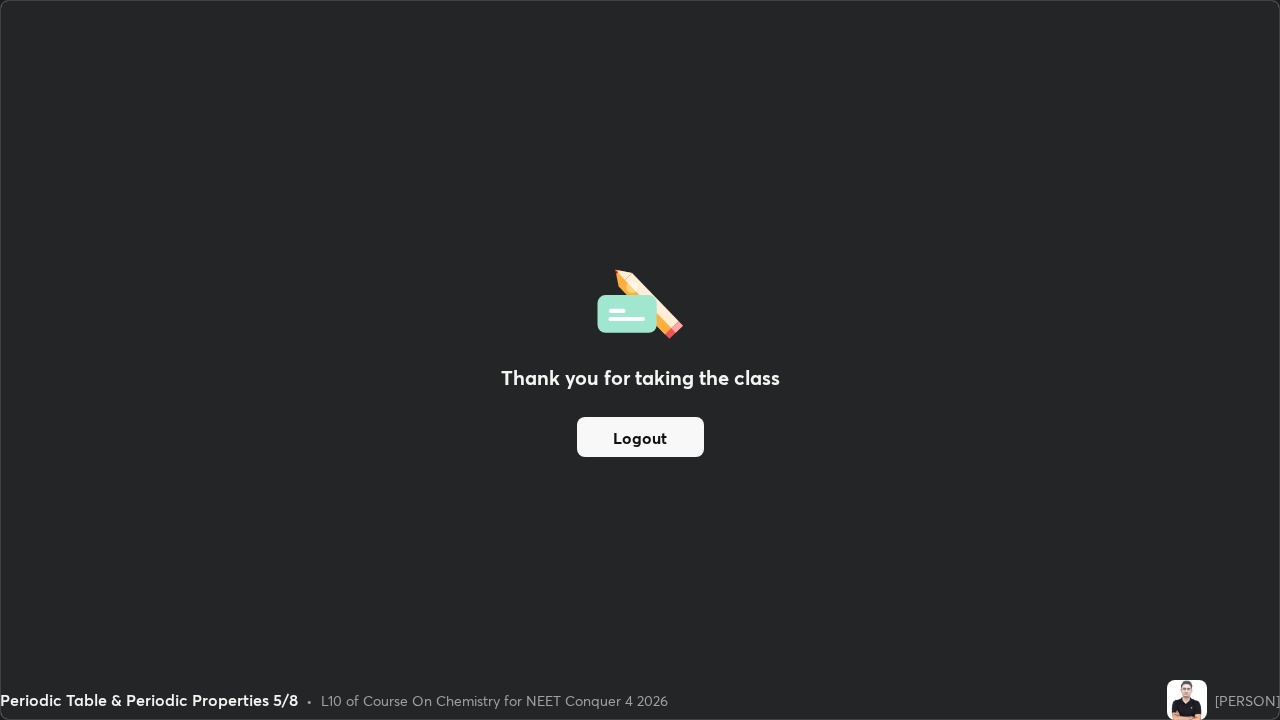 click on "Logout" at bounding box center [640, 437] 